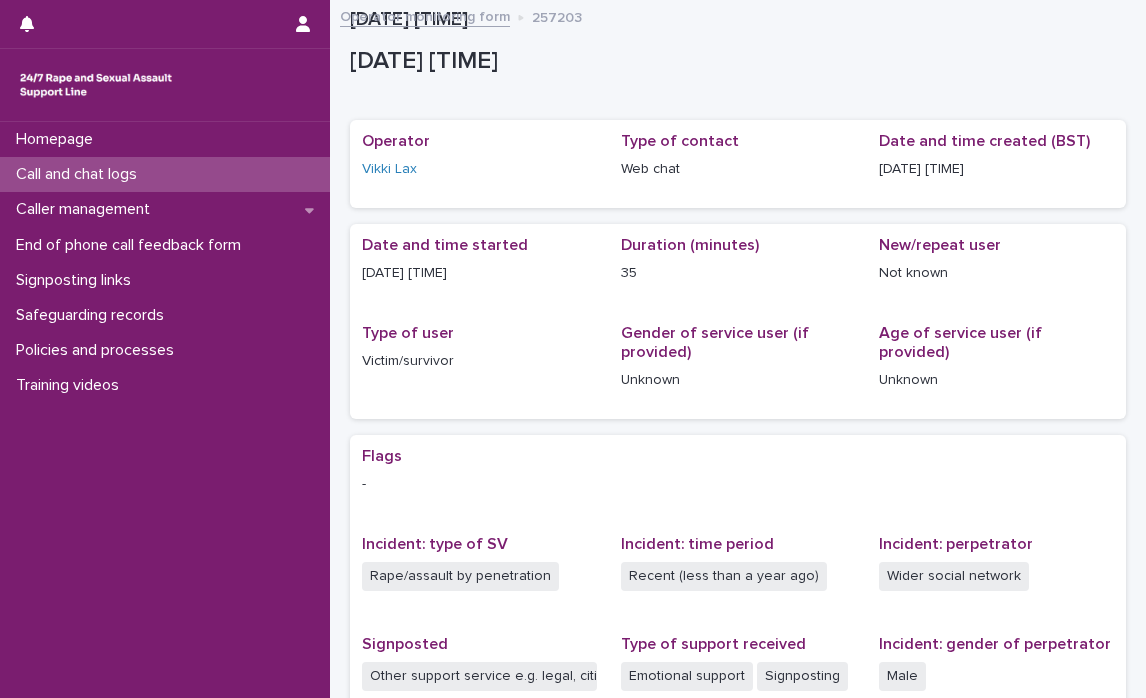scroll, scrollTop: 0, scrollLeft: 0, axis: both 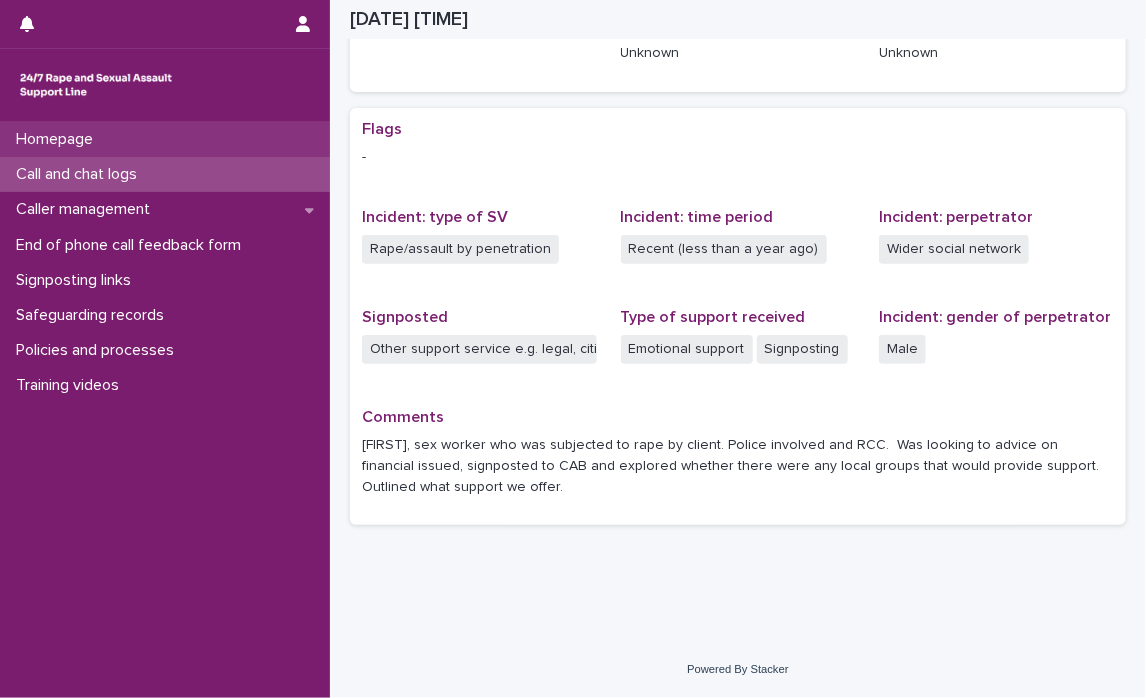 drag, startPoint x: 0, startPoint y: 0, endPoint x: 83, endPoint y: 128, distance: 152.5549 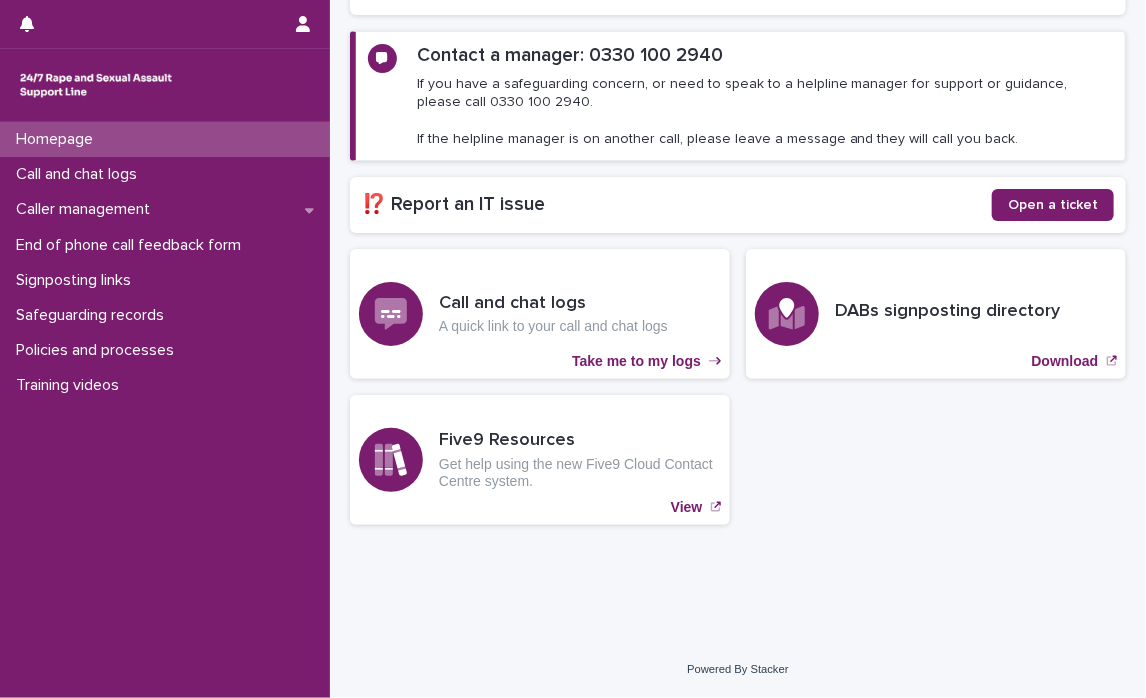 scroll, scrollTop: 259, scrollLeft: 0, axis: vertical 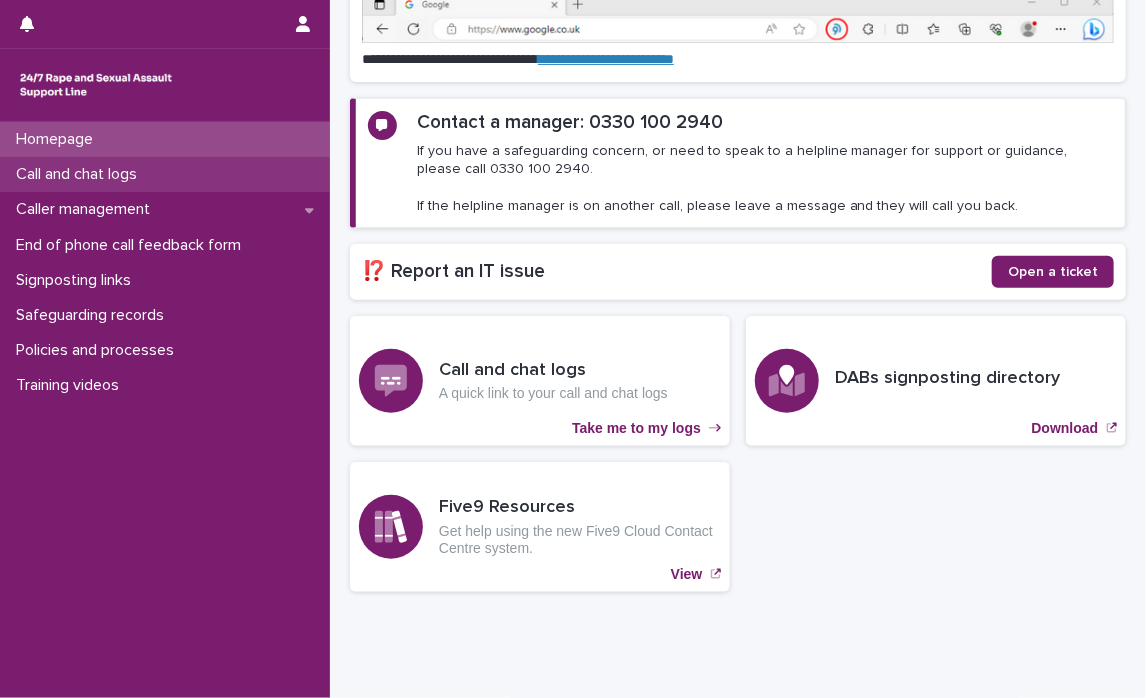 click on "Call and chat logs" at bounding box center (80, 174) 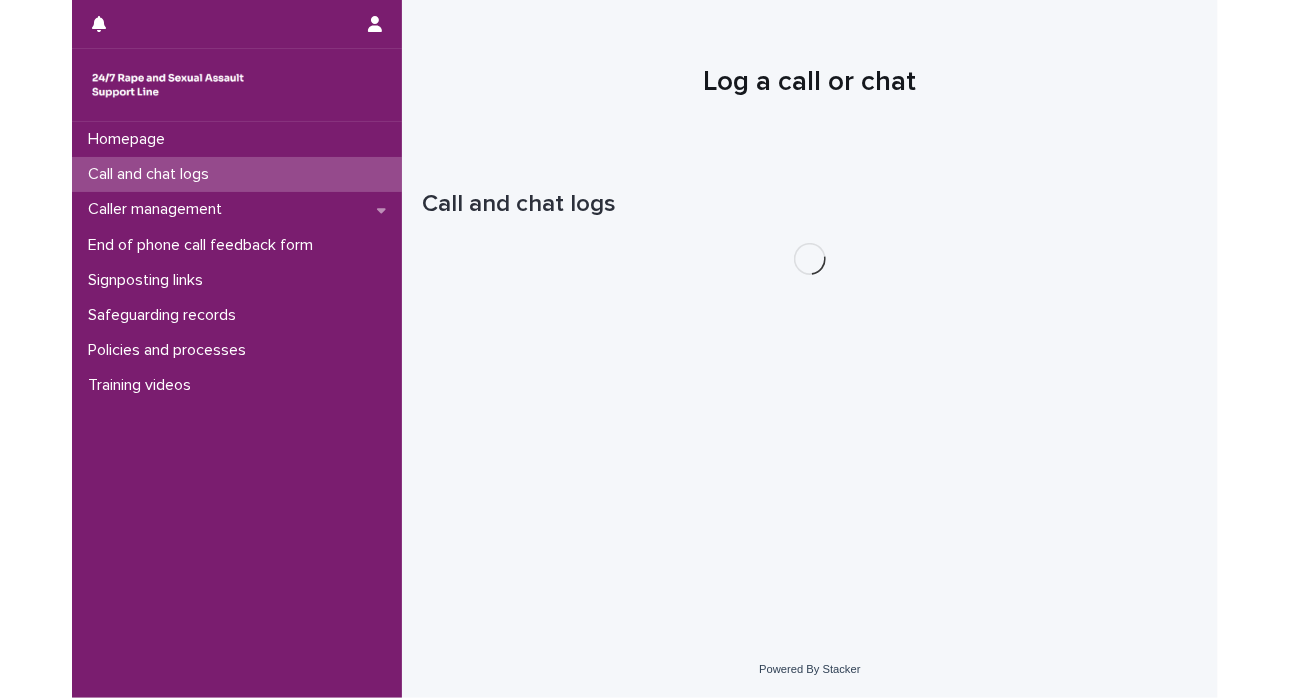 scroll, scrollTop: 0, scrollLeft: 0, axis: both 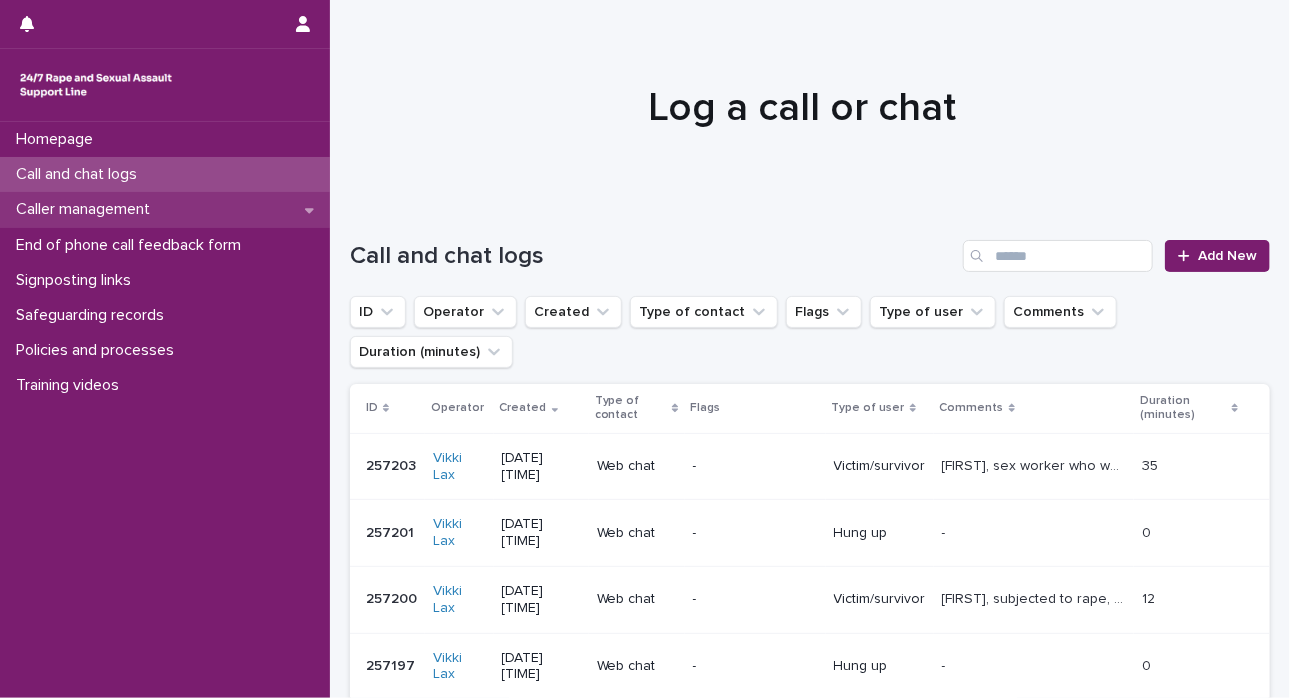 click on "Caller management" at bounding box center (165, 209) 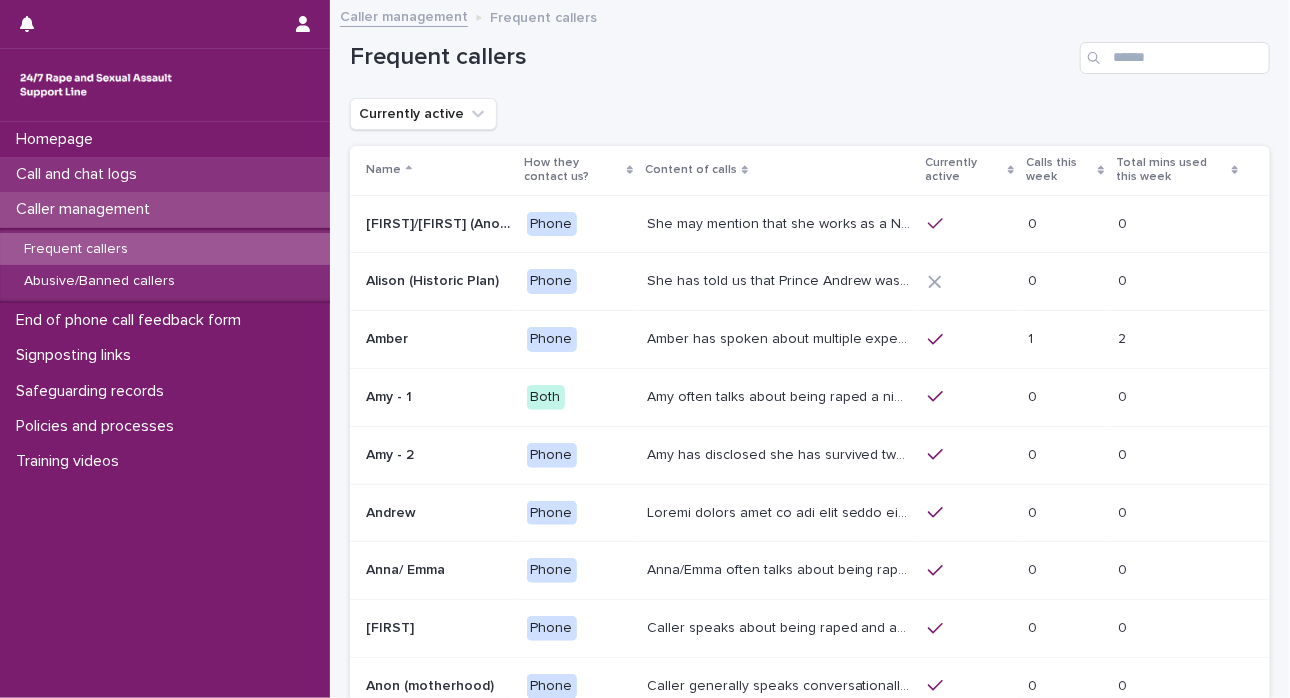 click on "Call and chat logs" at bounding box center [80, 174] 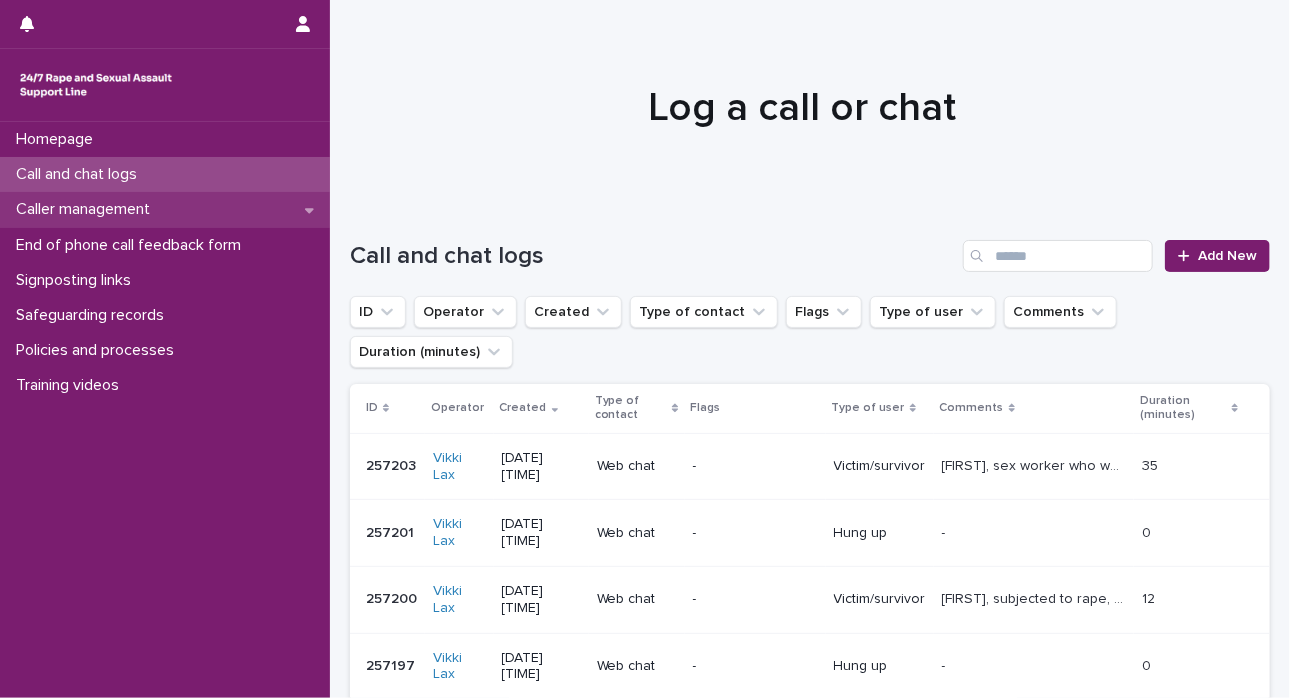 click on "Caller management" at bounding box center (87, 209) 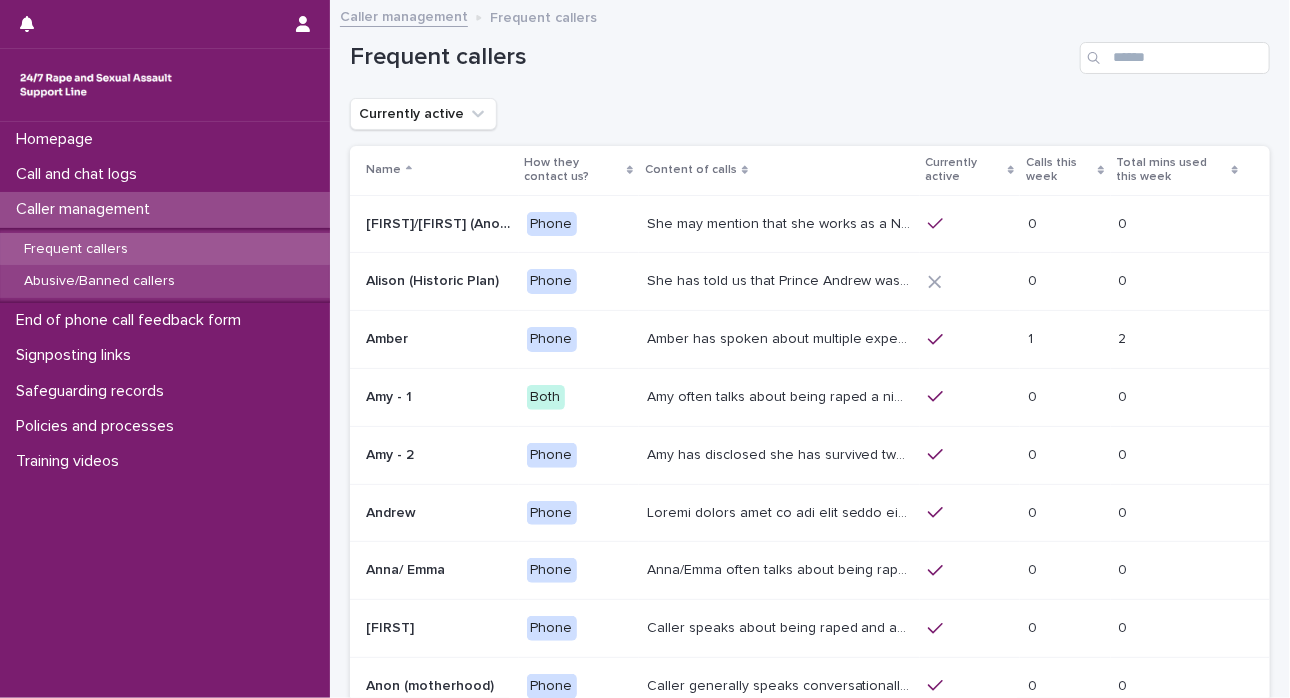 click on "Abusive/Banned callers" at bounding box center [99, 281] 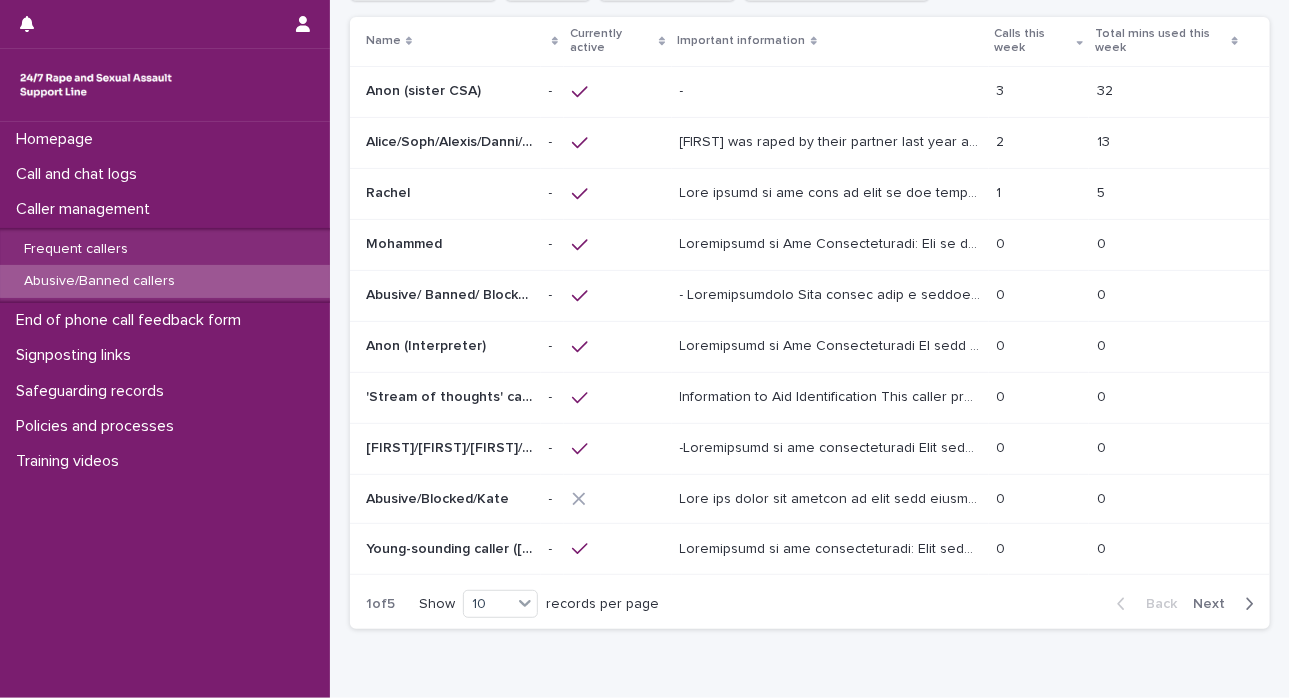 scroll, scrollTop: 132, scrollLeft: 0, axis: vertical 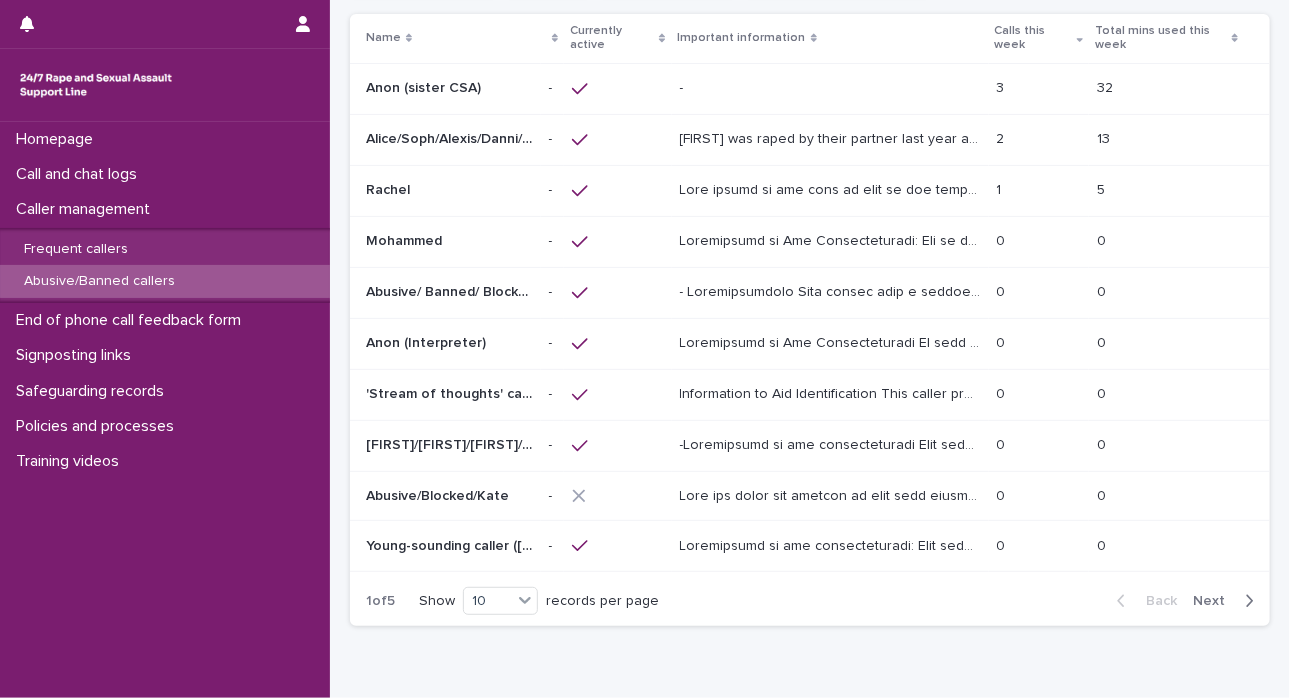 click on "Next" at bounding box center (1215, 601) 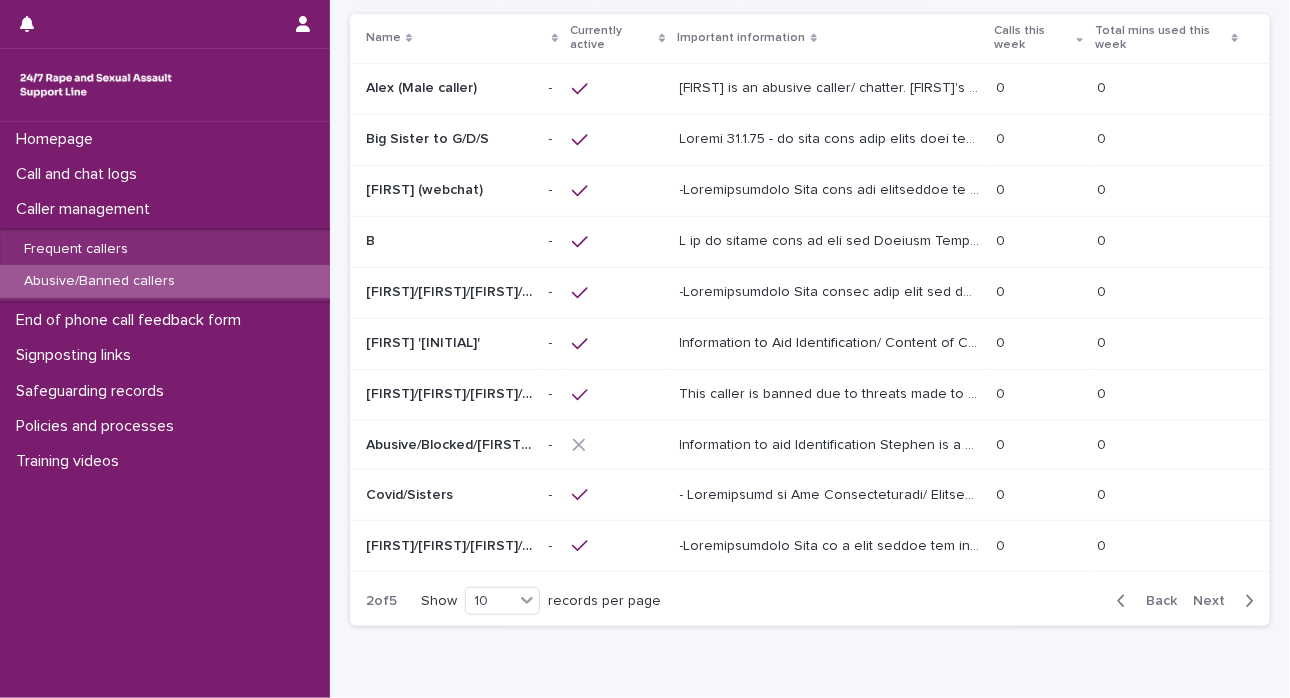 click on "Next" at bounding box center [1215, 601] 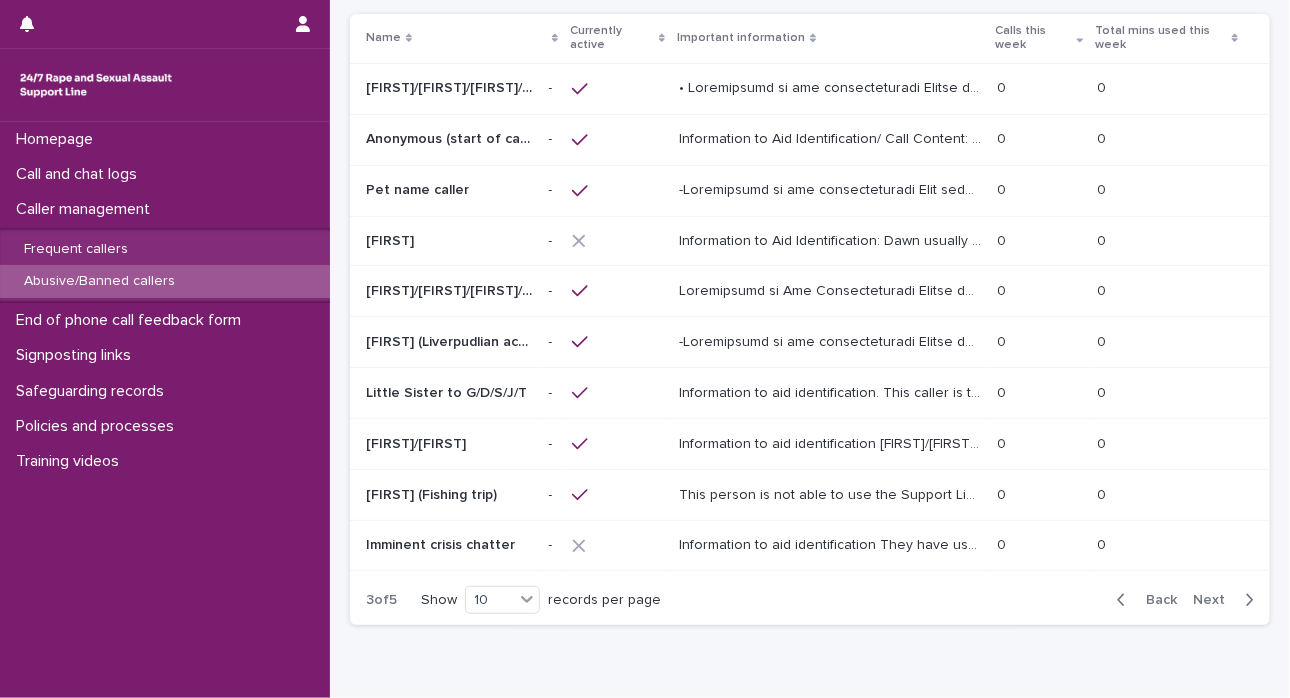 scroll, scrollTop: 132, scrollLeft: 0, axis: vertical 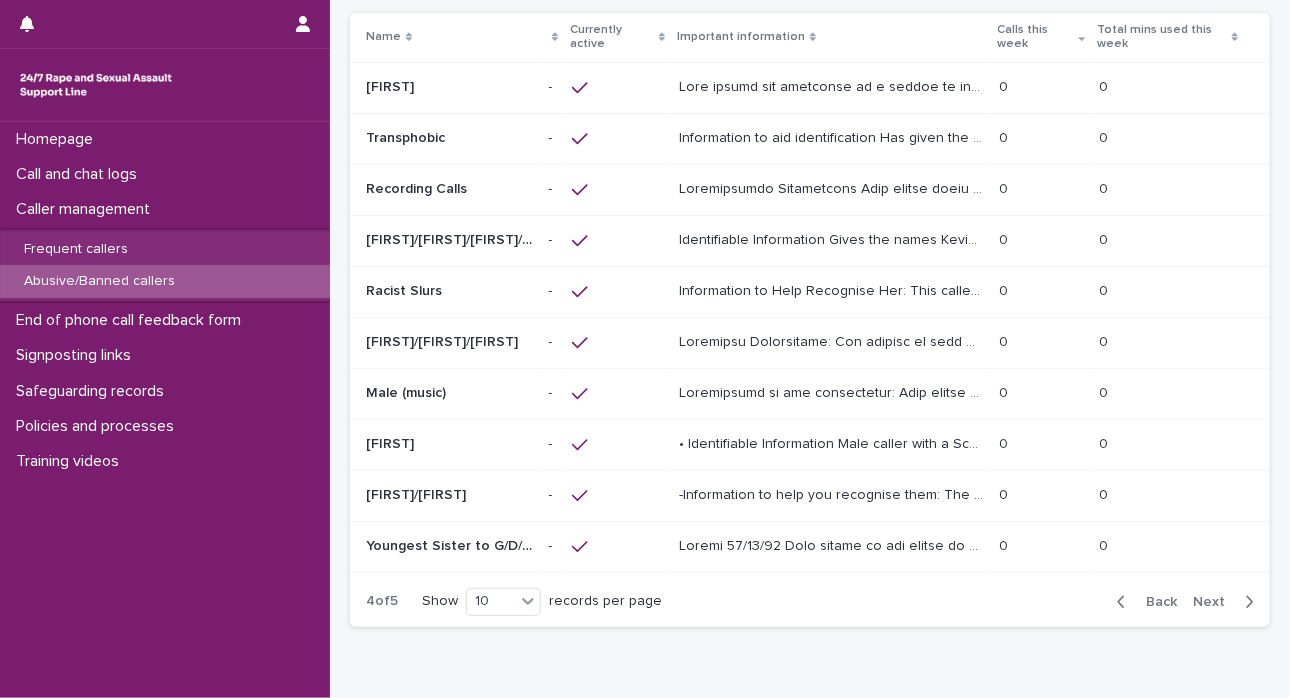click on "Next" at bounding box center (1215, 602) 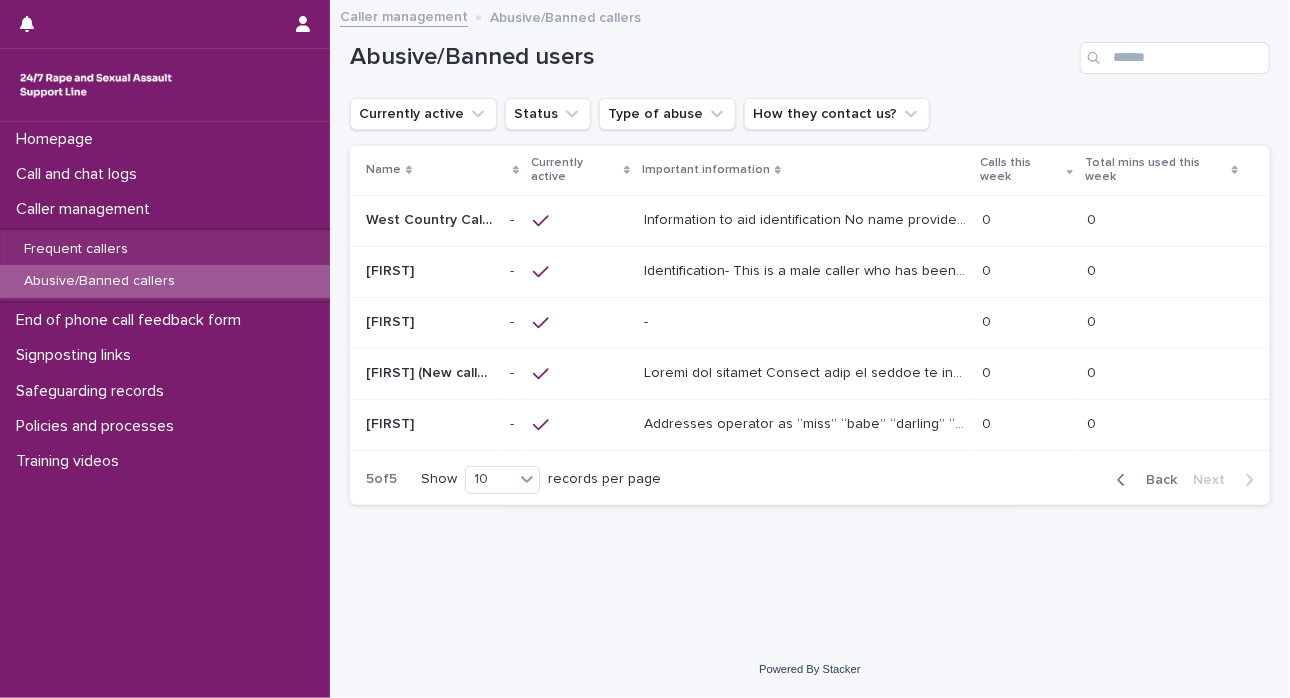 scroll, scrollTop: 0, scrollLeft: 0, axis: both 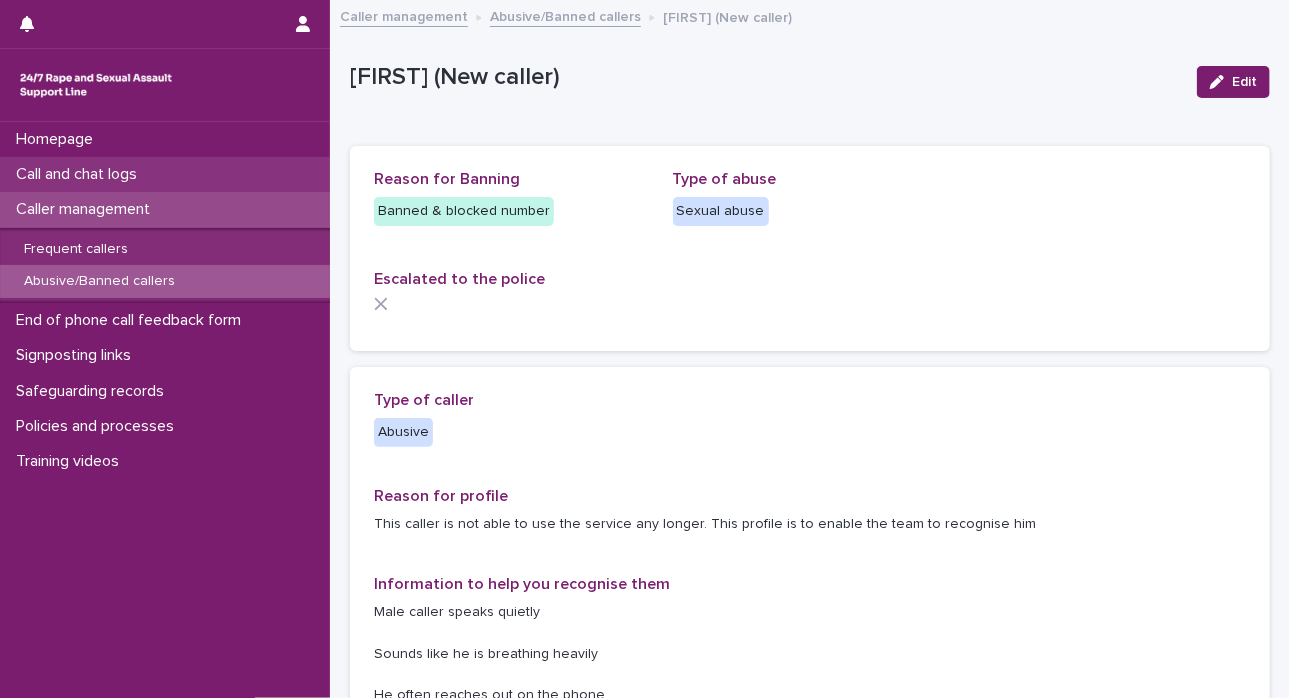 click on "Call and chat logs" at bounding box center (165, 174) 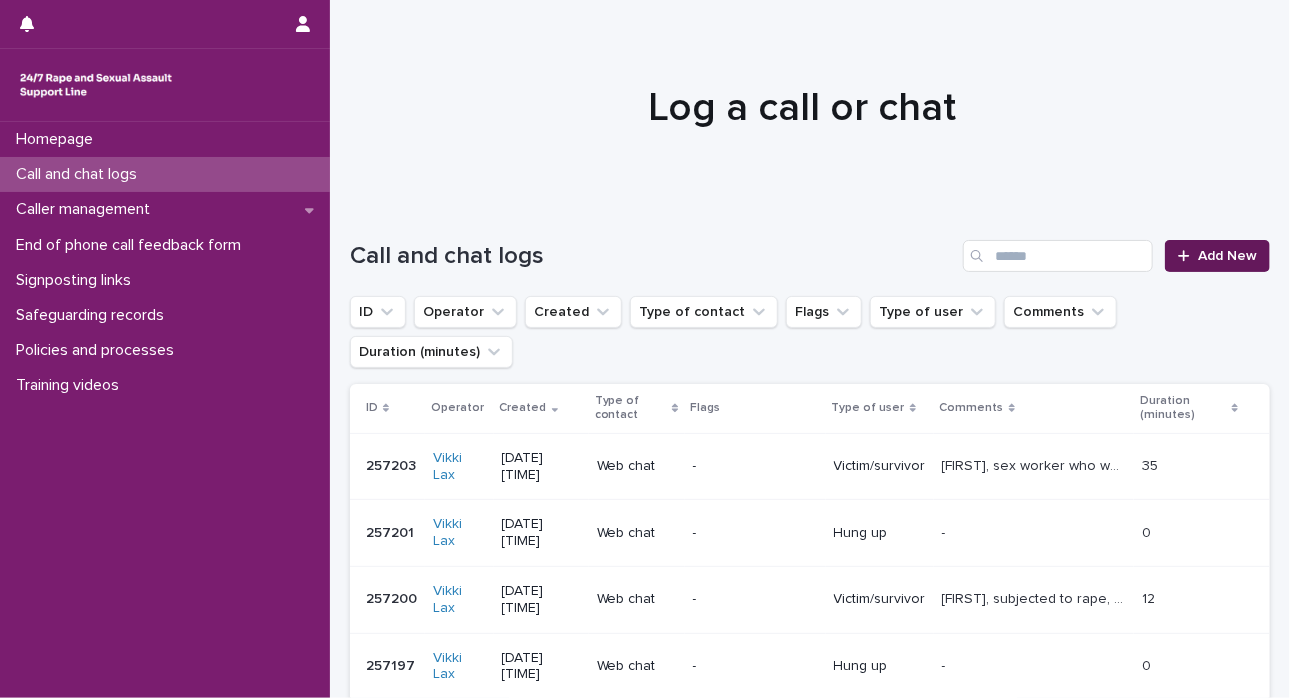 click on "Add New" at bounding box center [1227, 256] 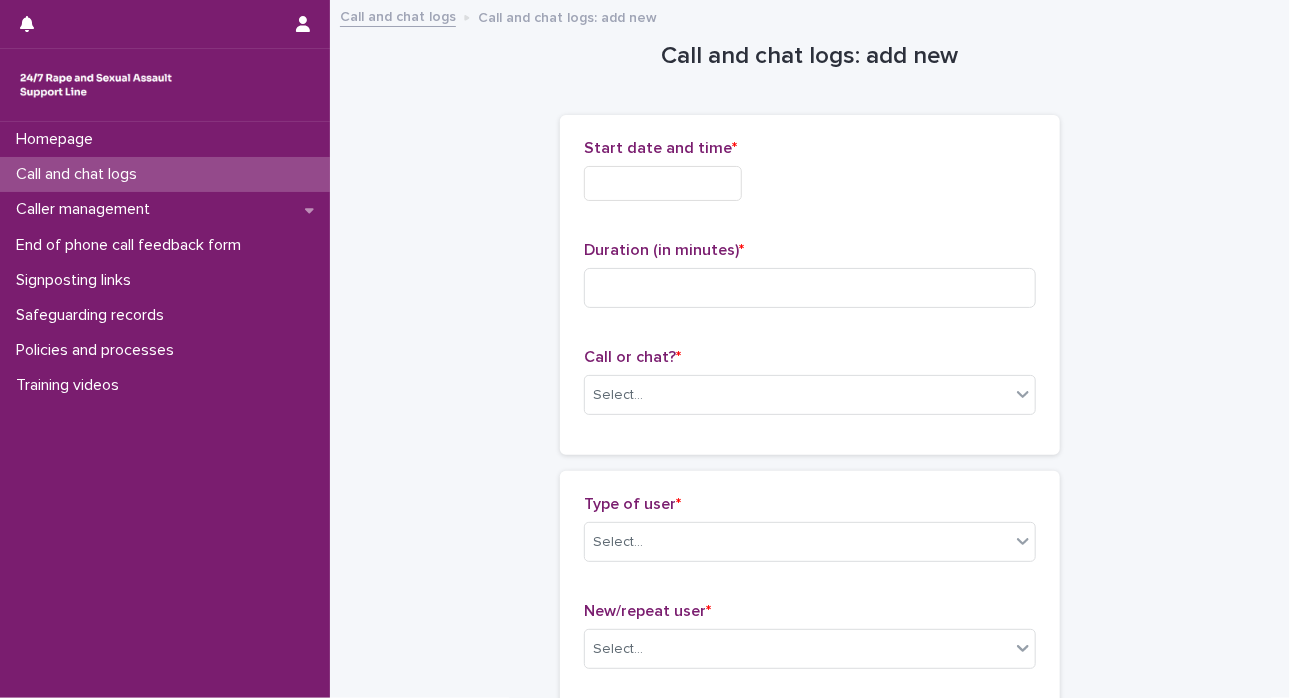 click at bounding box center (663, 183) 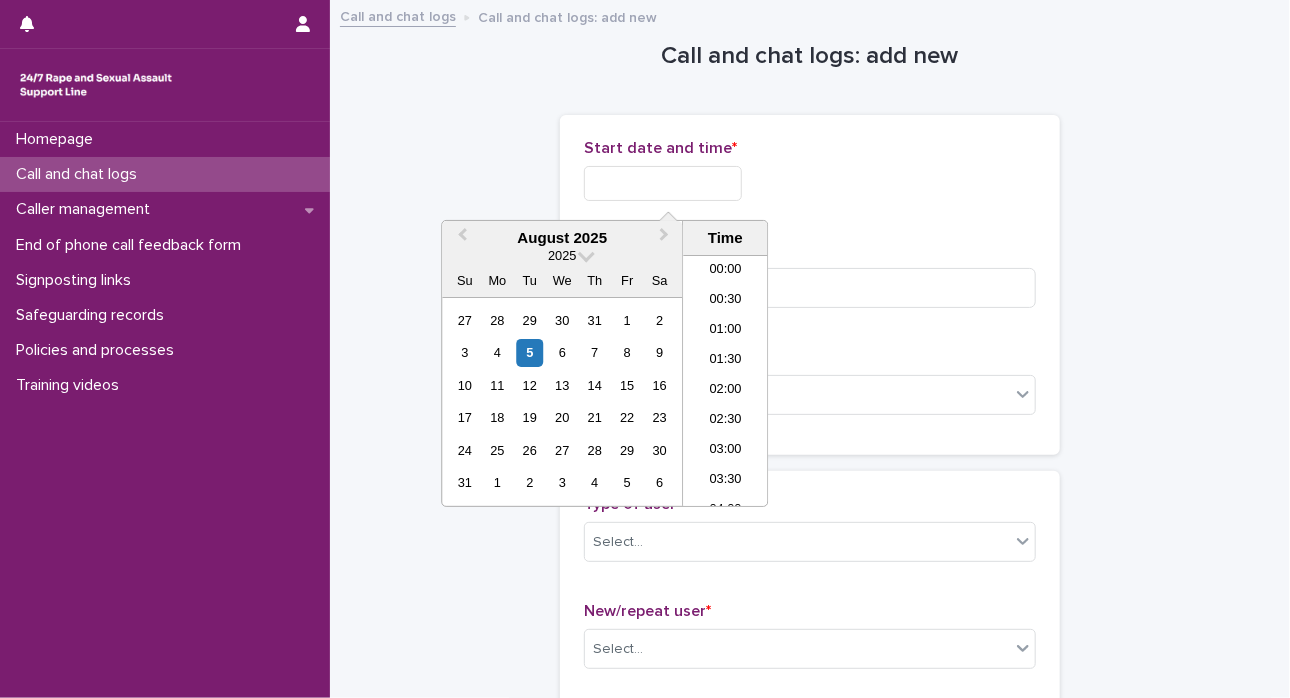 scroll, scrollTop: 1150, scrollLeft: 0, axis: vertical 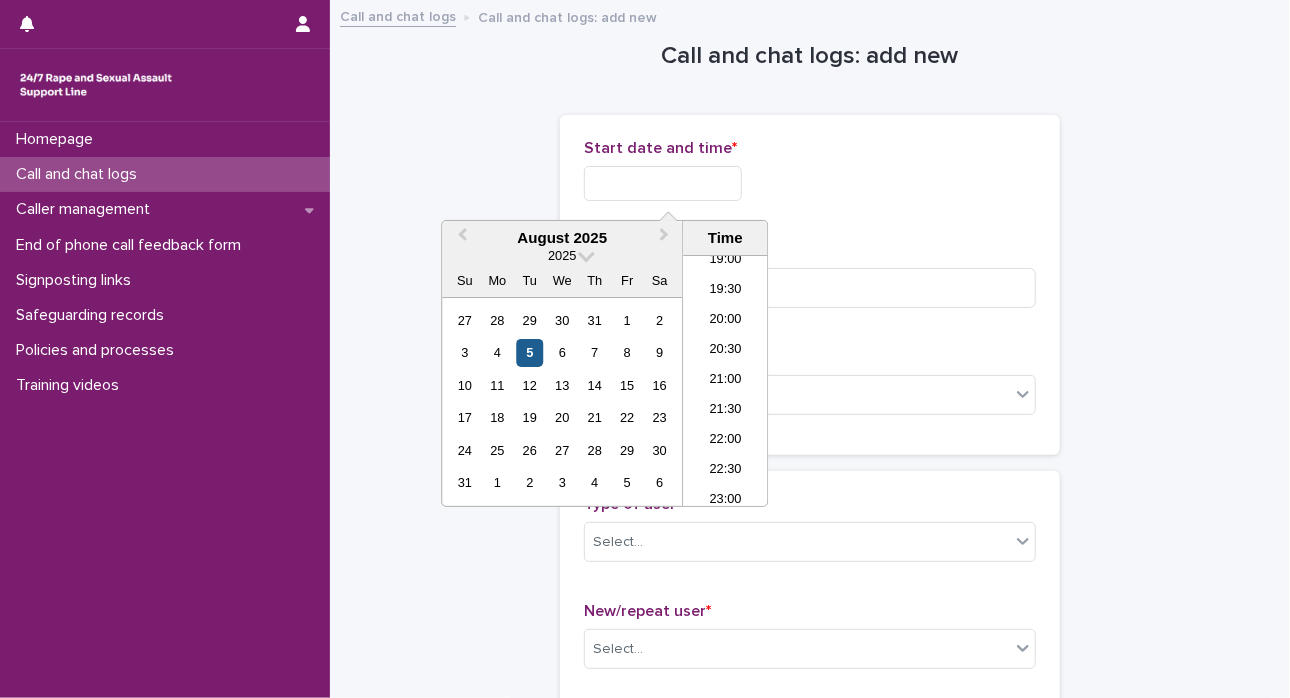 click on "5" at bounding box center [529, 352] 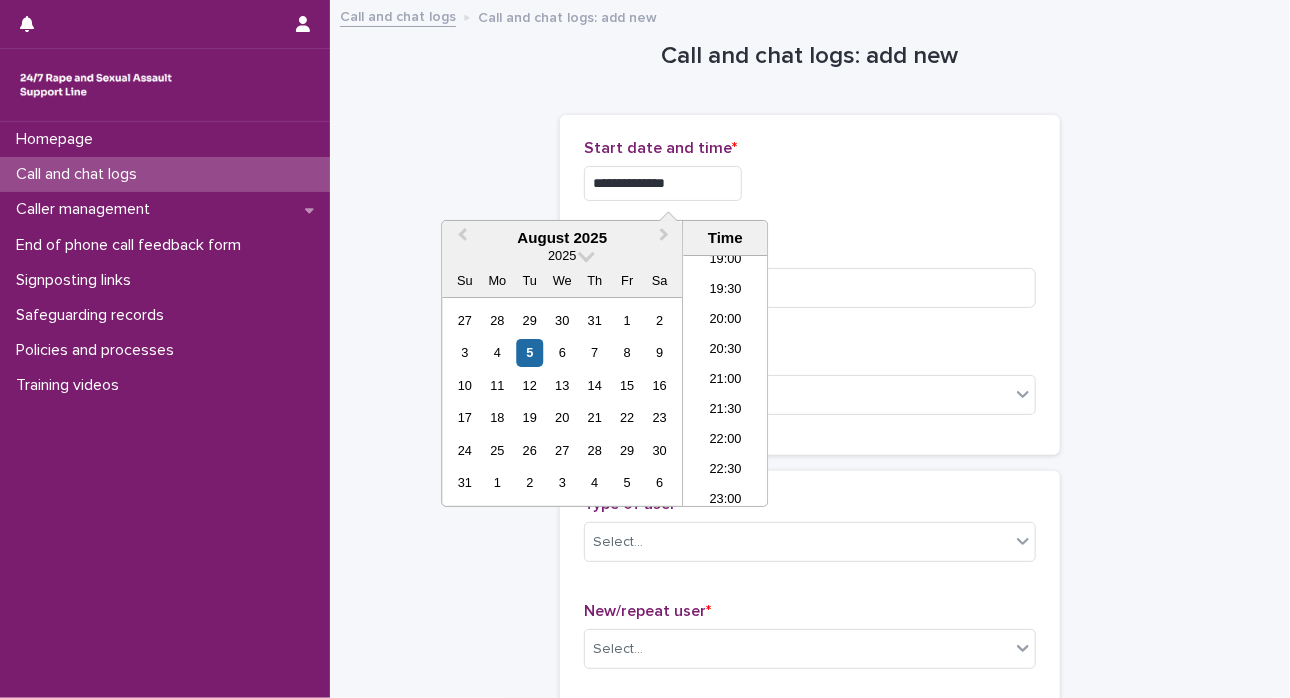 drag, startPoint x: 644, startPoint y: 176, endPoint x: 1169, endPoint y: 177, distance: 525.001 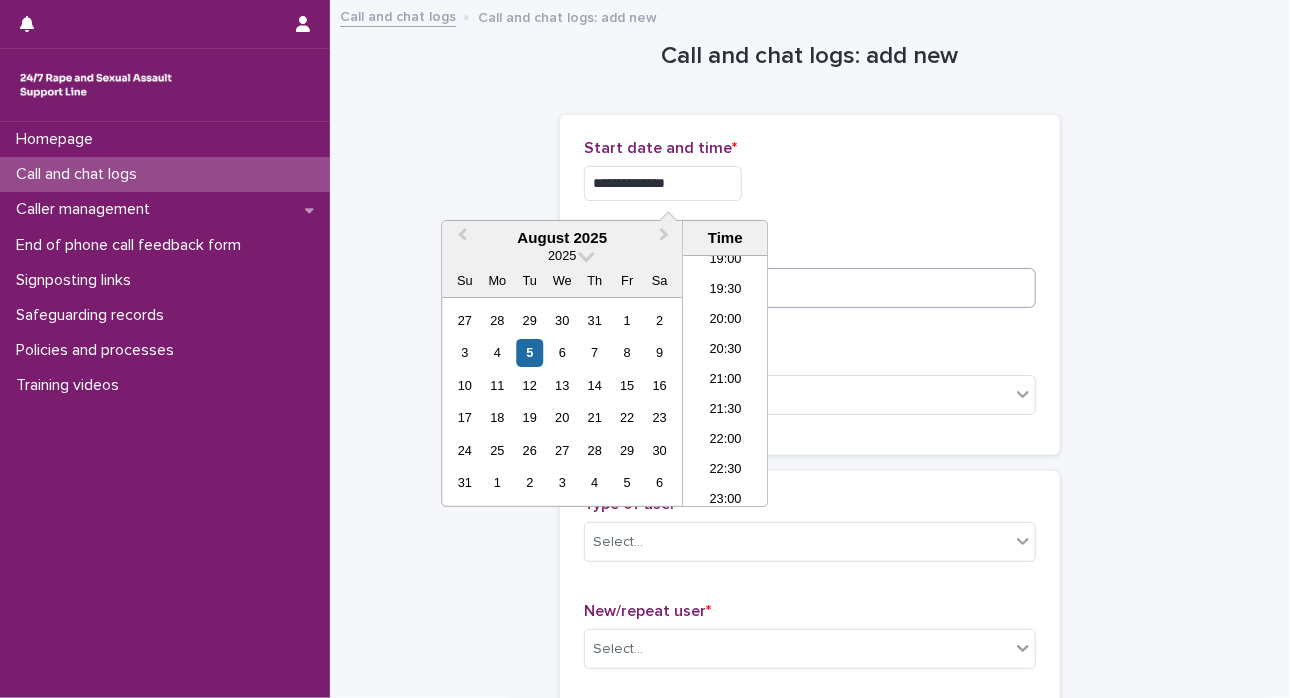 type on "**********" 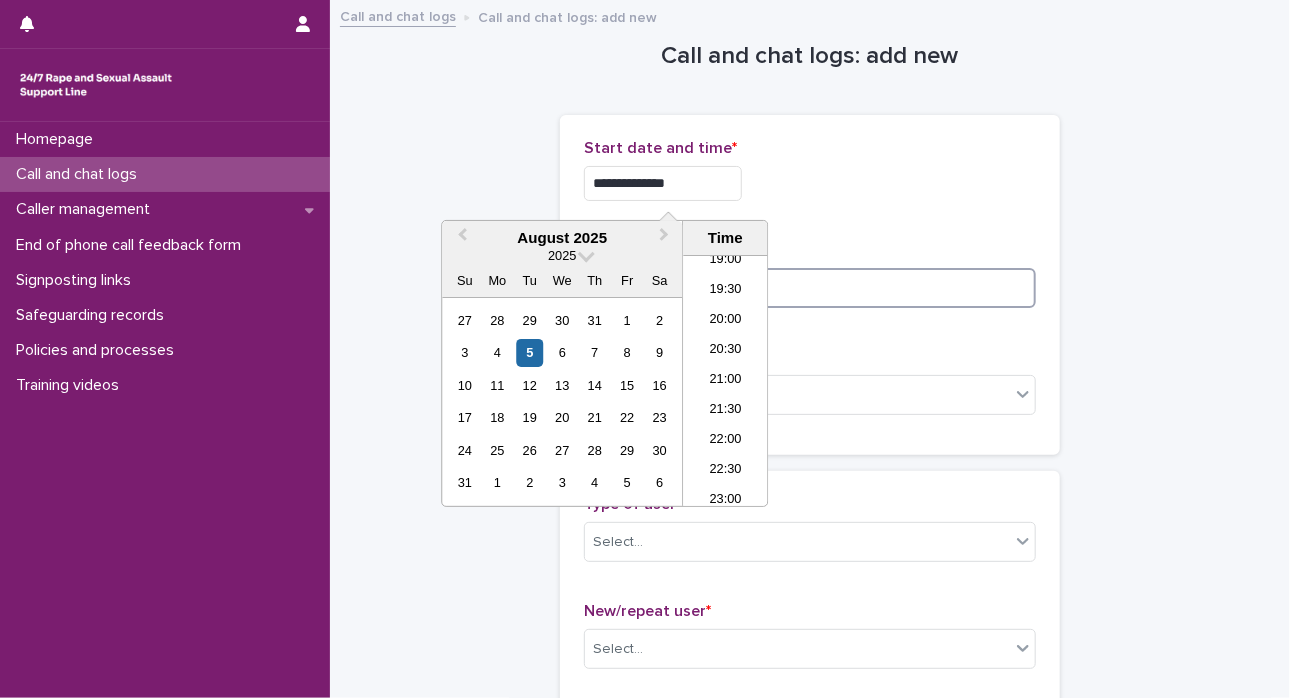 click at bounding box center [810, 288] 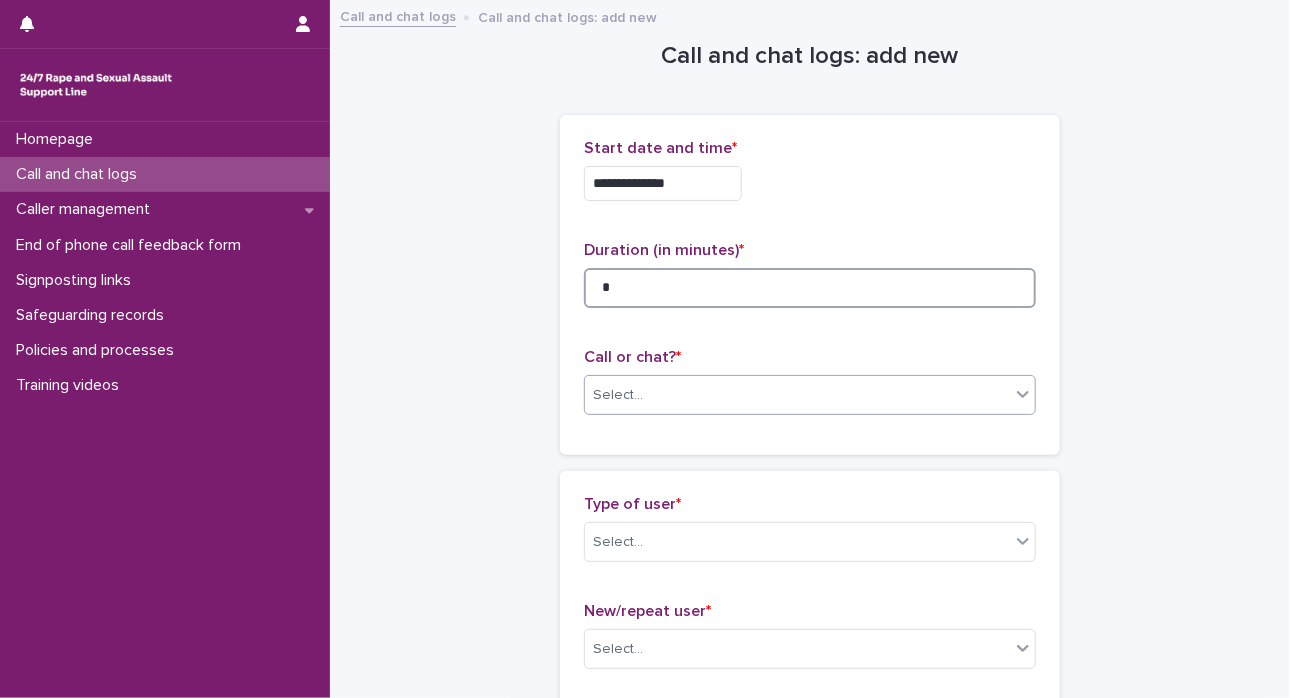 type on "*" 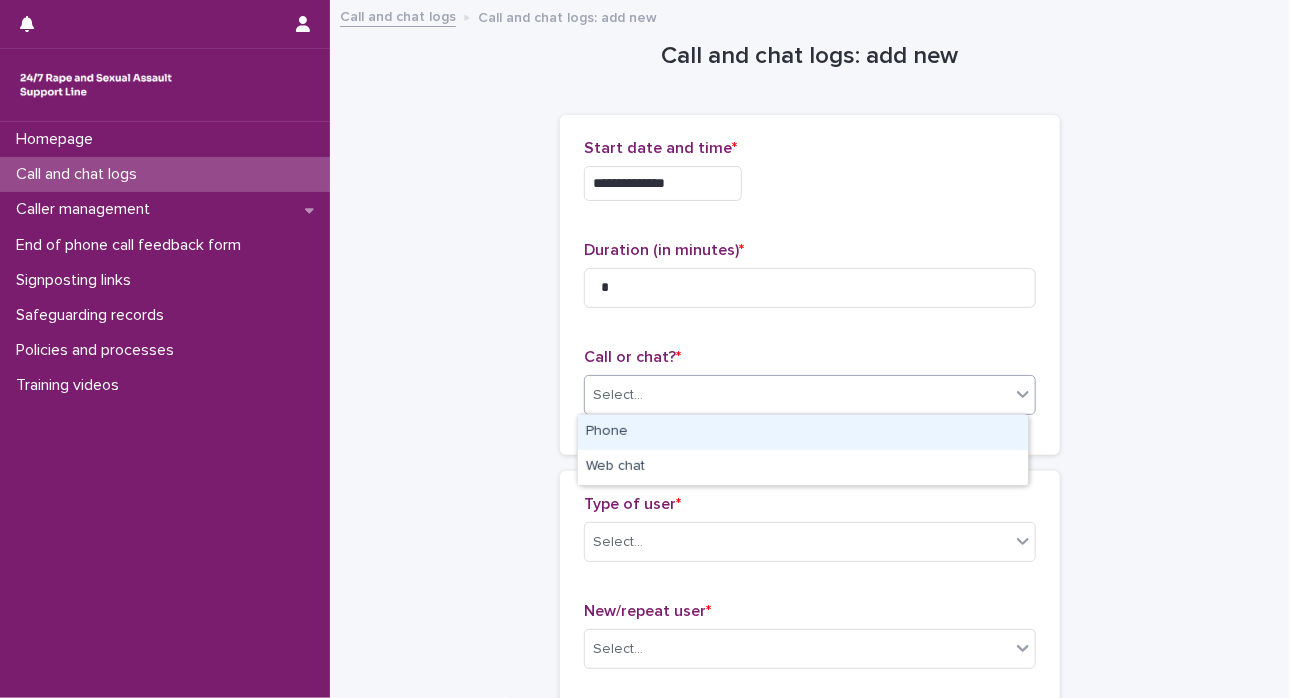 click 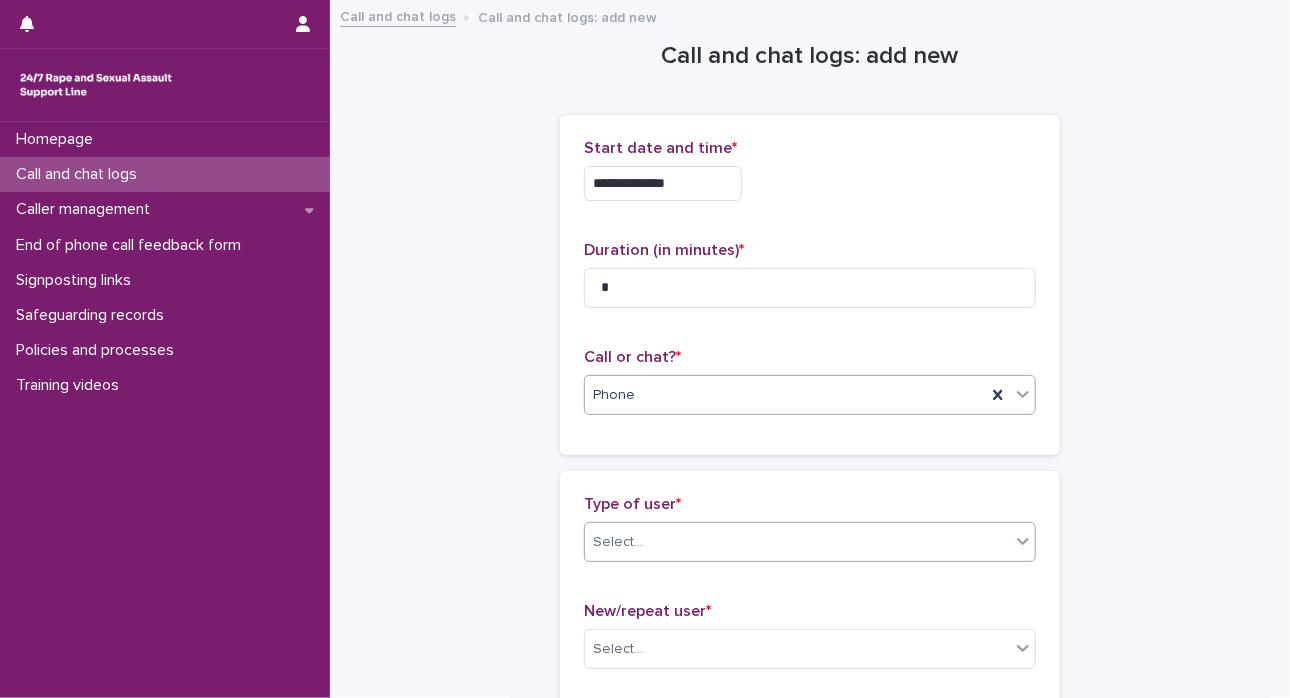 click 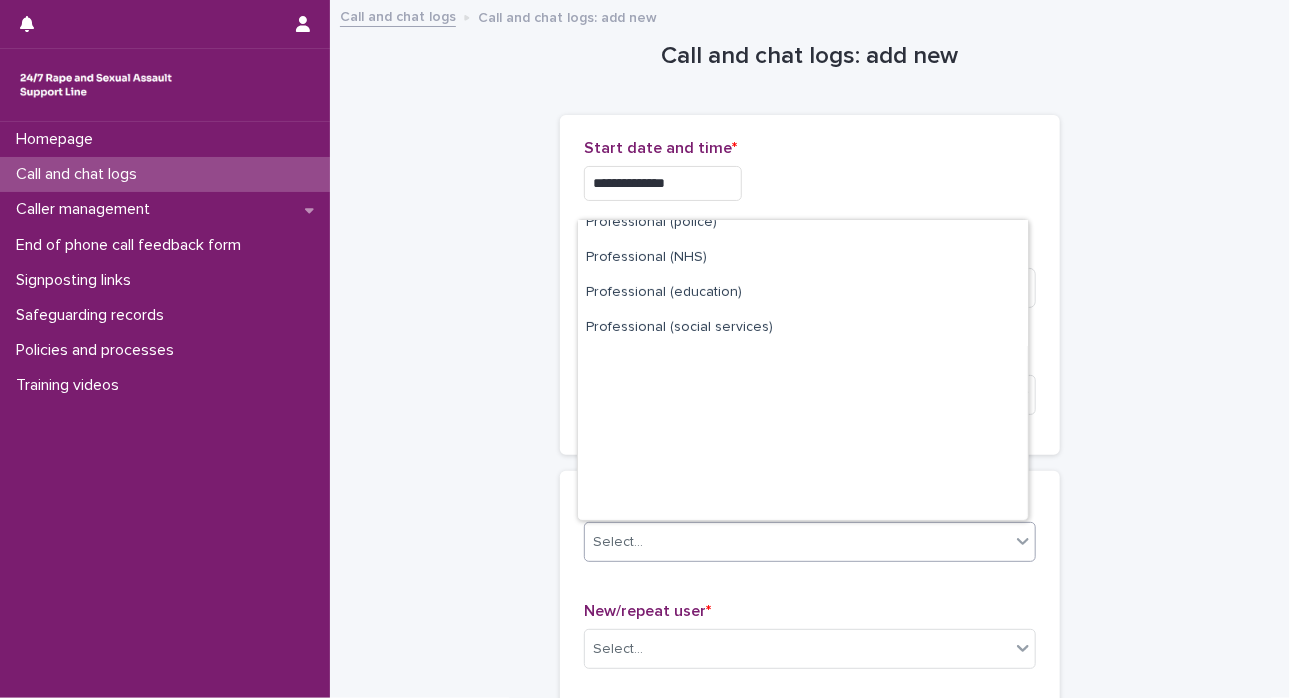 scroll, scrollTop: 0, scrollLeft: 0, axis: both 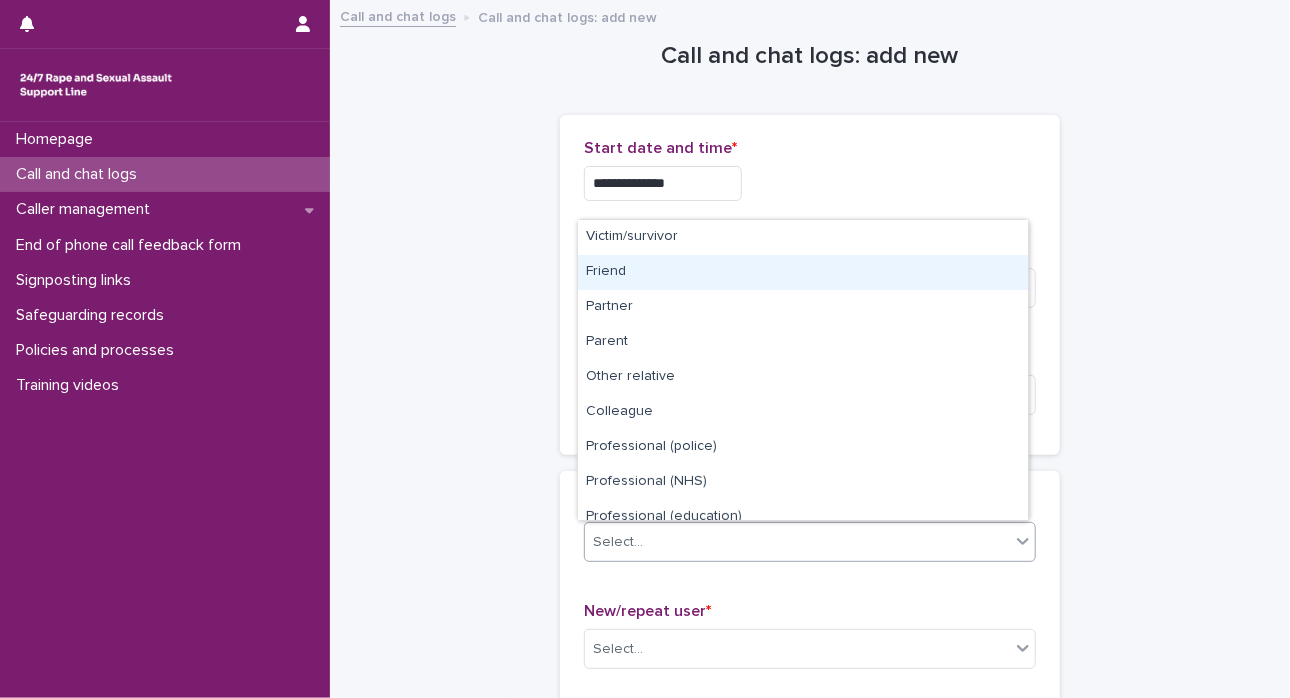 click on "**********" at bounding box center (810, 285) 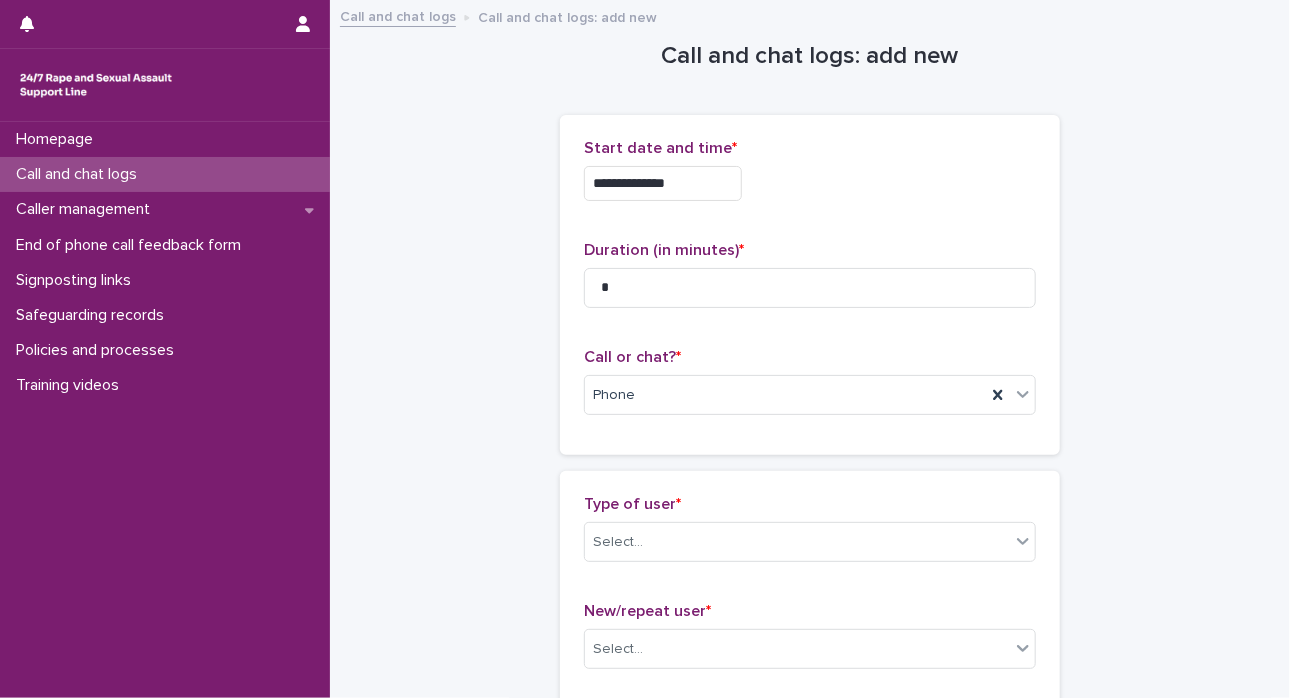 click on "**********" at bounding box center (810, 285) 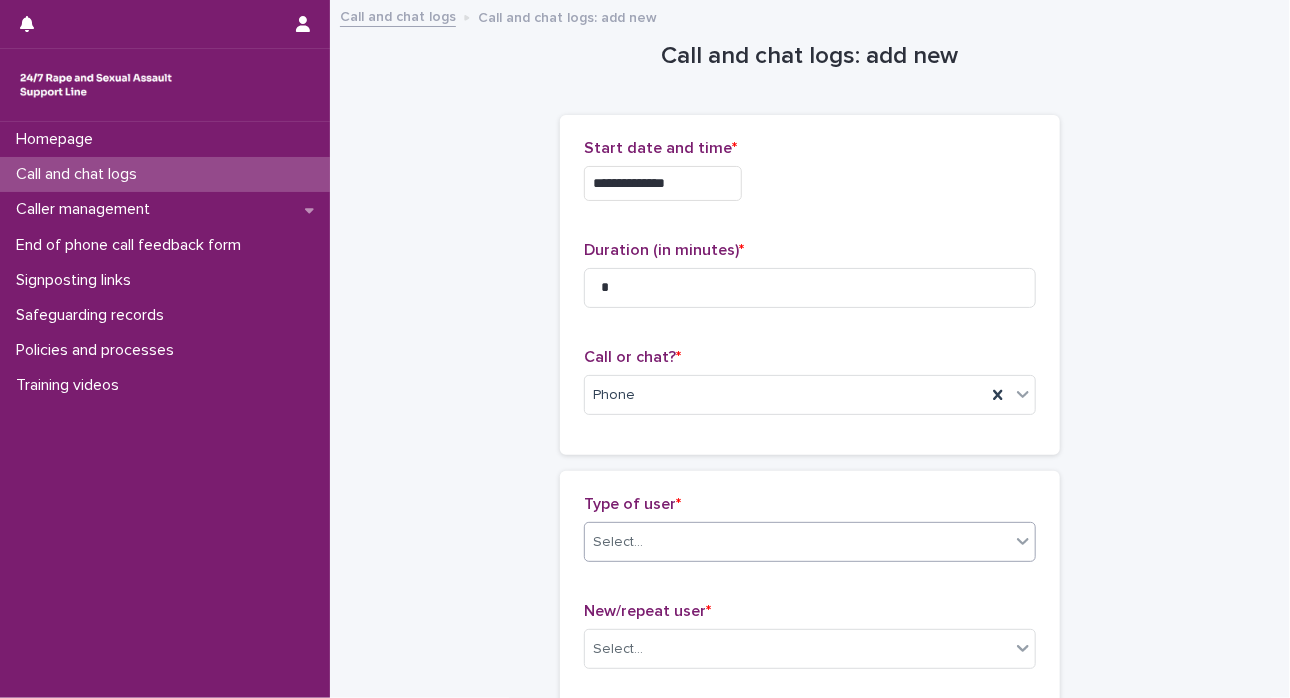 click 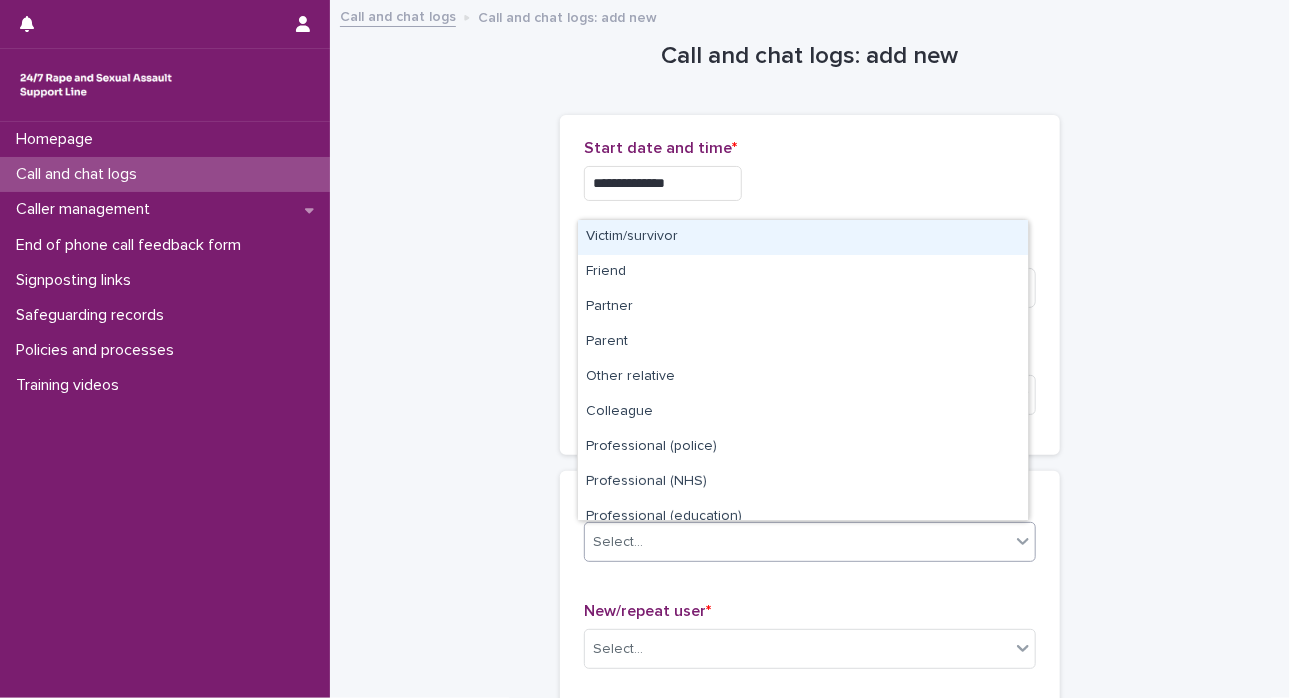 click on "Victim/survivor" at bounding box center [803, 237] 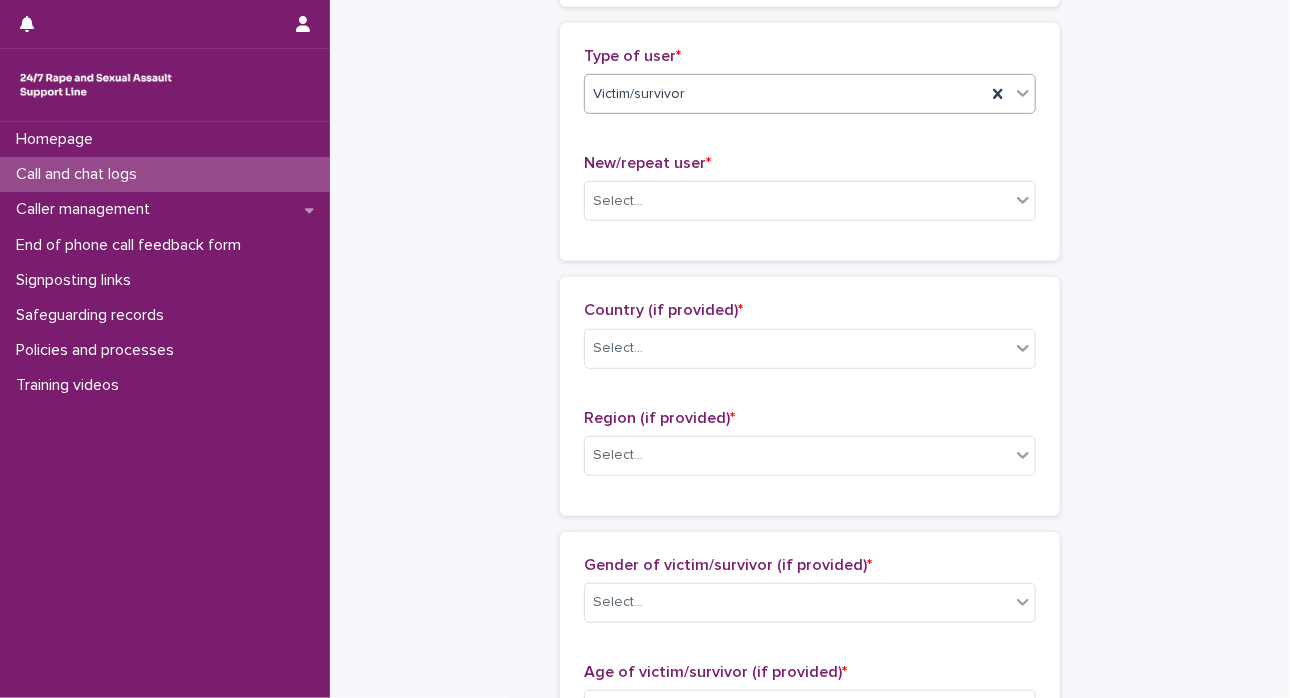 scroll, scrollTop: 463, scrollLeft: 0, axis: vertical 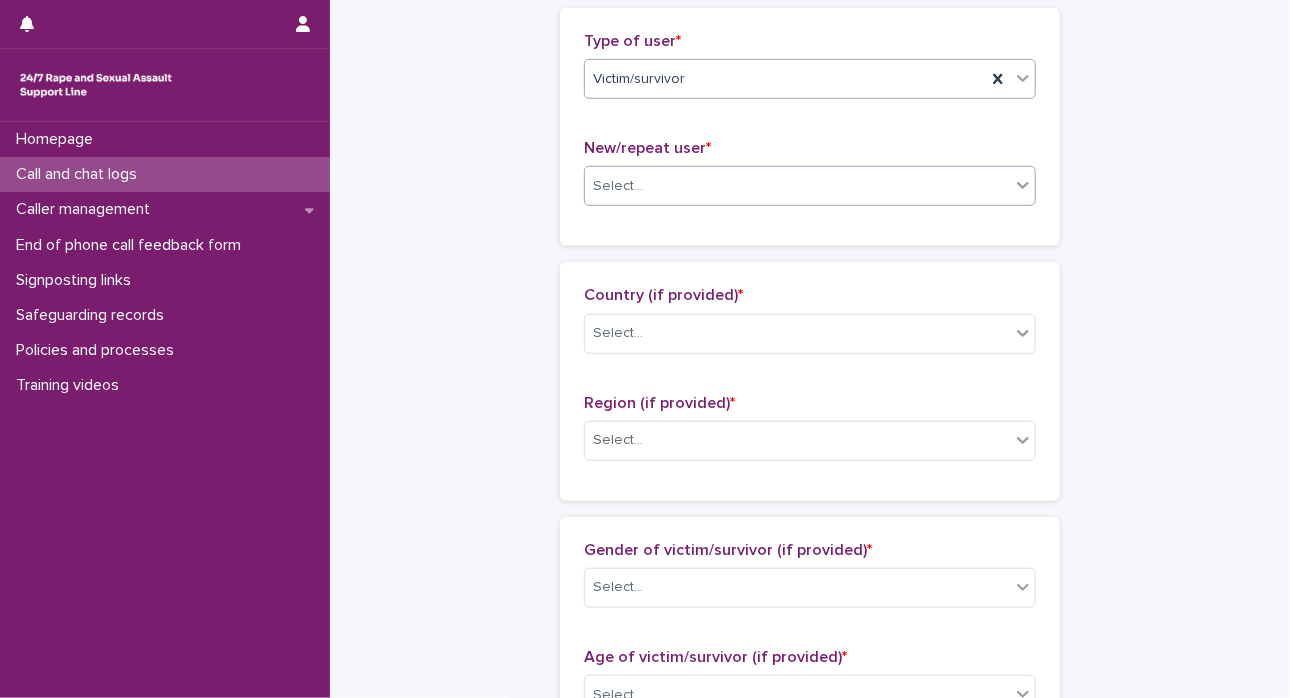 click at bounding box center (1023, 185) 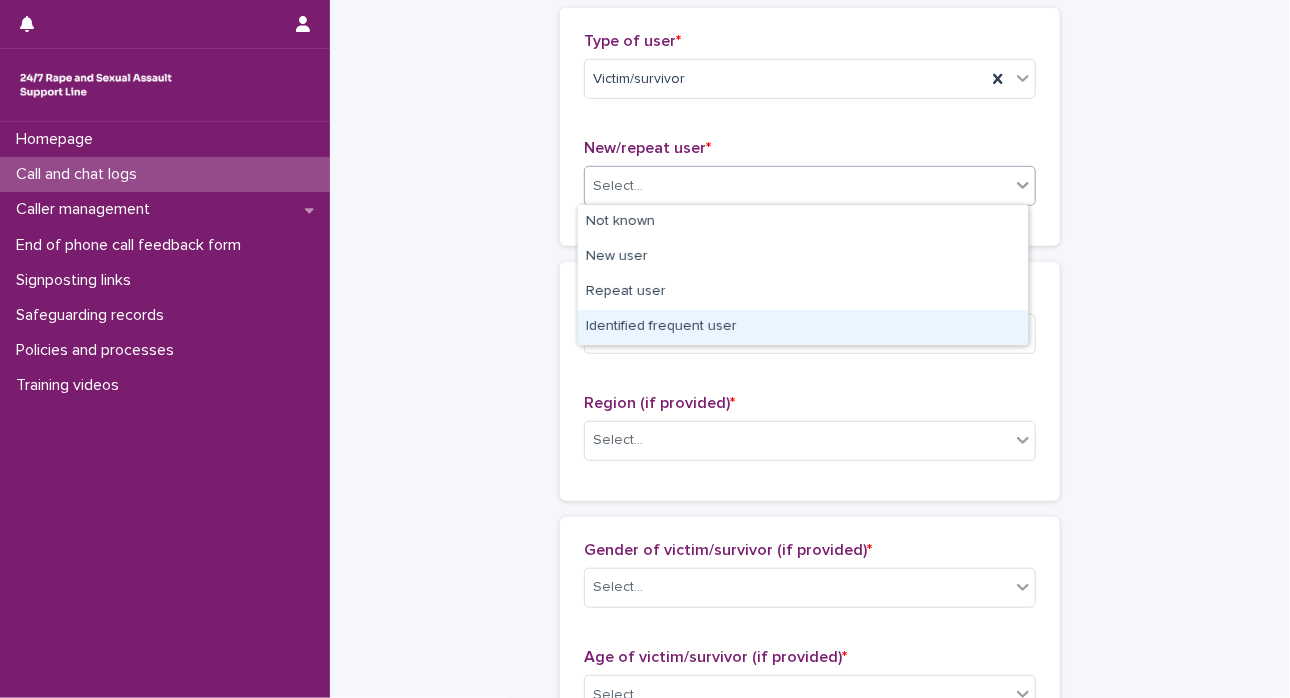 click on "Identified frequent user" at bounding box center [803, 327] 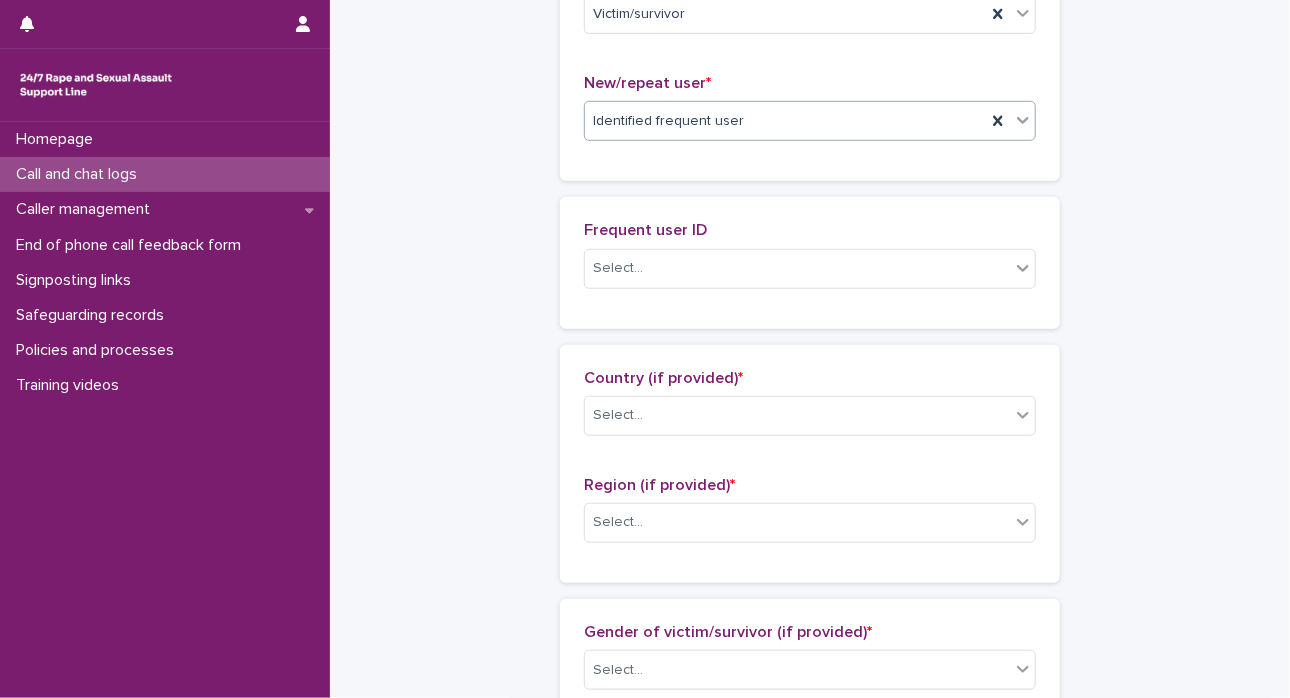scroll, scrollTop: 536, scrollLeft: 0, axis: vertical 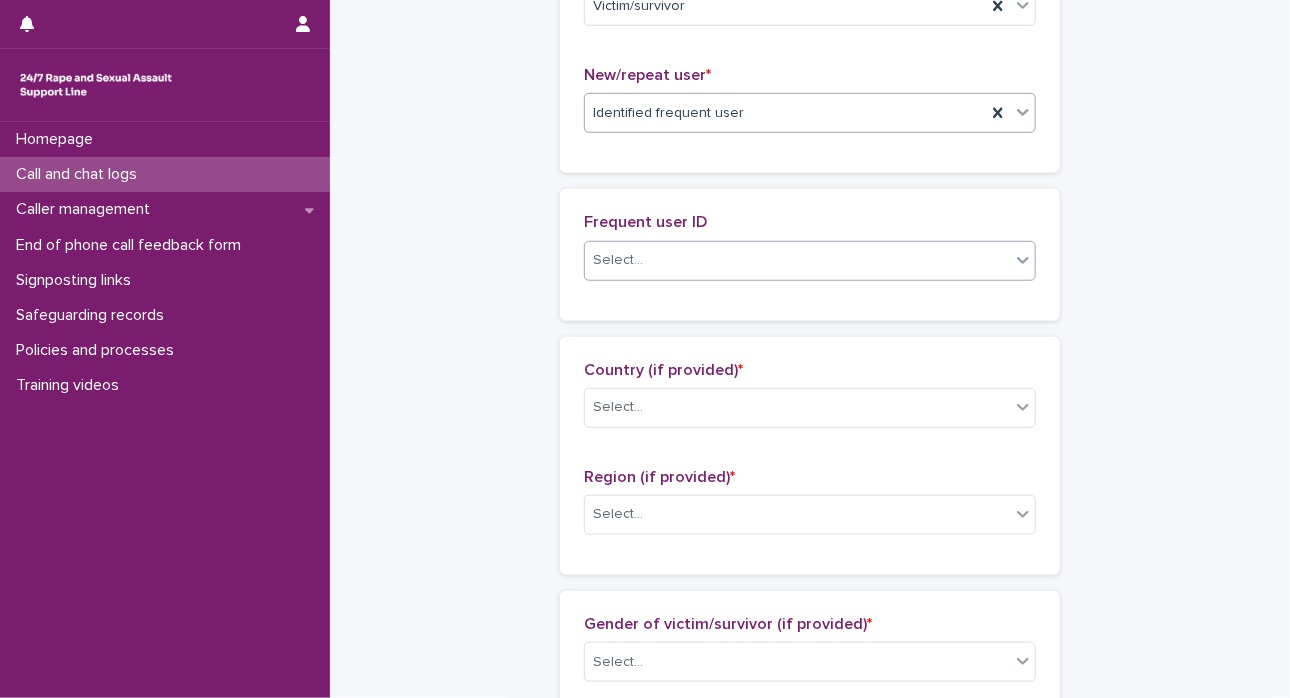 click 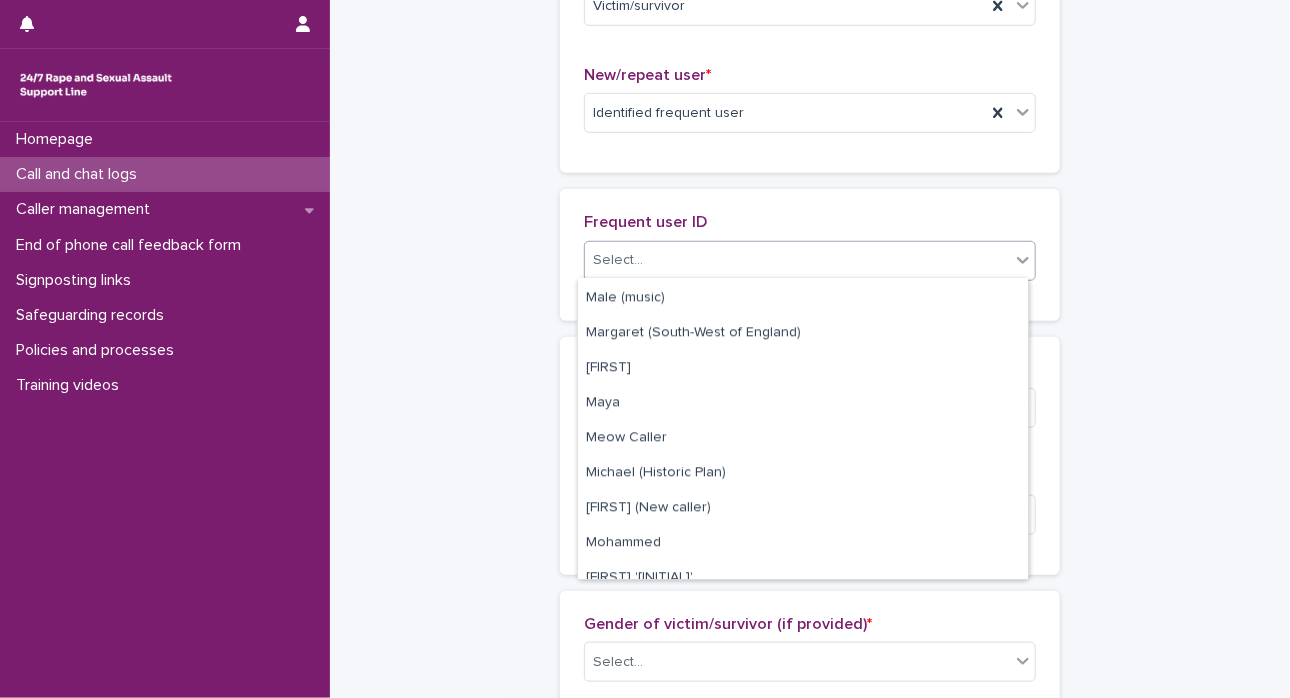 scroll, scrollTop: 2180, scrollLeft: 0, axis: vertical 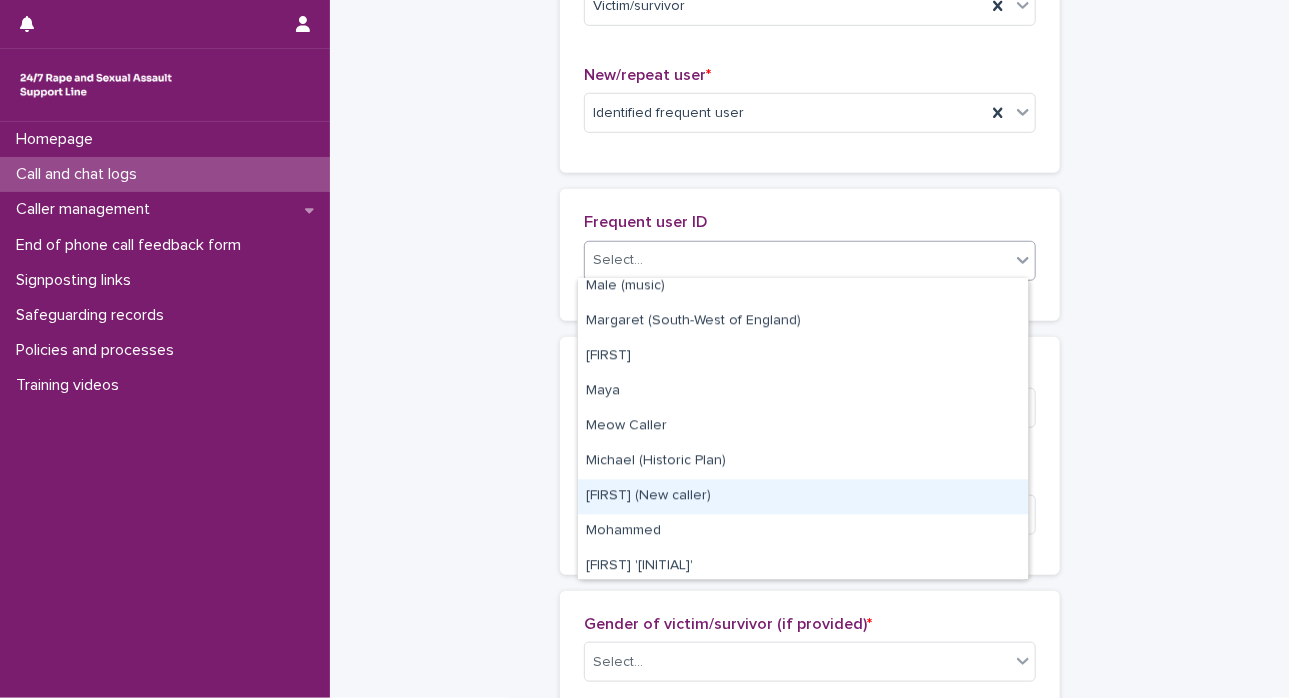 click on "[FIRST] (New caller)" at bounding box center [803, 496] 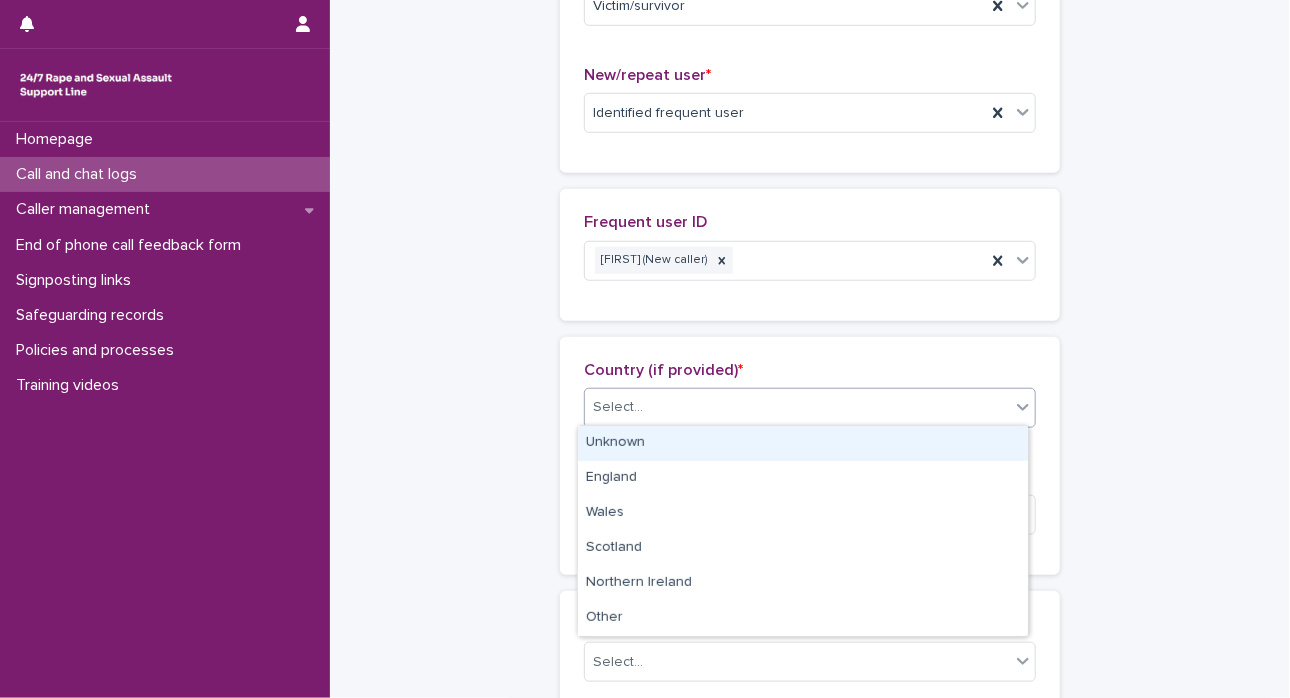 click 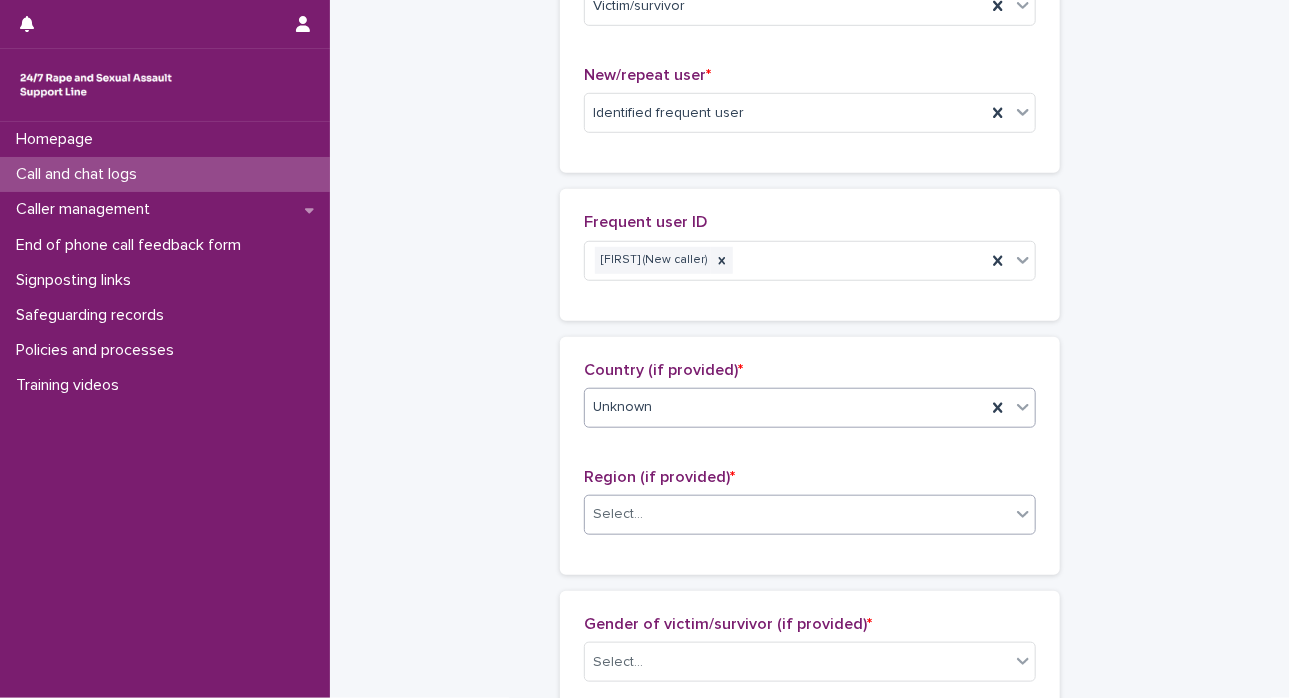 click on "Select..." at bounding box center [797, 514] 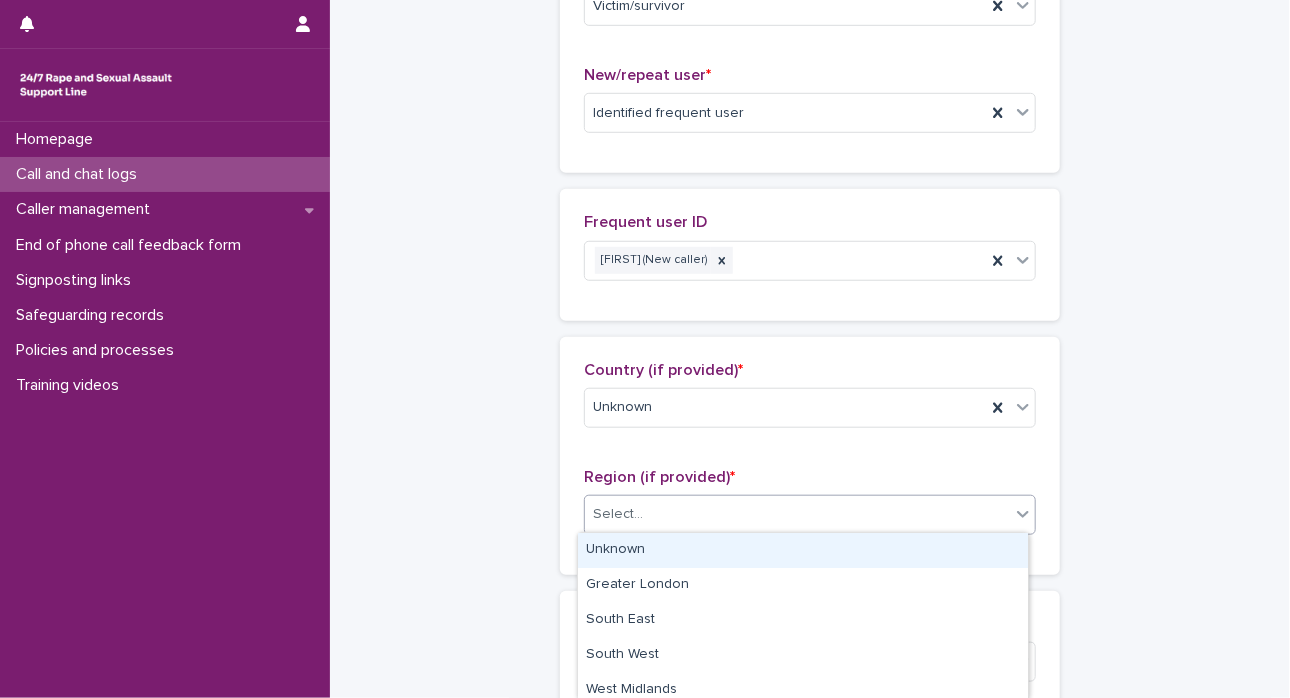 click on "Unknown" at bounding box center (803, 550) 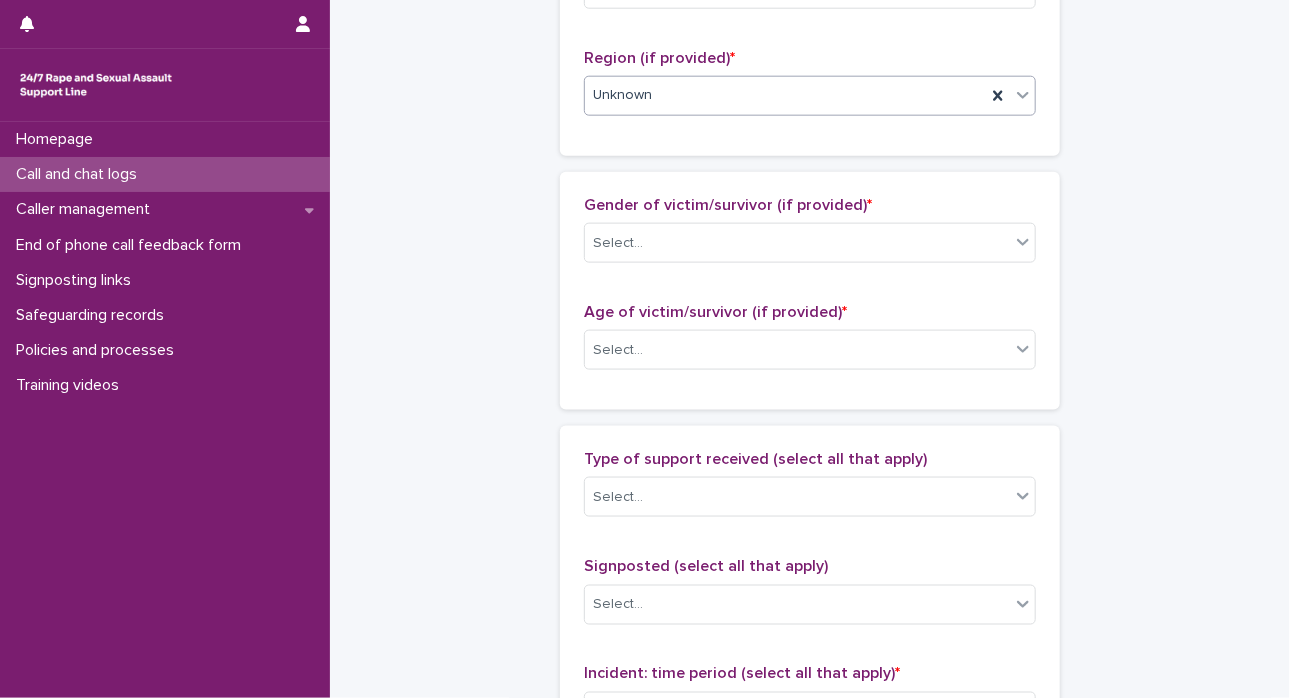 scroll, scrollTop: 985, scrollLeft: 0, axis: vertical 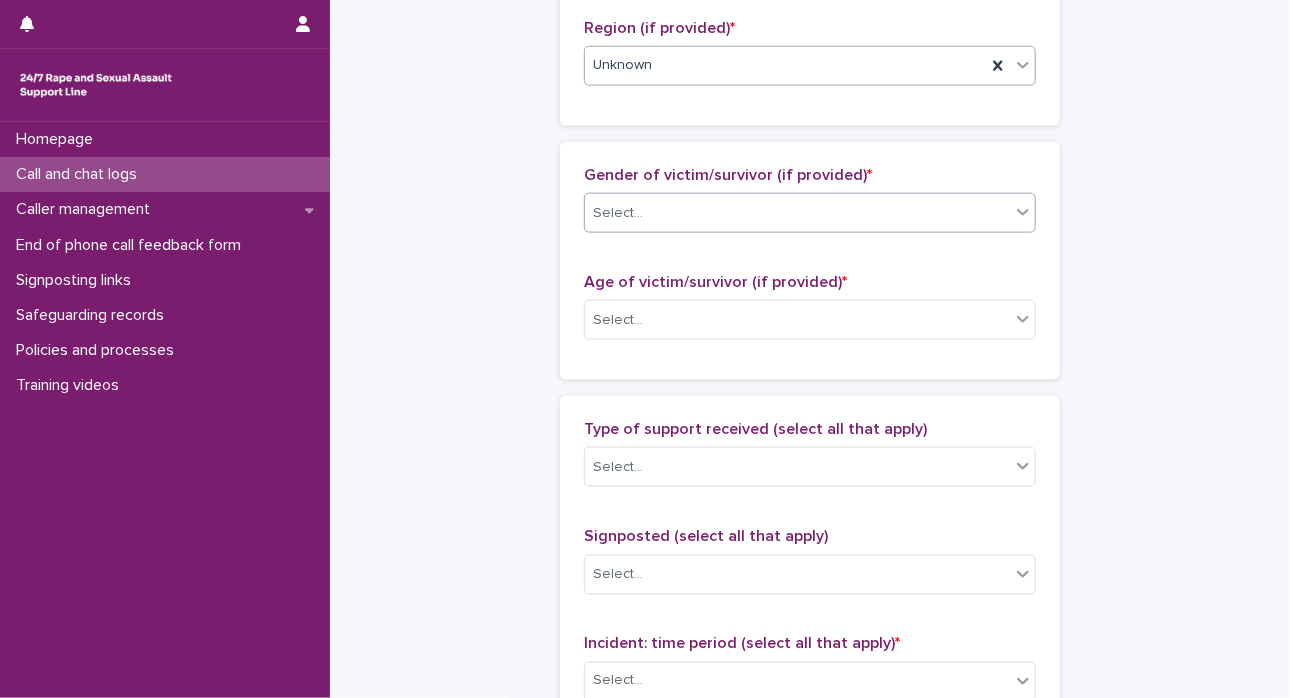 click 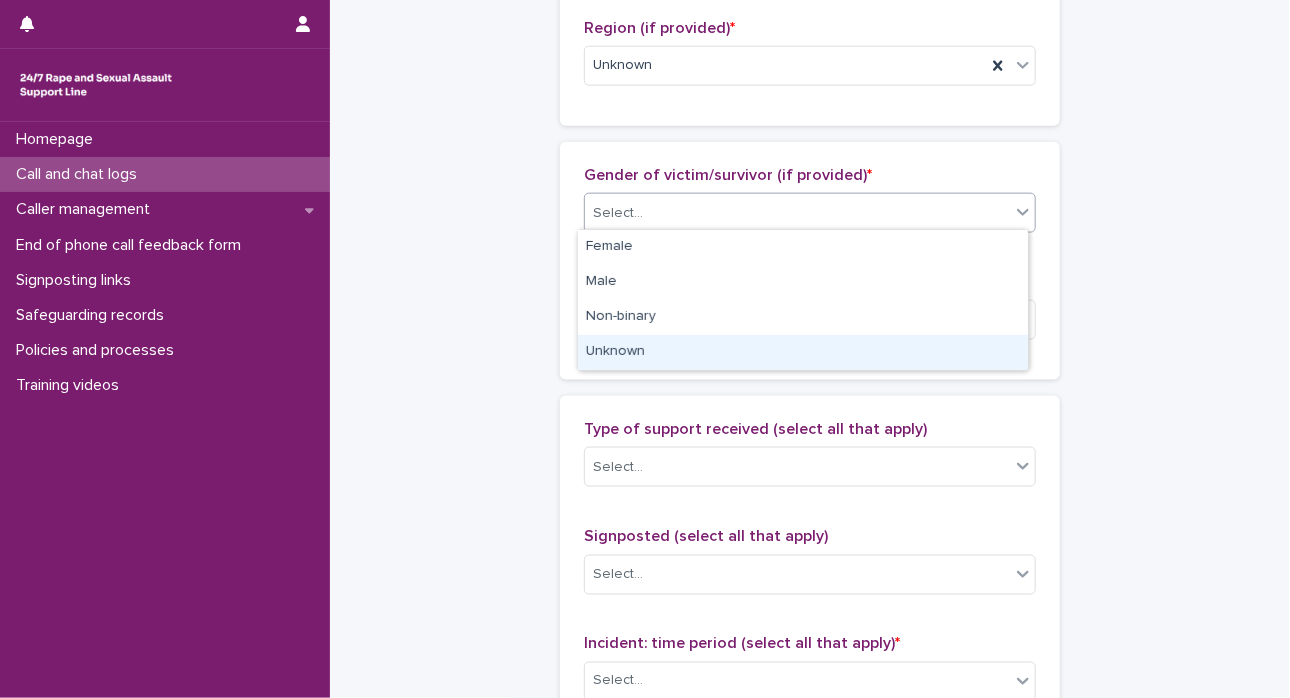 click on "Unknown" at bounding box center [803, 352] 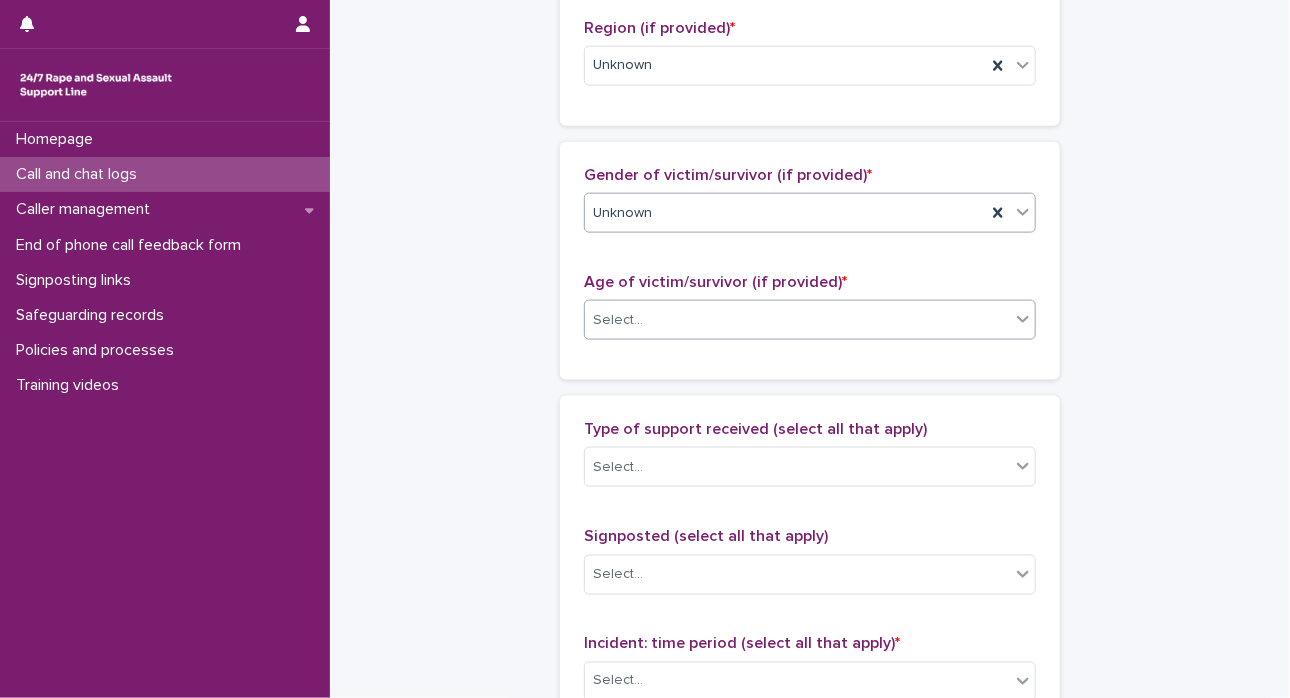 click at bounding box center (1023, 319) 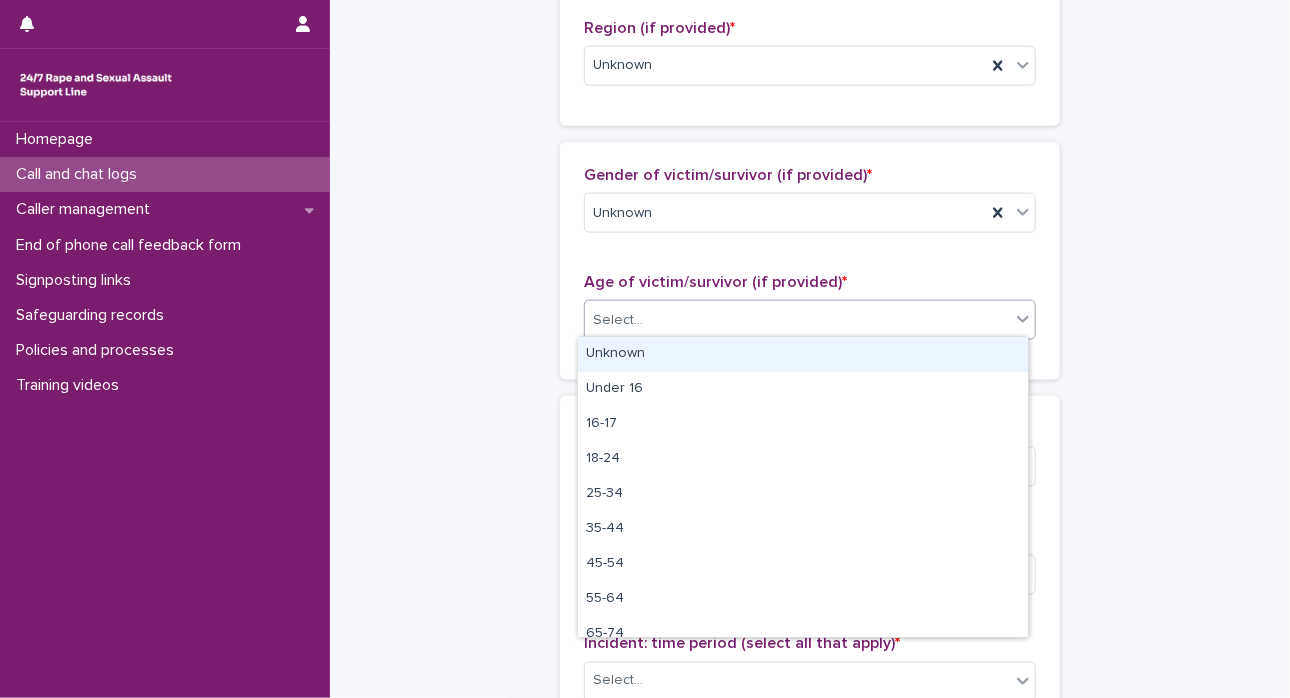 click on "Unknown" at bounding box center [803, 354] 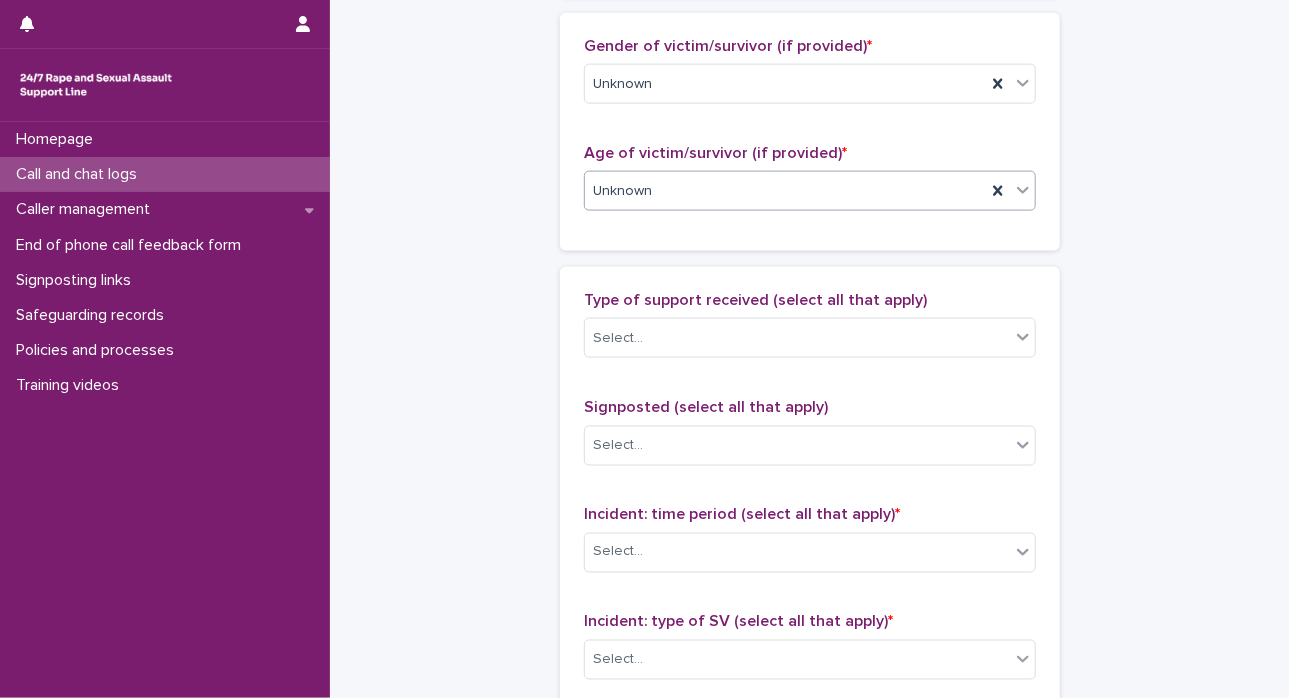 scroll, scrollTop: 1117, scrollLeft: 0, axis: vertical 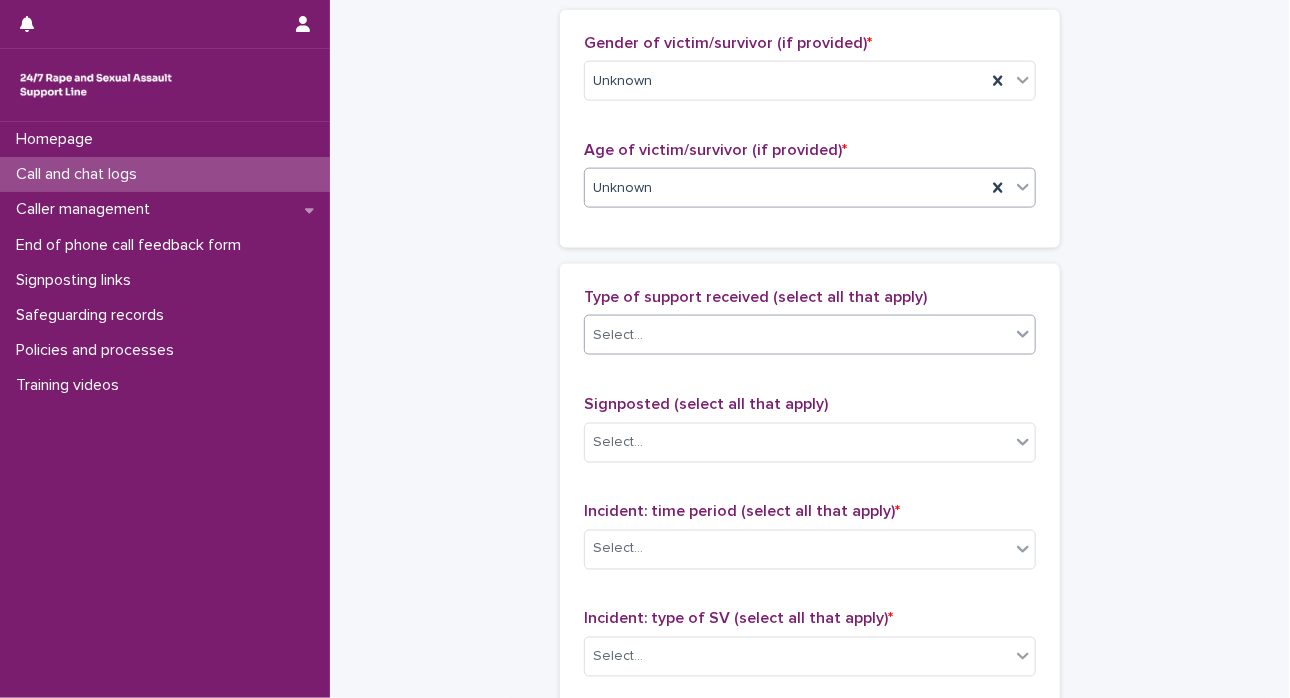 click on "Select..." at bounding box center (797, 335) 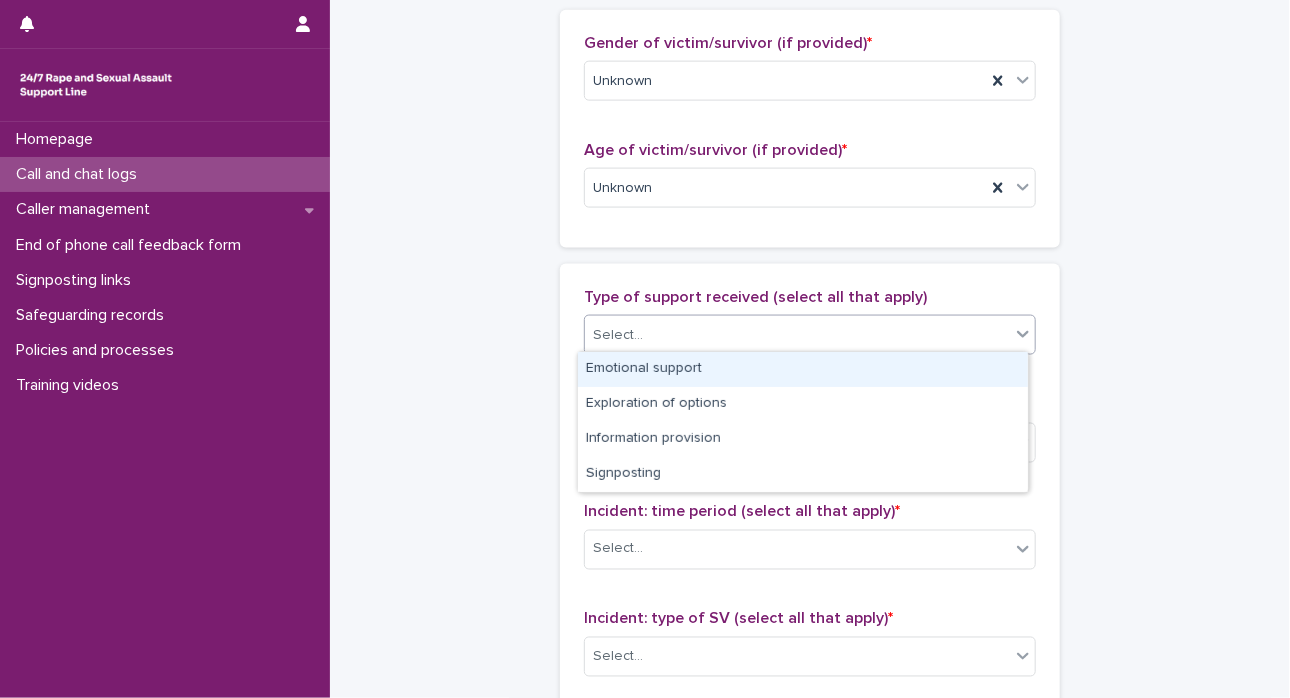 click on "**********" at bounding box center (810, 41) 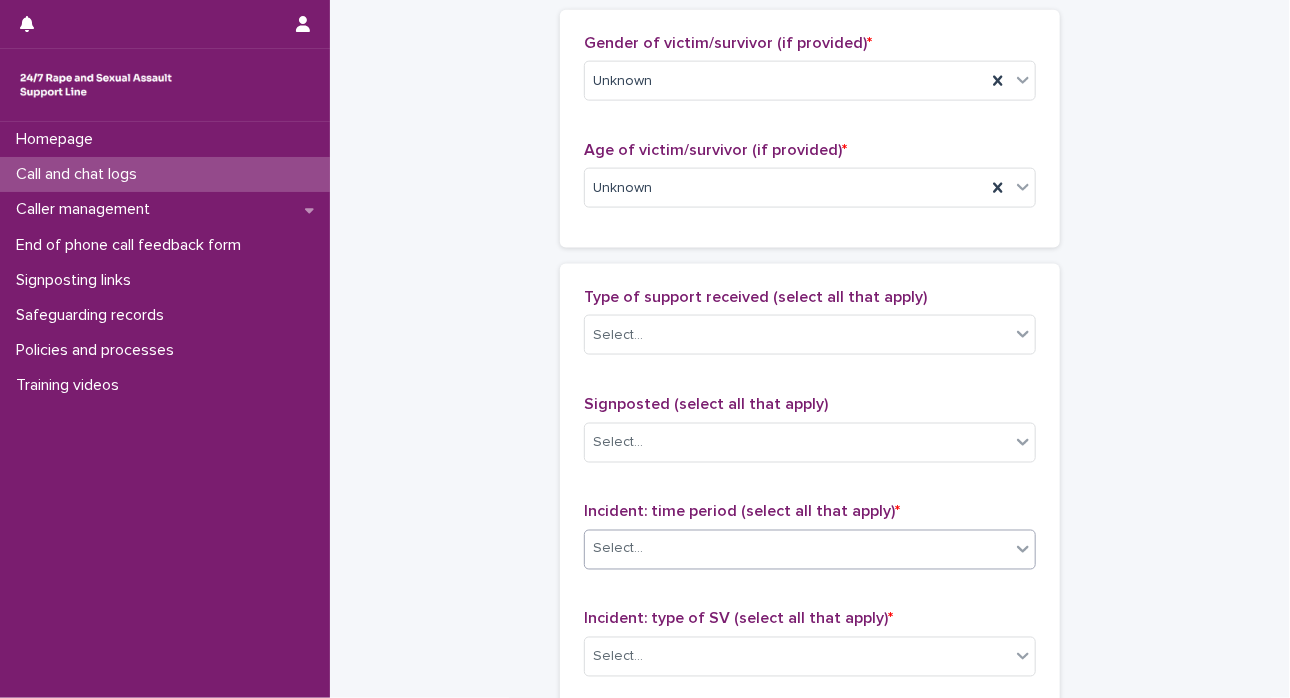 click 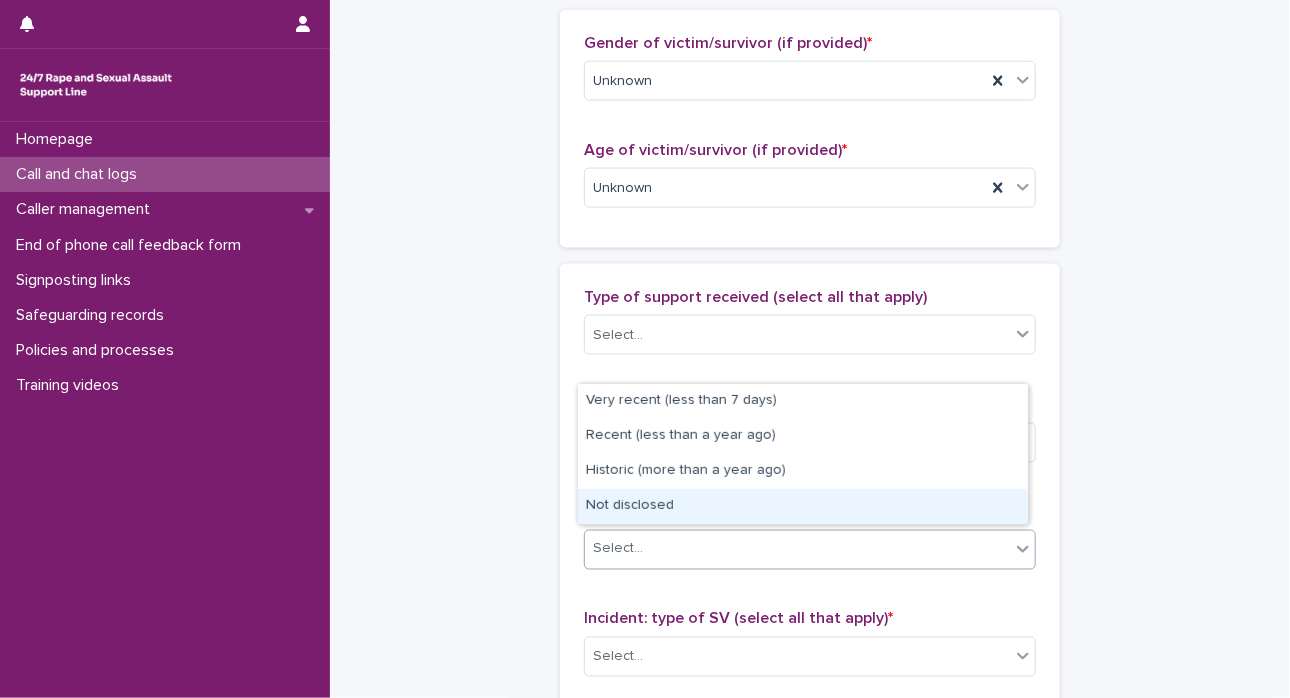 click on "Not disclosed" at bounding box center [803, 506] 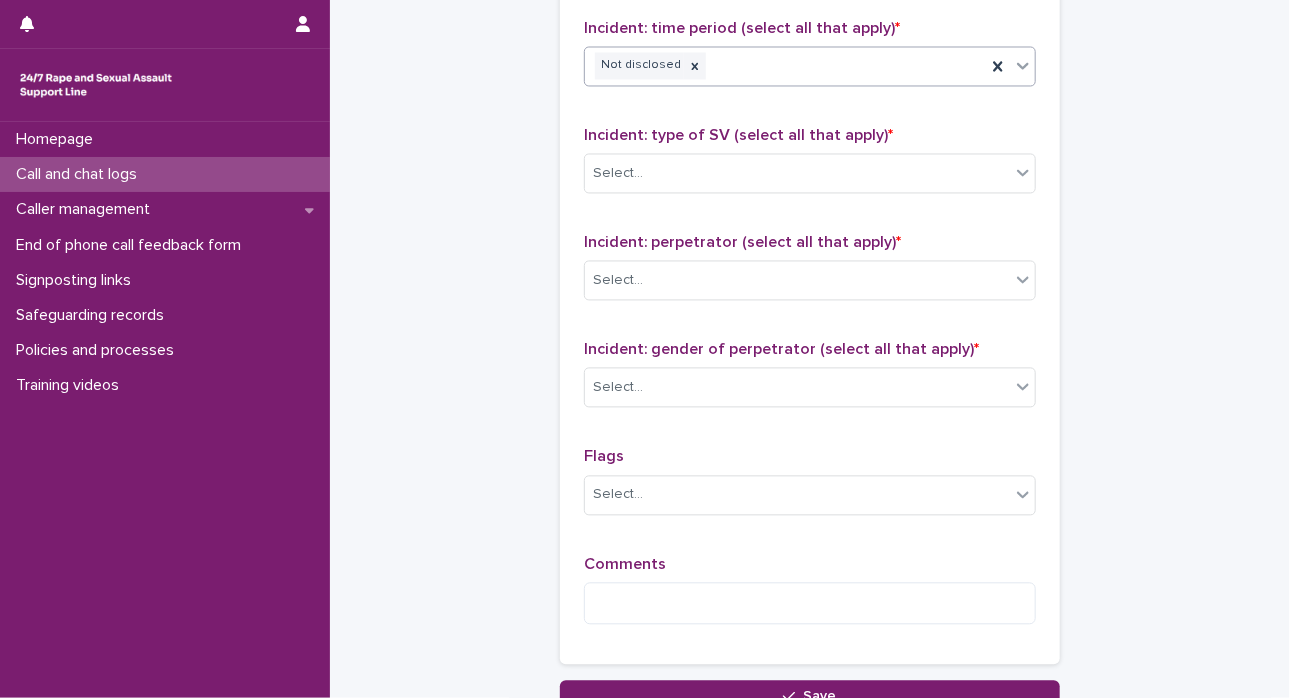 scroll, scrollTop: 1624, scrollLeft: 0, axis: vertical 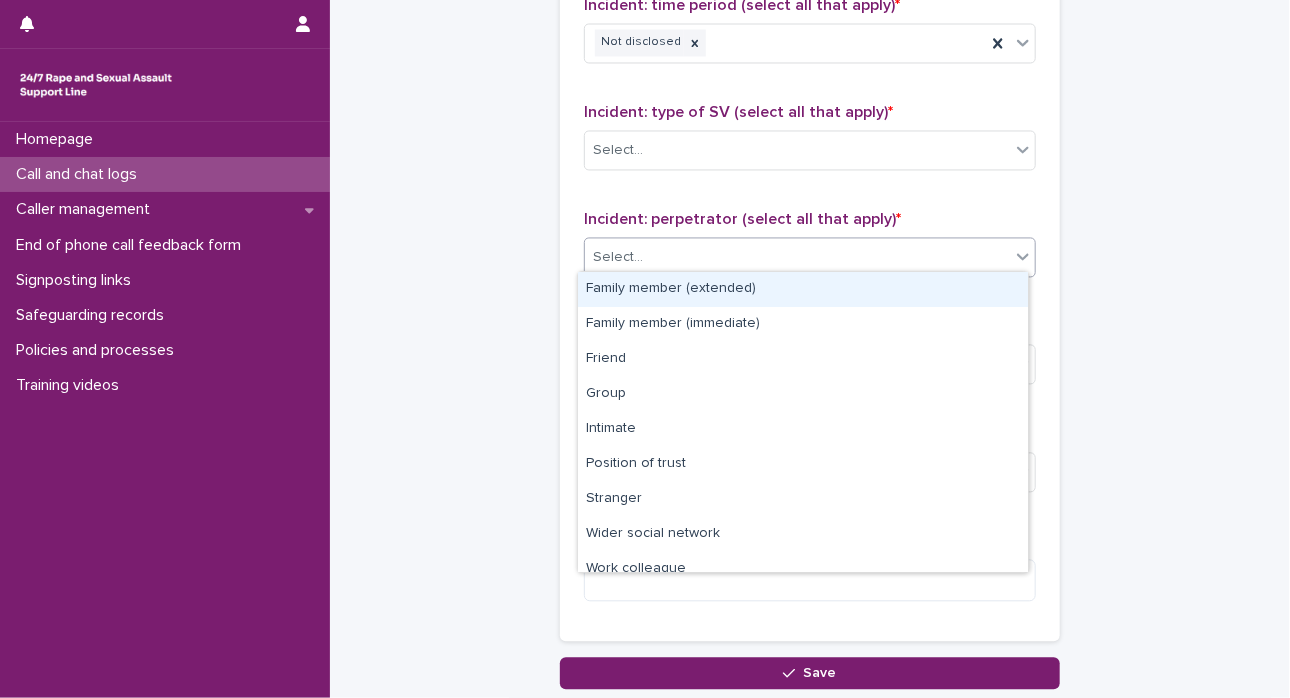 click at bounding box center [1023, 256] 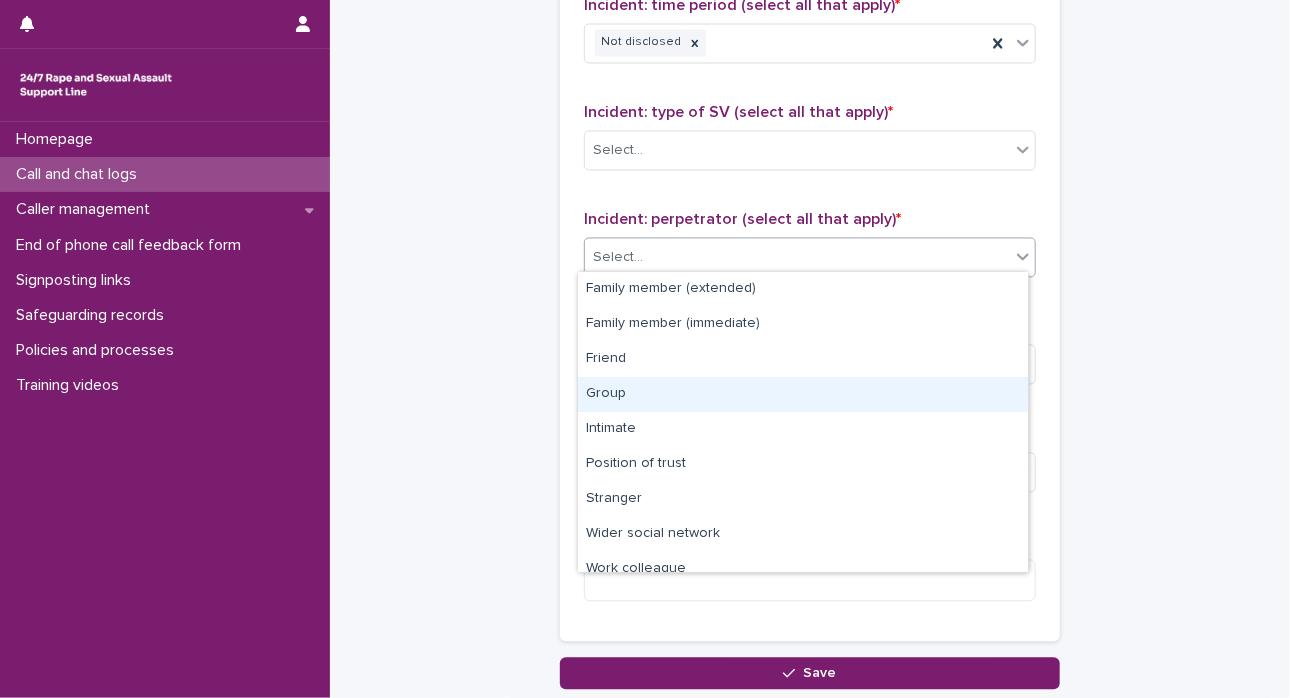 scroll, scrollTop: 84, scrollLeft: 0, axis: vertical 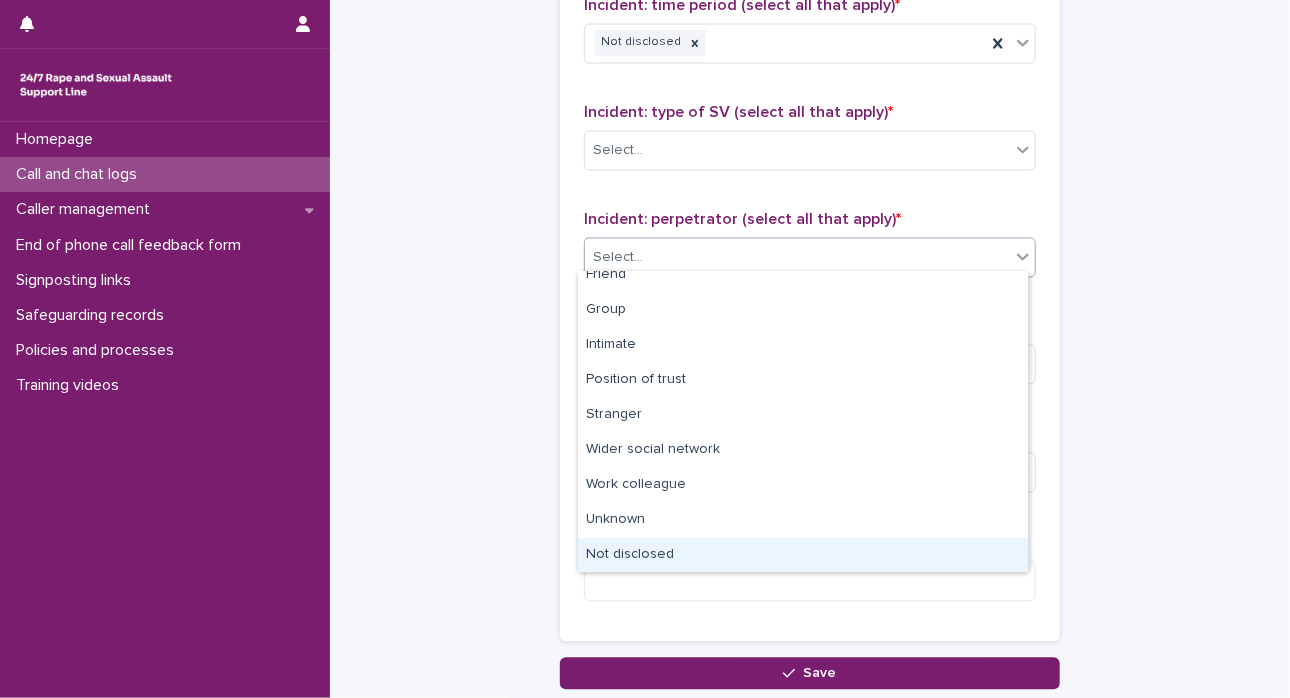 click on "Not disclosed" at bounding box center (803, 555) 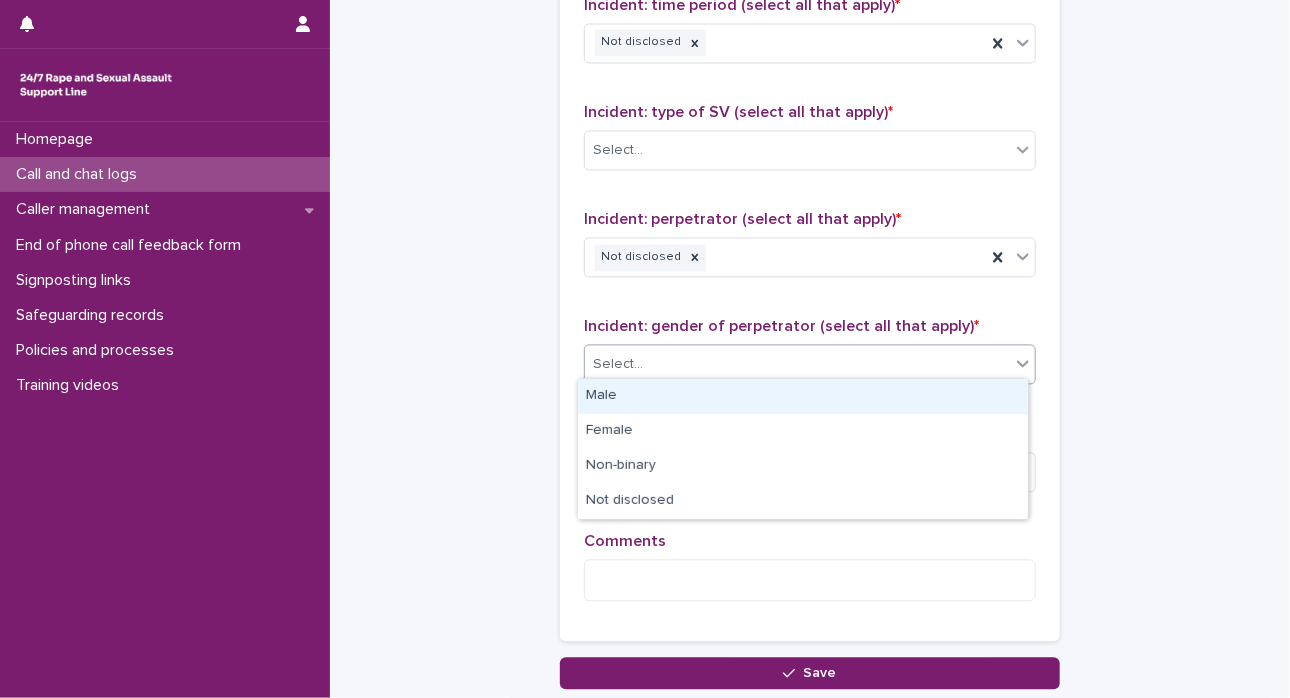 click 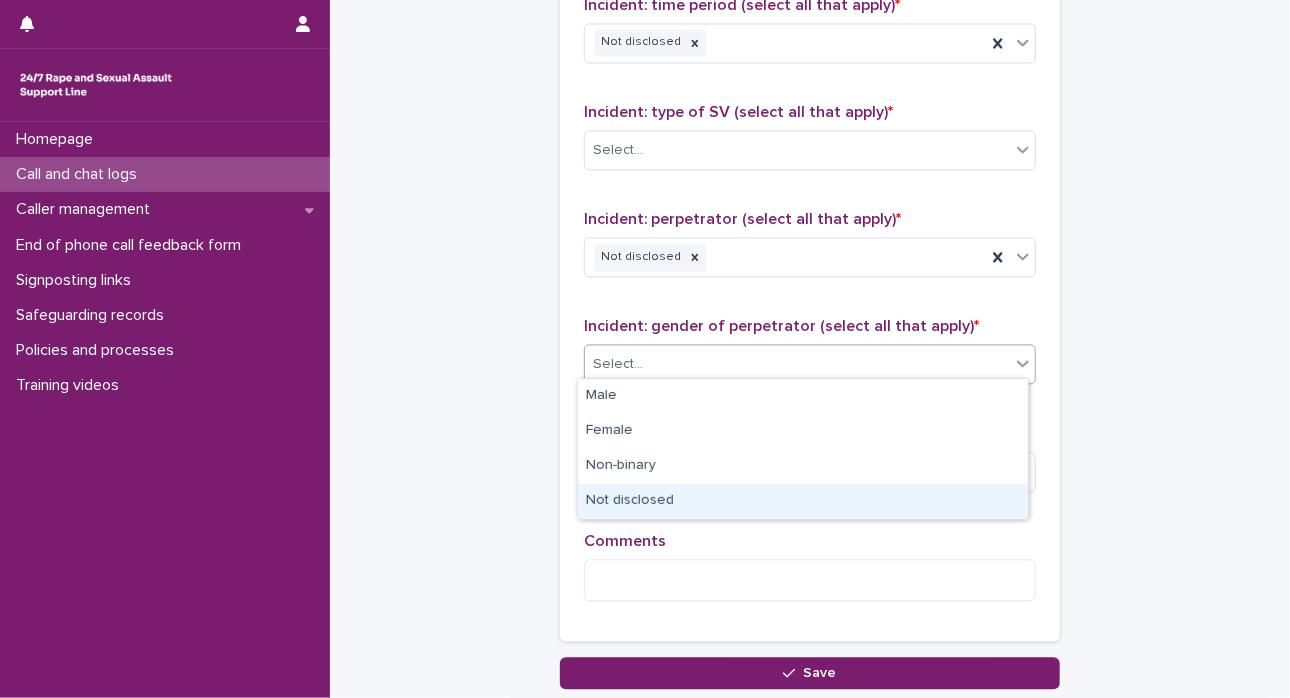 click on "Not disclosed" at bounding box center (803, 501) 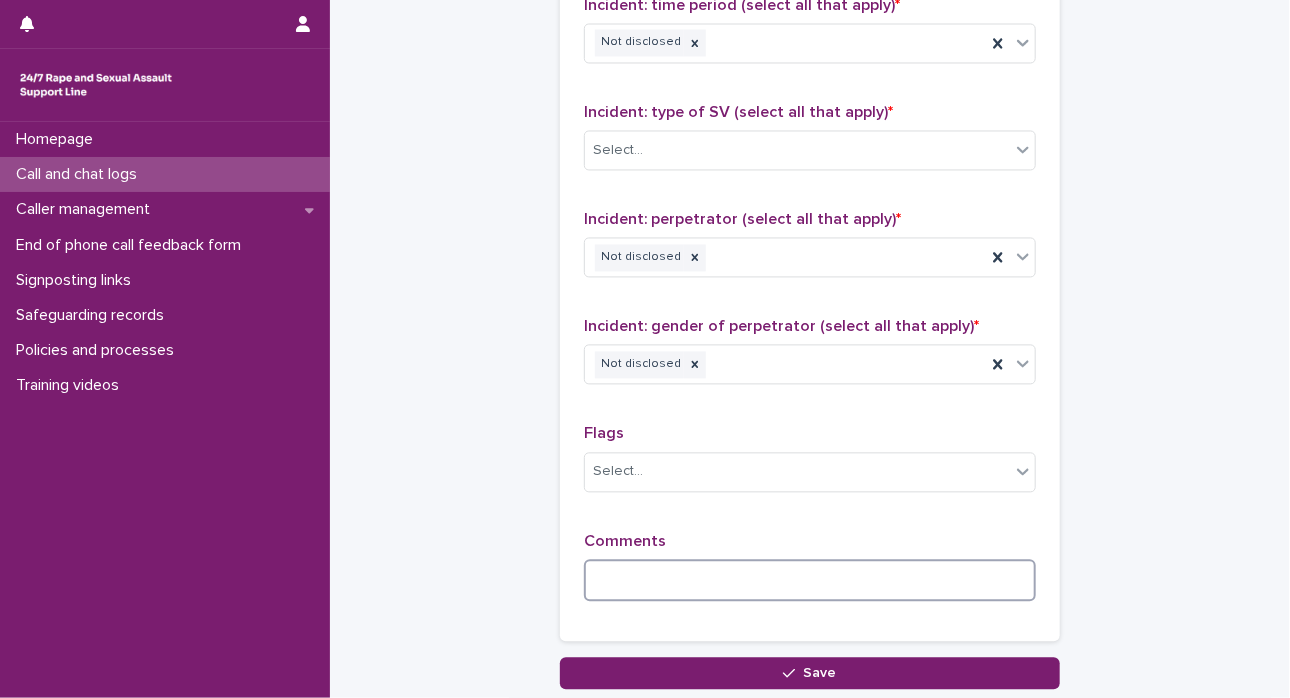 click at bounding box center [810, 580] 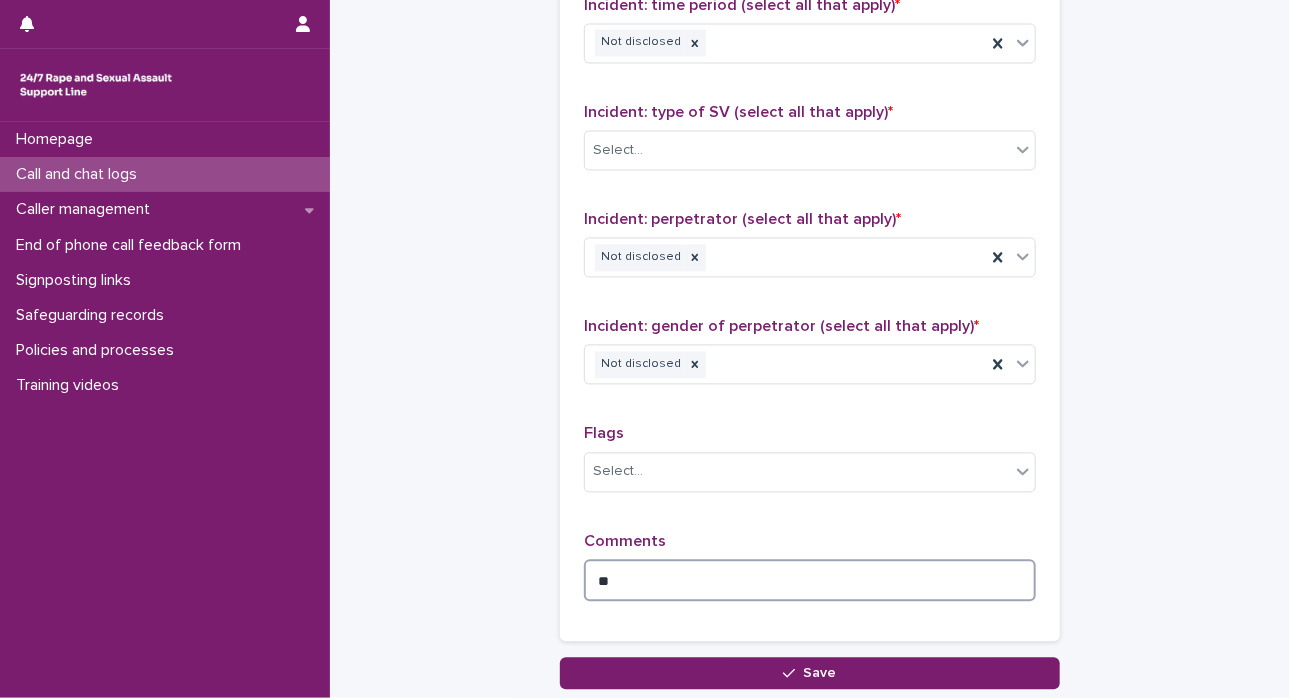 type on "*" 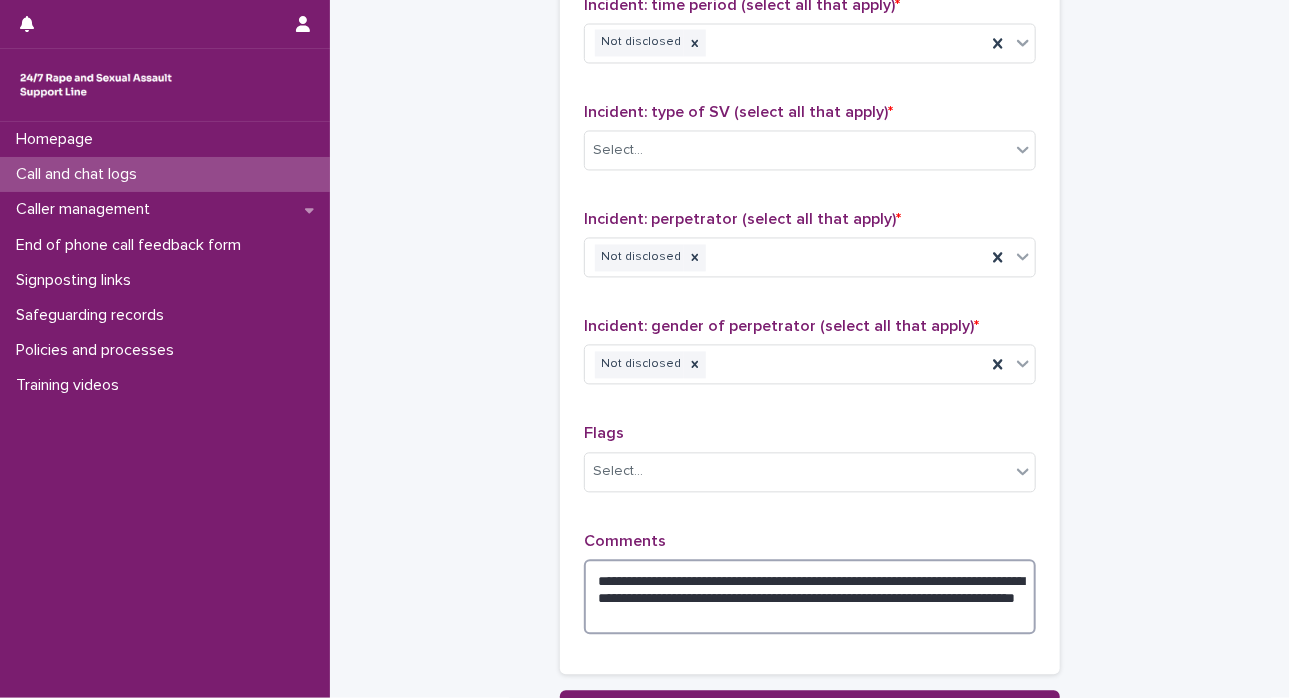 scroll, scrollTop: 1798, scrollLeft: 0, axis: vertical 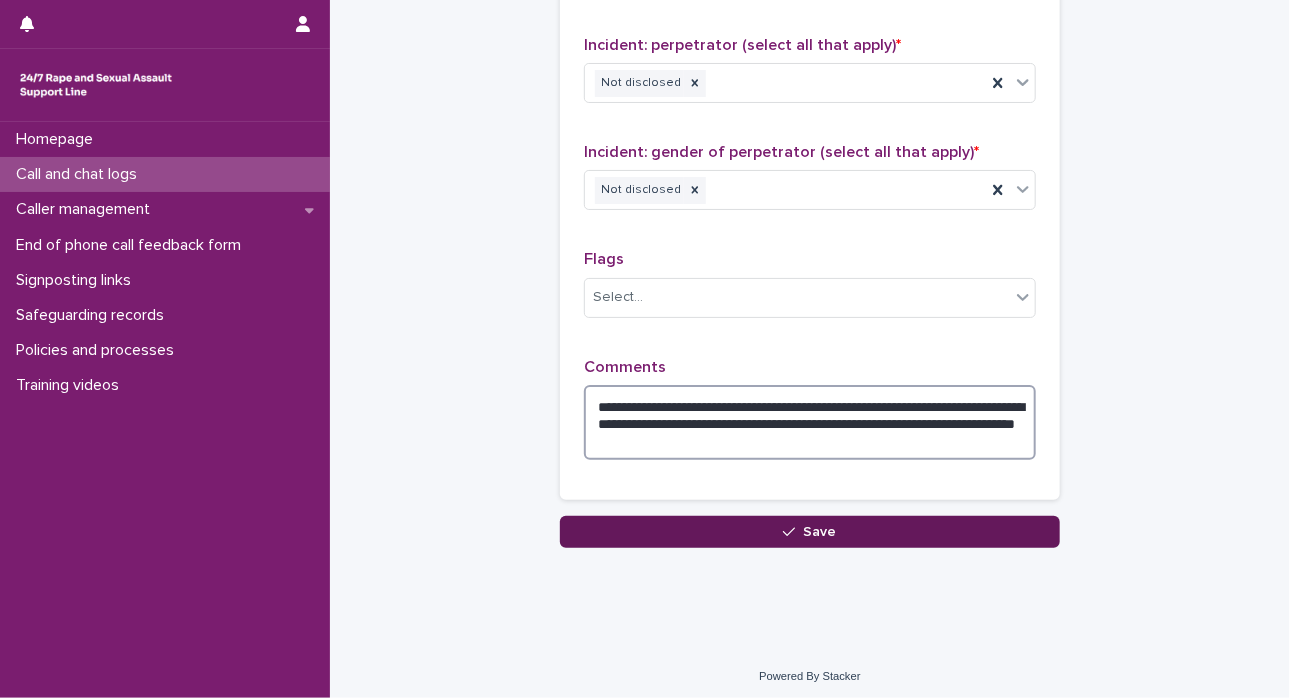 type on "**********" 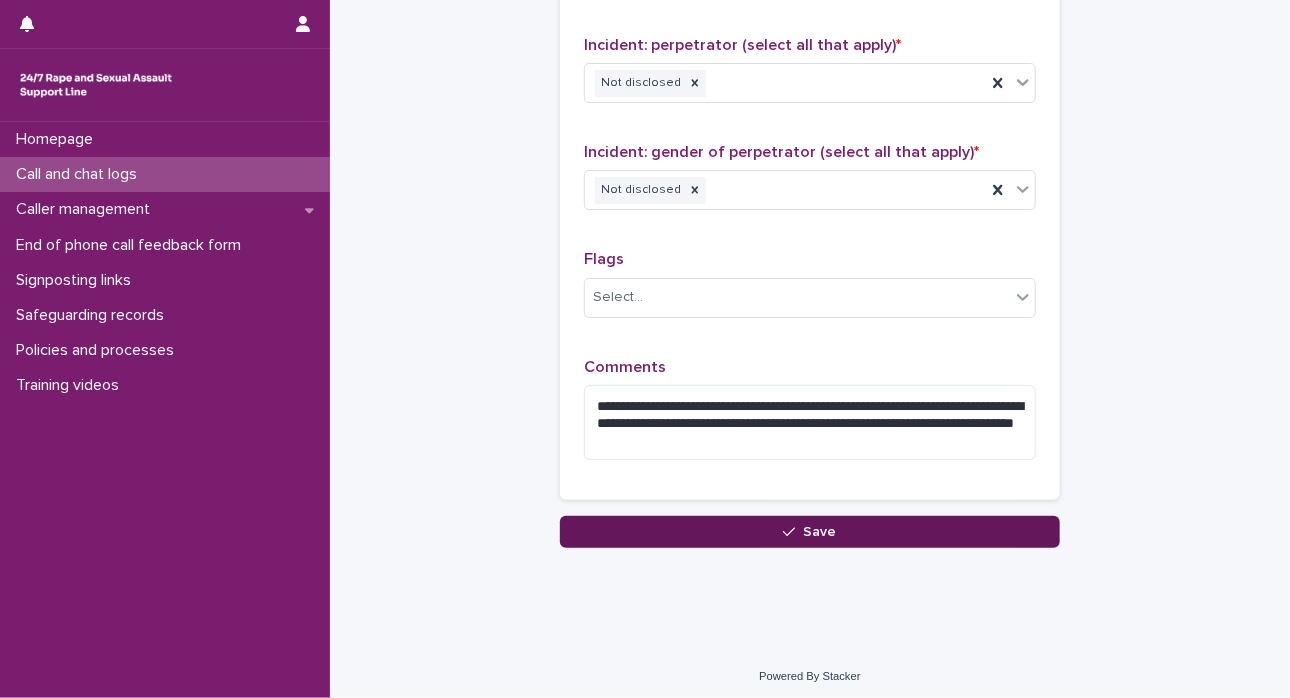 click on "Save" at bounding box center (810, 532) 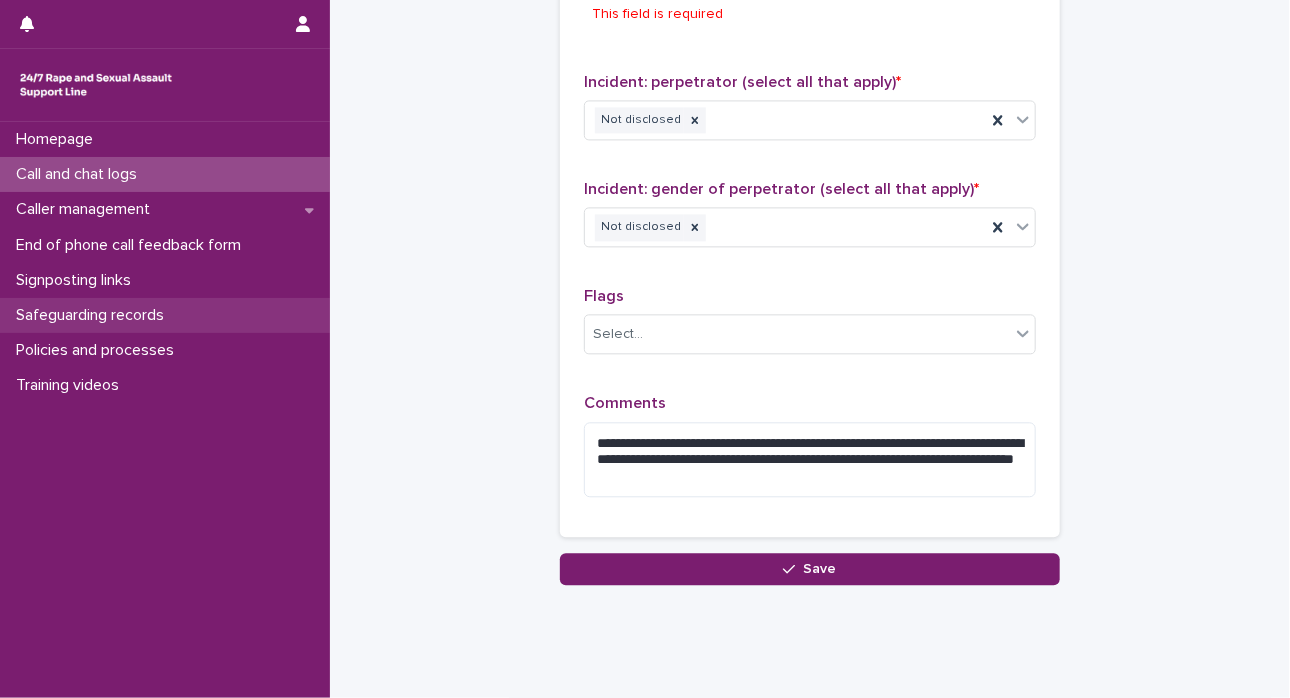 scroll, scrollTop: 1722, scrollLeft: 0, axis: vertical 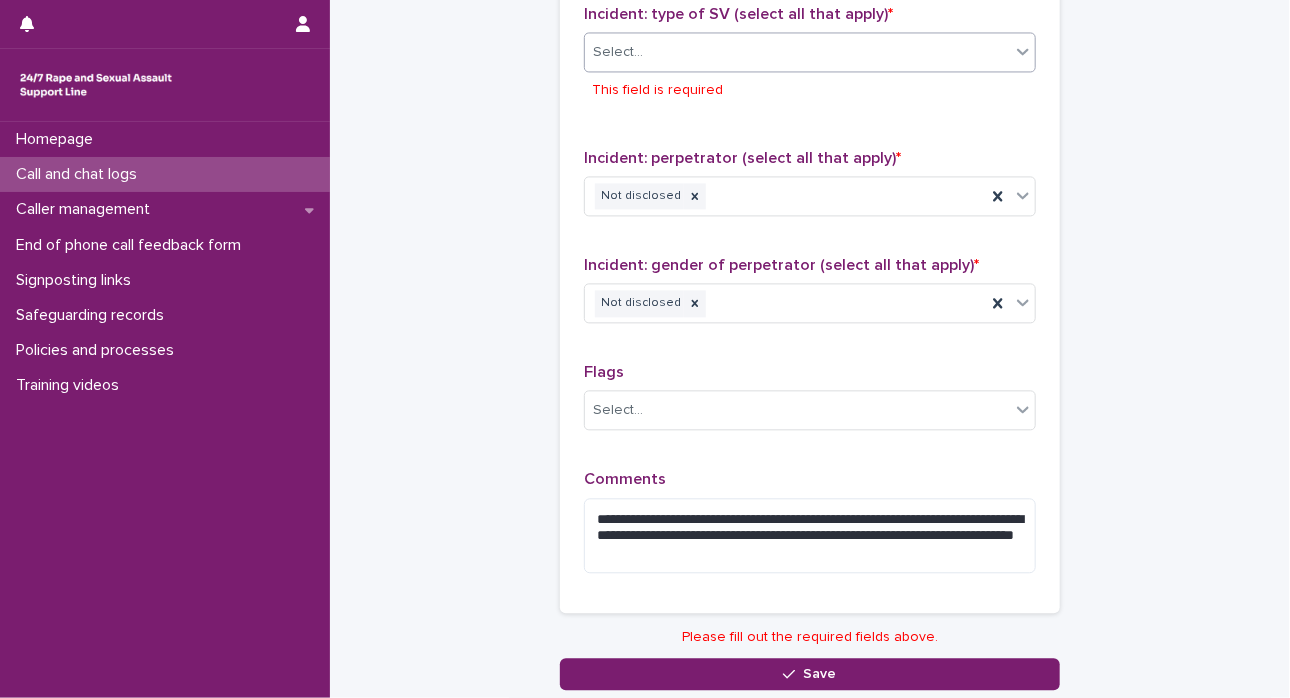 click on "Select..." at bounding box center (797, 52) 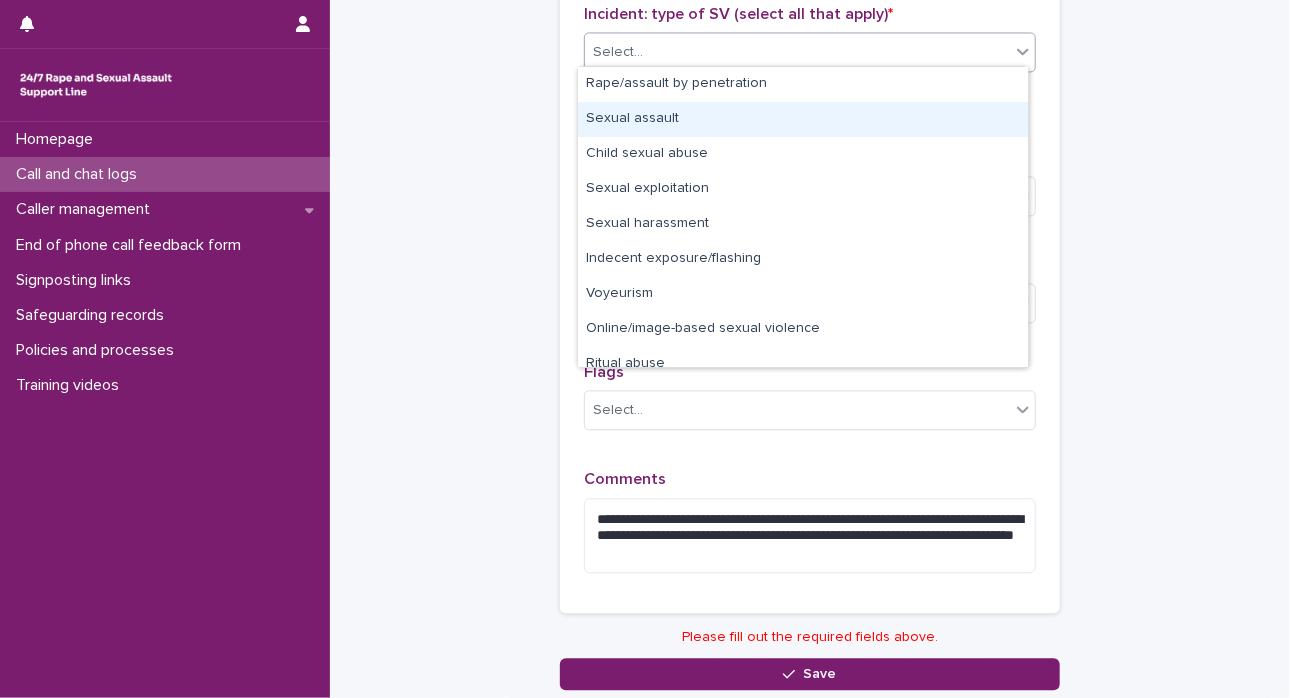 scroll, scrollTop: 50, scrollLeft: 0, axis: vertical 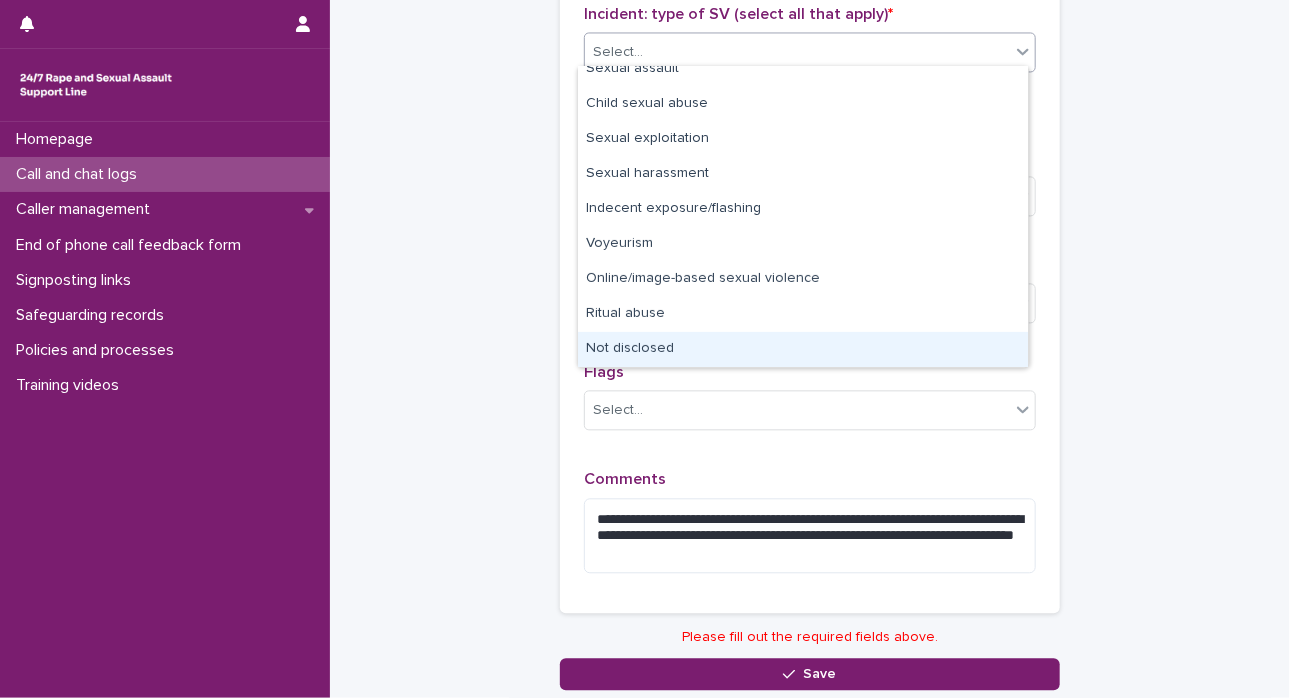 click on "Not disclosed" at bounding box center (803, 349) 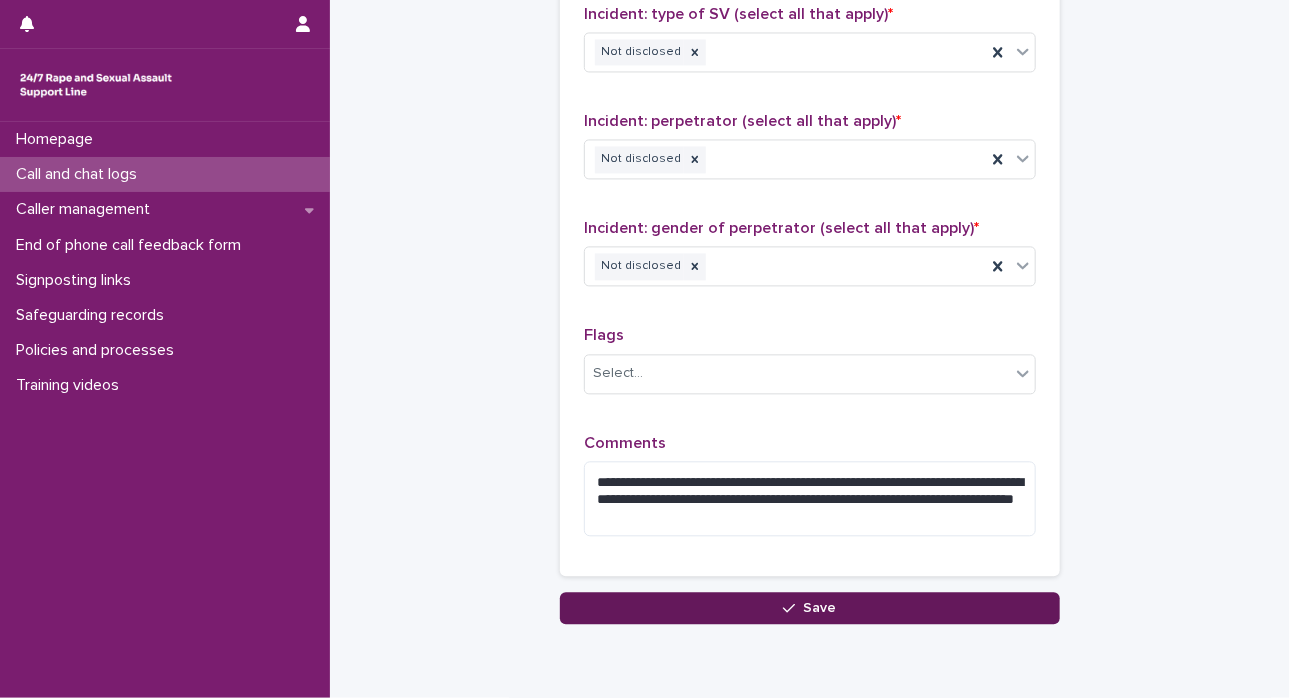 click on "Save" at bounding box center (810, 608) 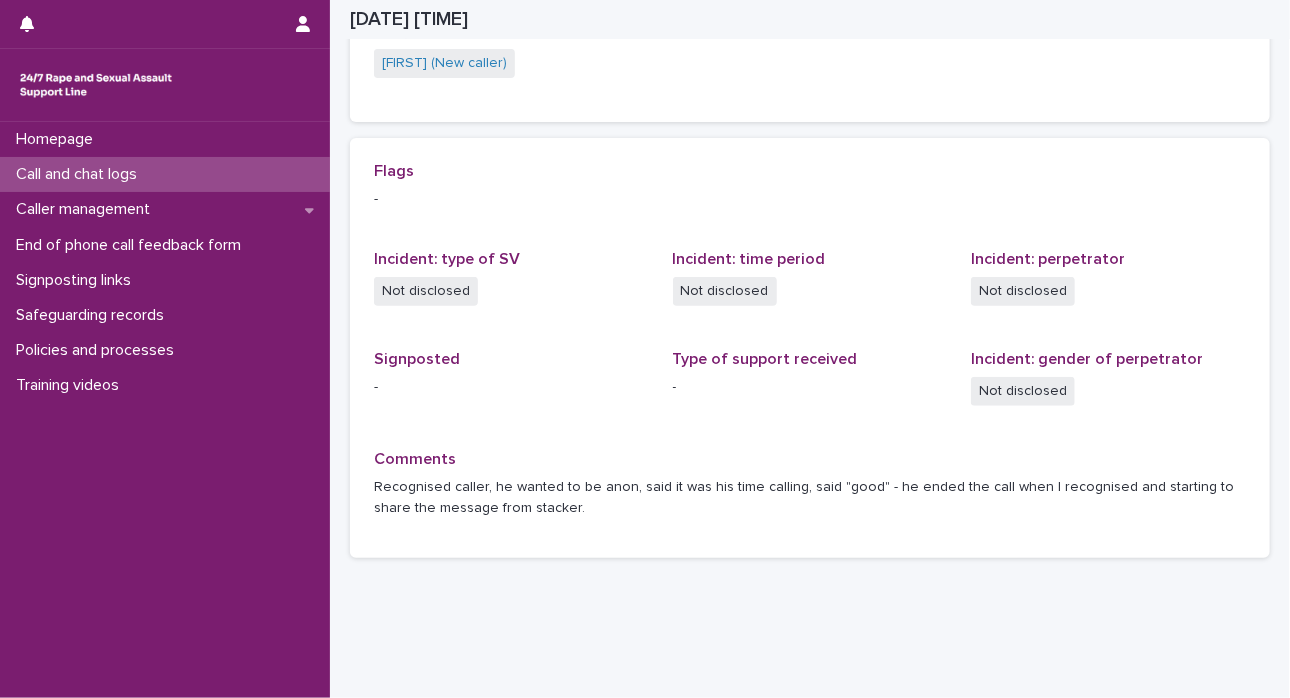 scroll, scrollTop: 524, scrollLeft: 0, axis: vertical 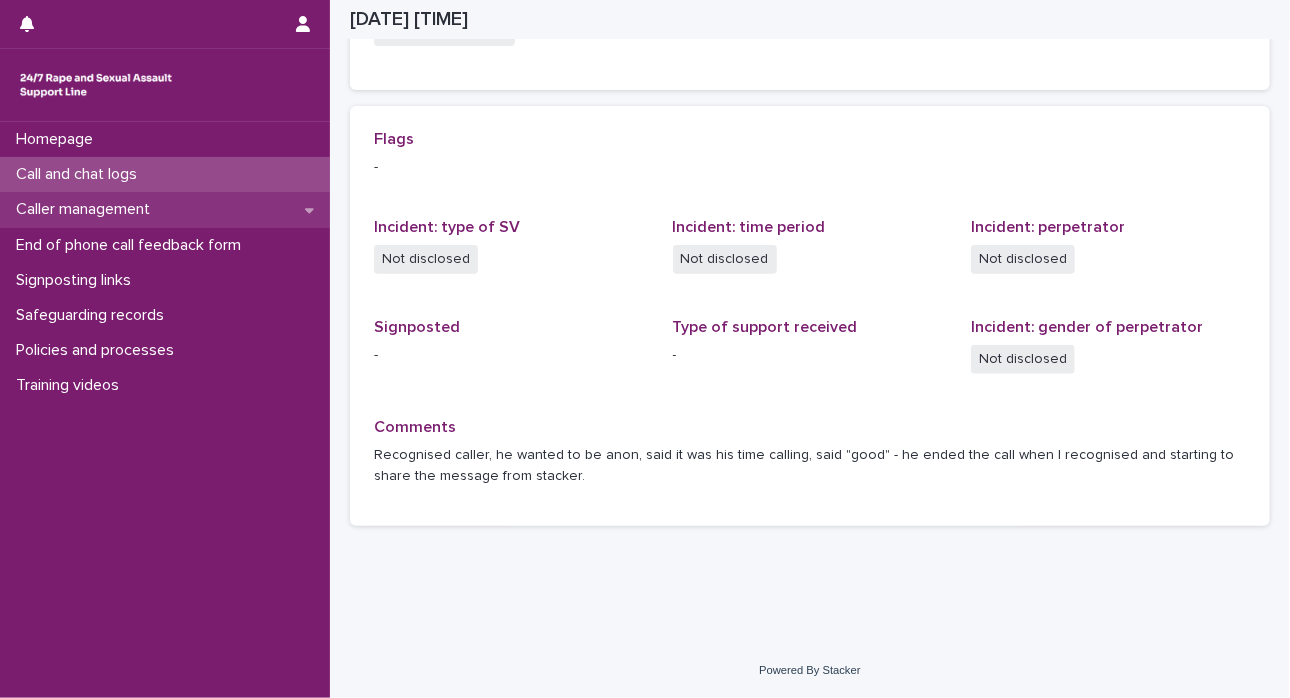 click on "Caller management" at bounding box center (87, 209) 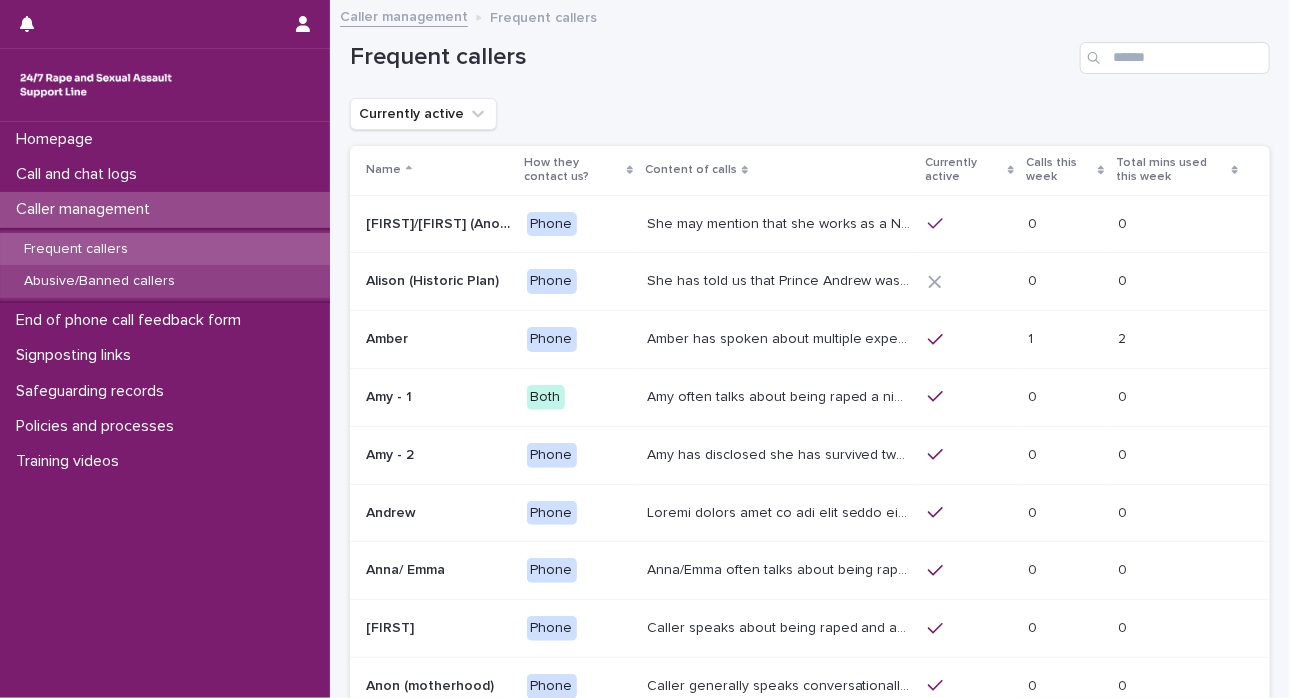 click on "Abusive/Banned callers" at bounding box center (99, 281) 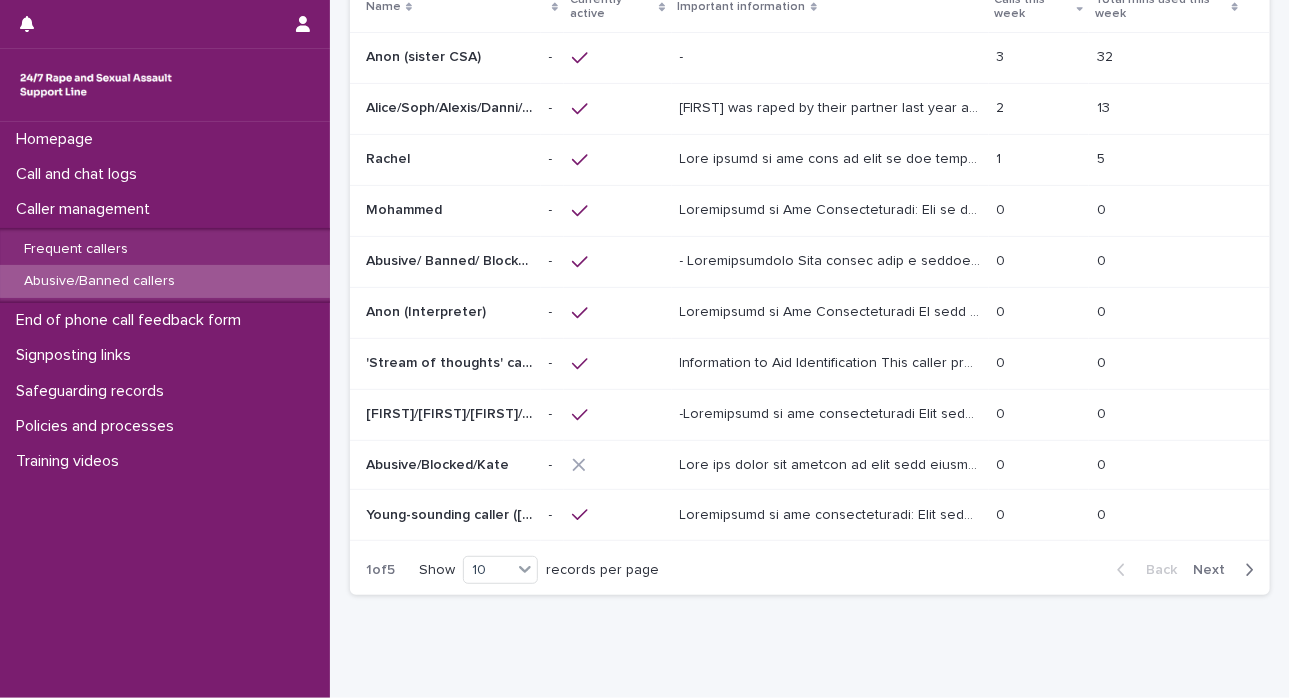 scroll, scrollTop: 230, scrollLeft: 0, axis: vertical 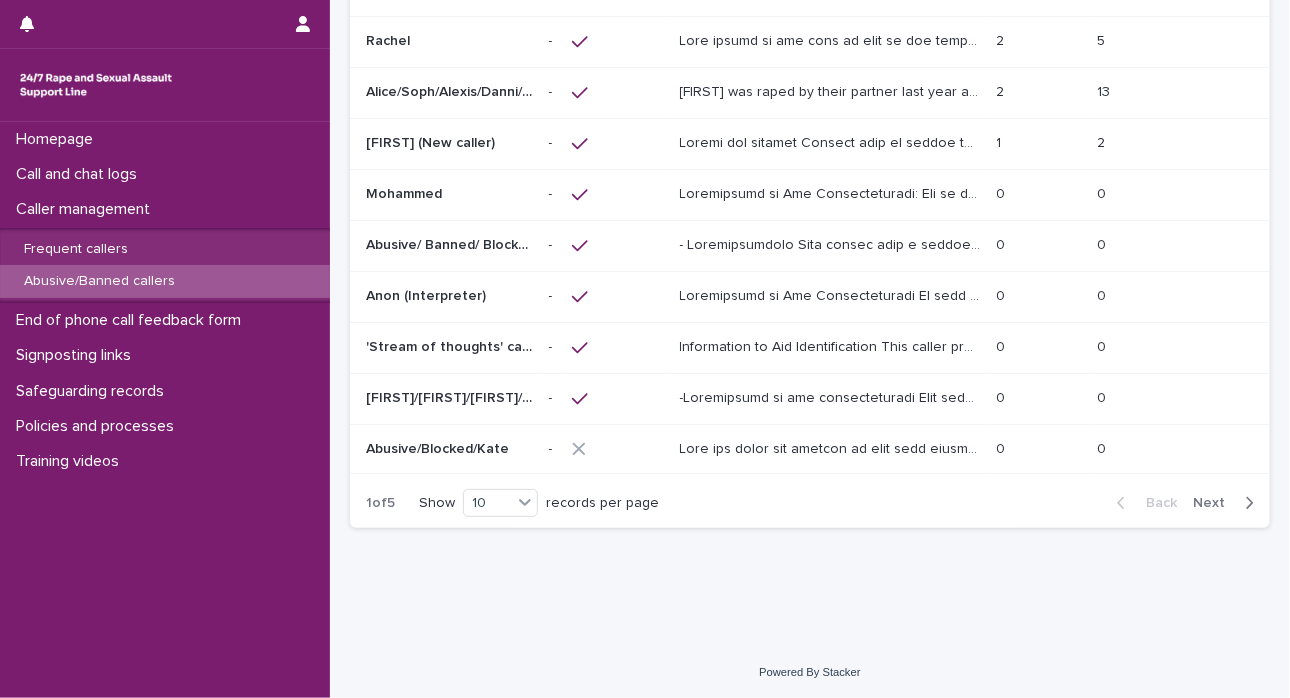 click on "Next" at bounding box center (1215, 503) 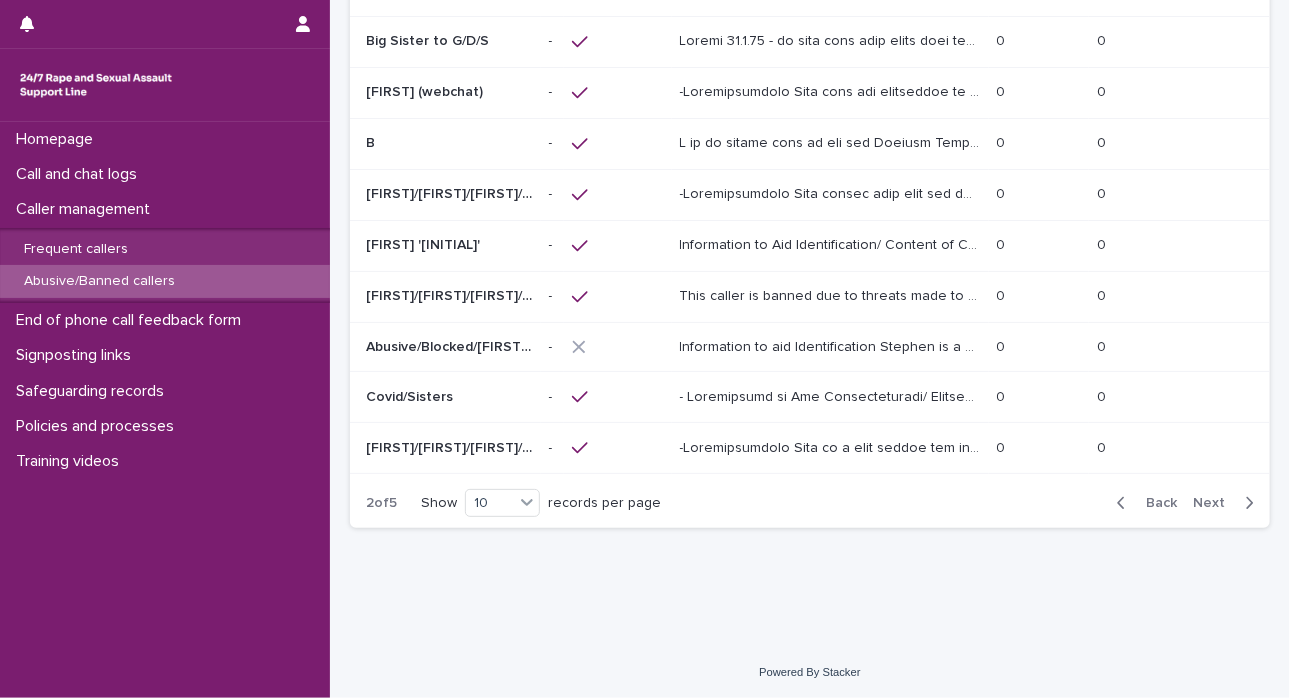 click on "Next" at bounding box center [1215, 503] 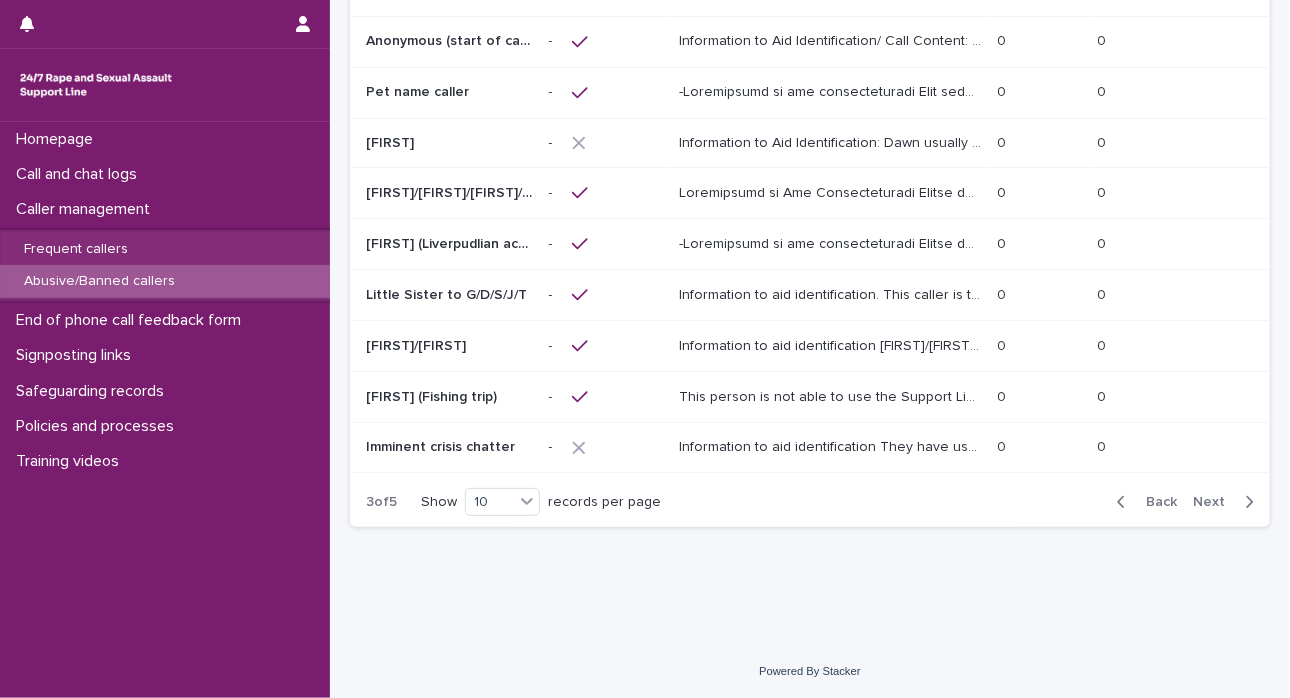 scroll, scrollTop: 228, scrollLeft: 0, axis: vertical 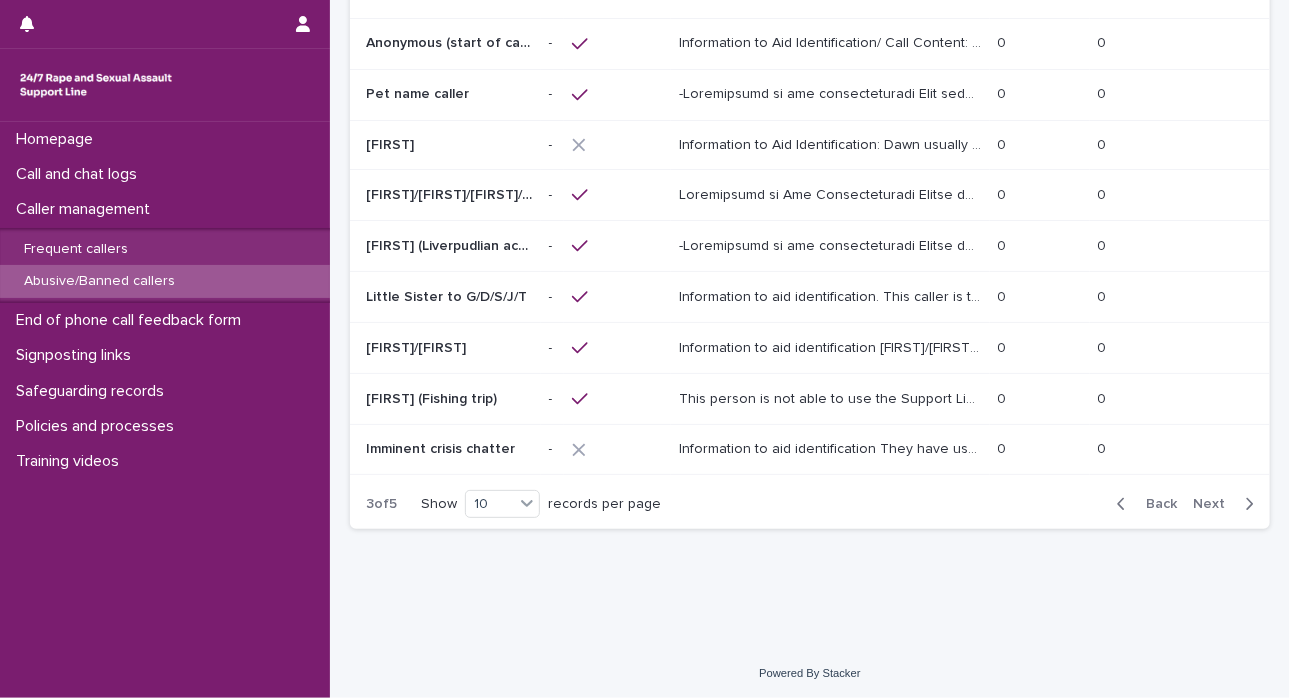 click on "Next" at bounding box center (1215, 504) 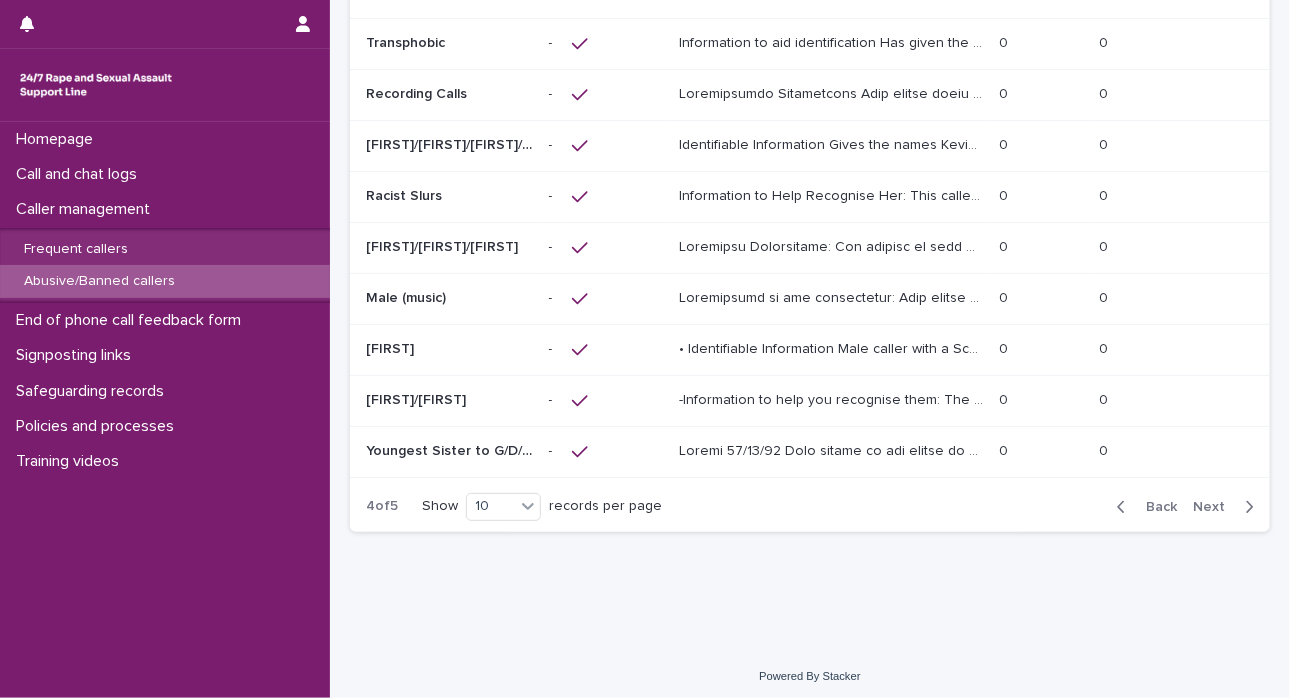 scroll, scrollTop: 230, scrollLeft: 0, axis: vertical 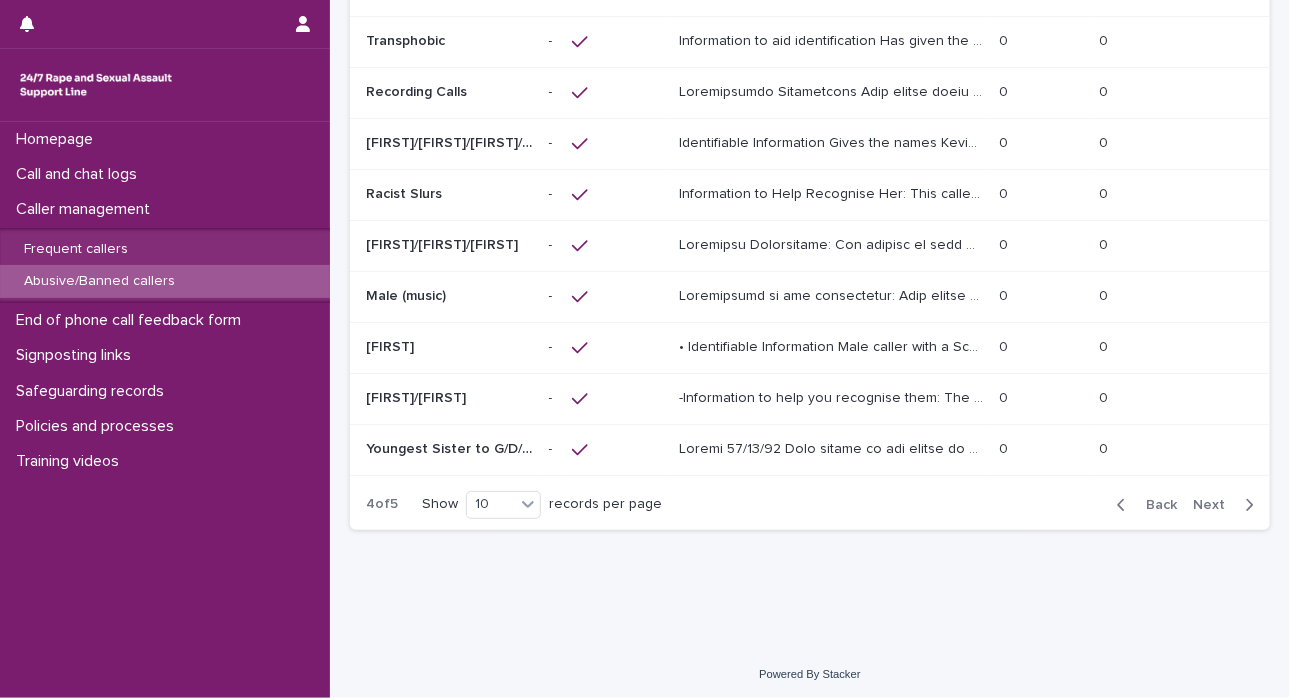 click on "Next" at bounding box center [1215, 505] 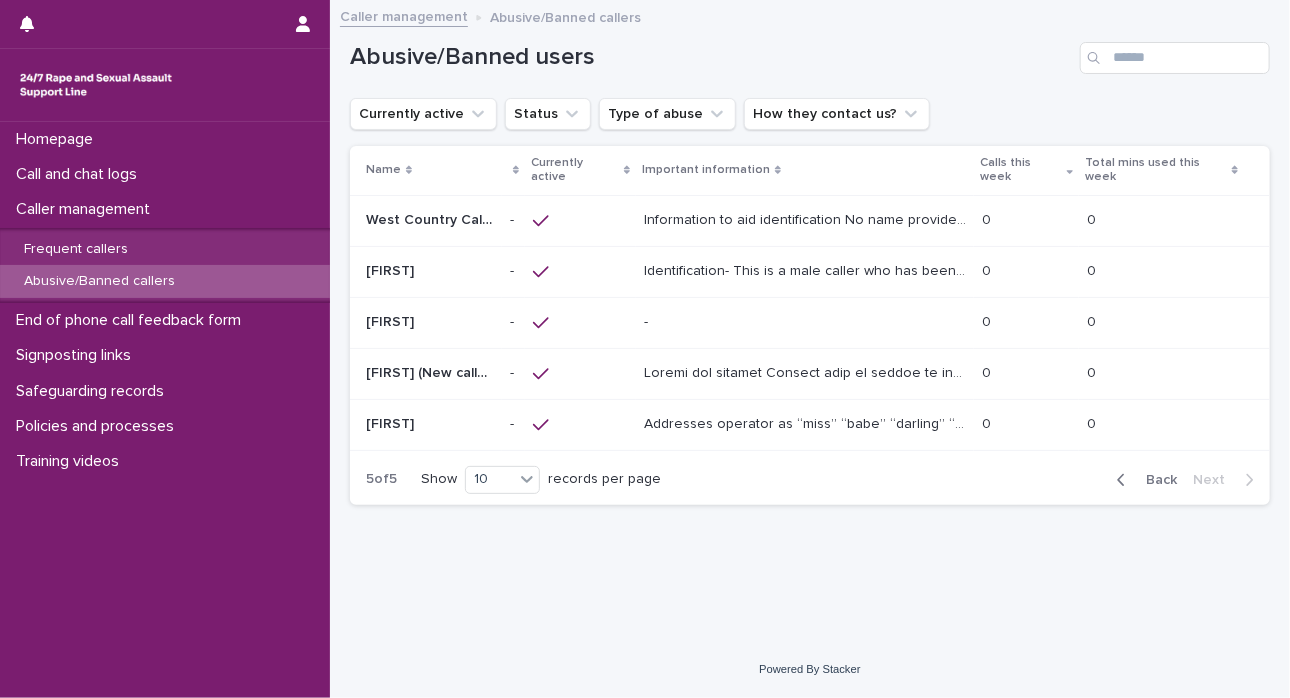 click at bounding box center [807, 371] 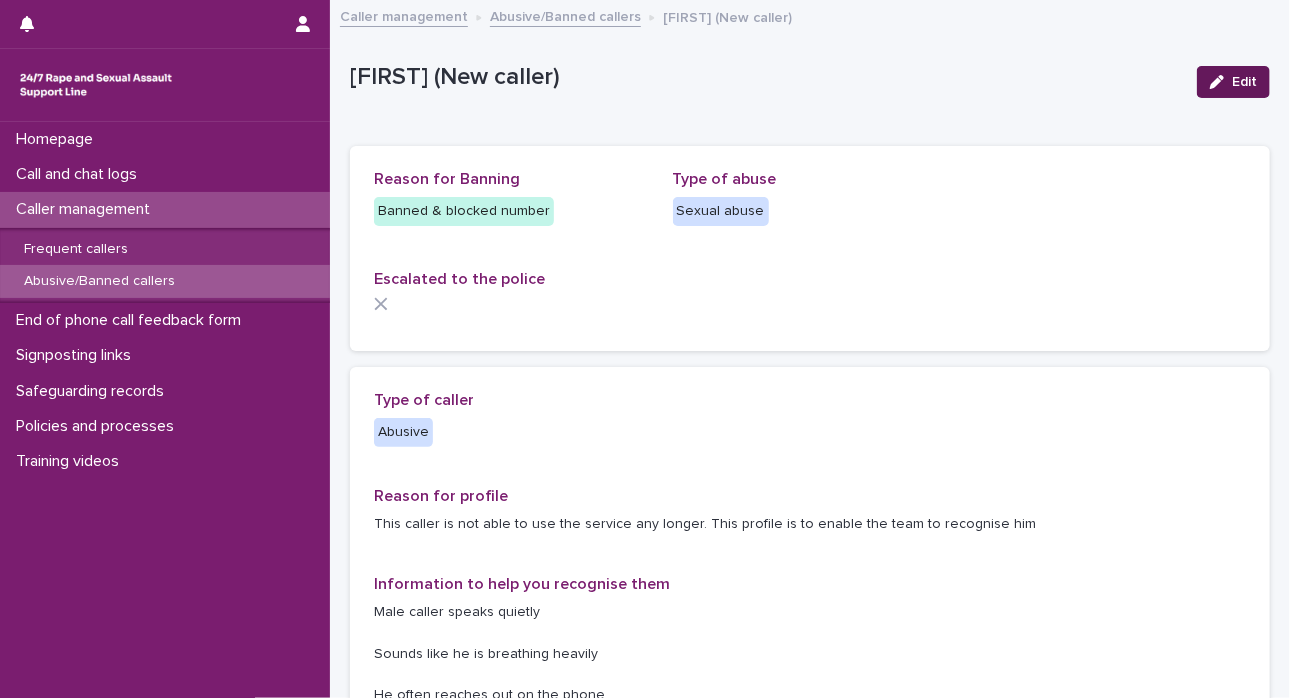 click at bounding box center [1221, 82] 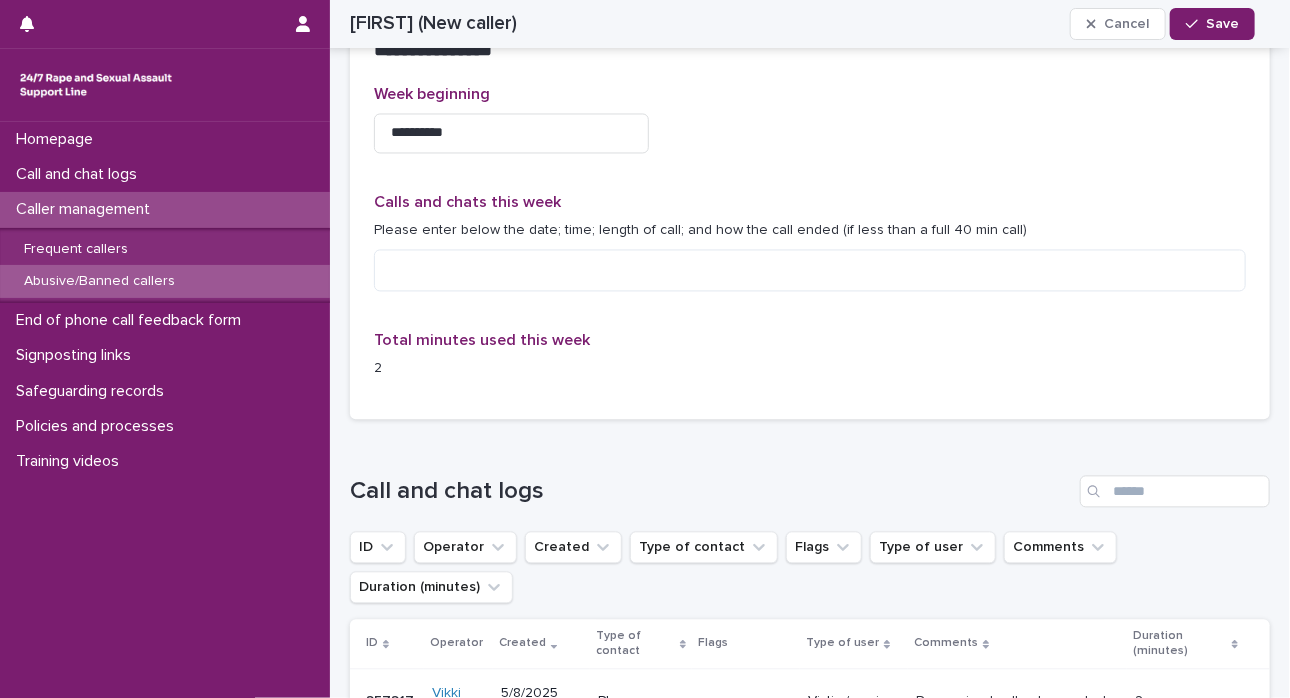 scroll, scrollTop: 1626, scrollLeft: 0, axis: vertical 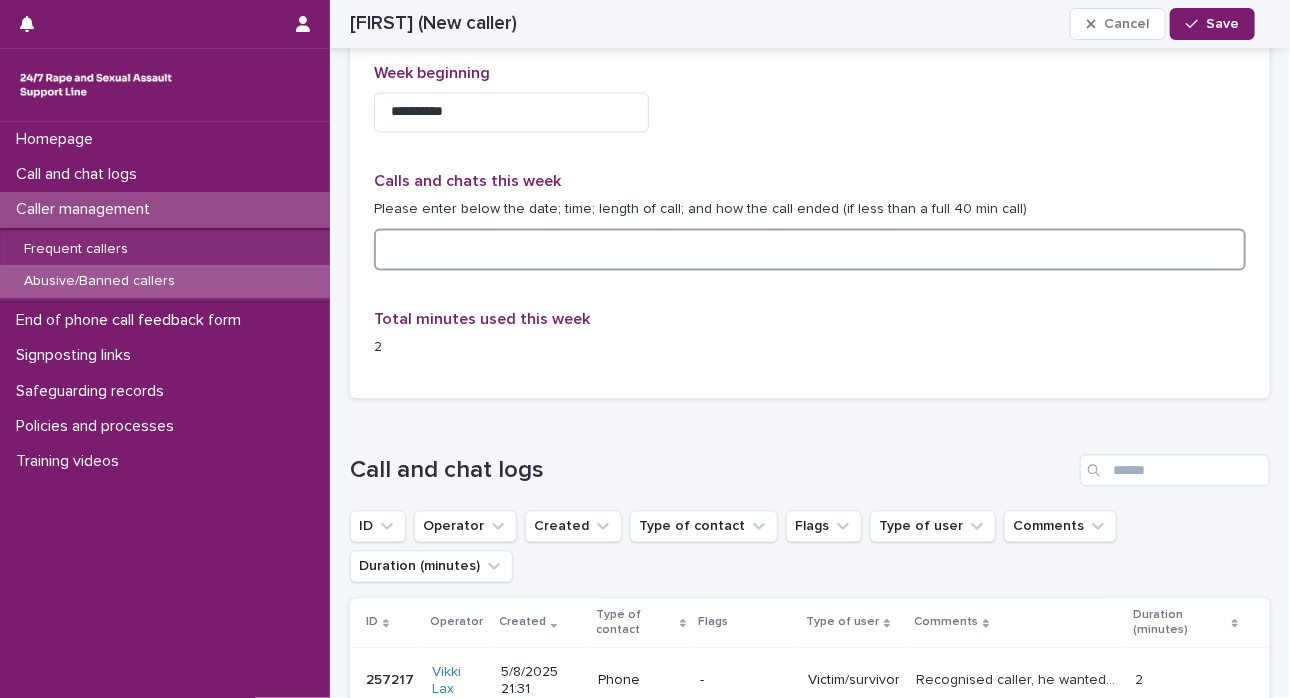 click at bounding box center (810, 249) 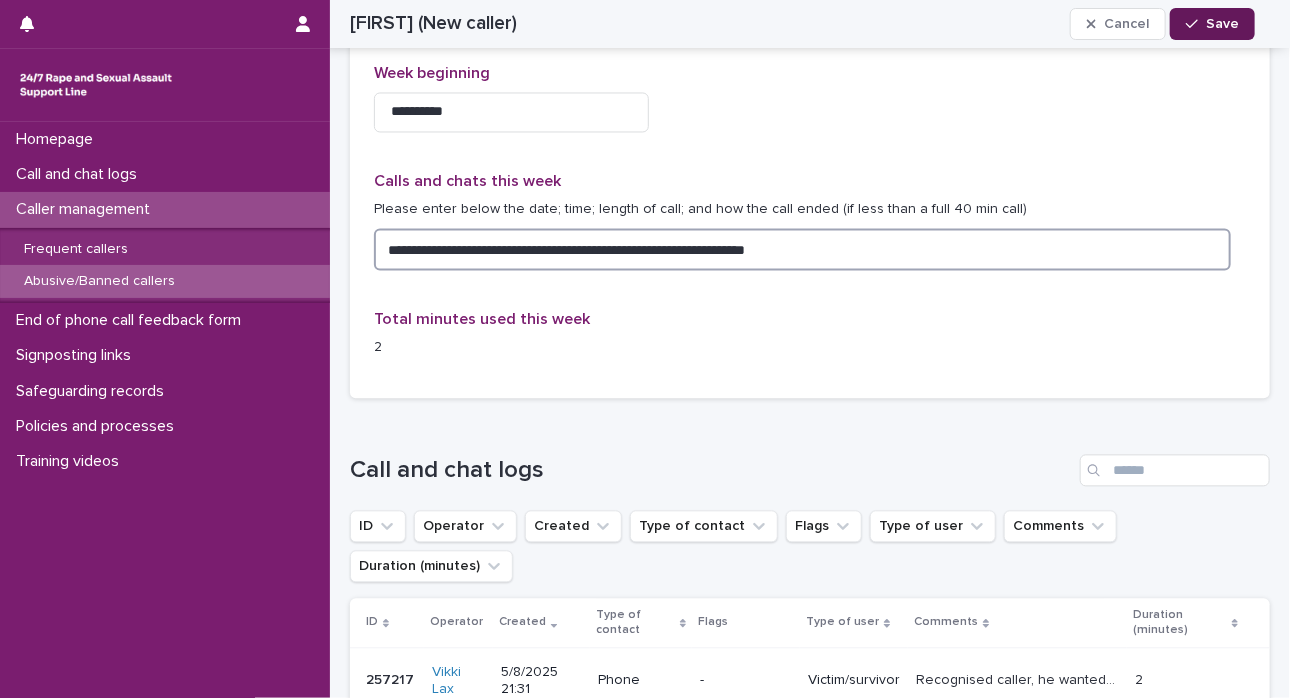 type on "**********" 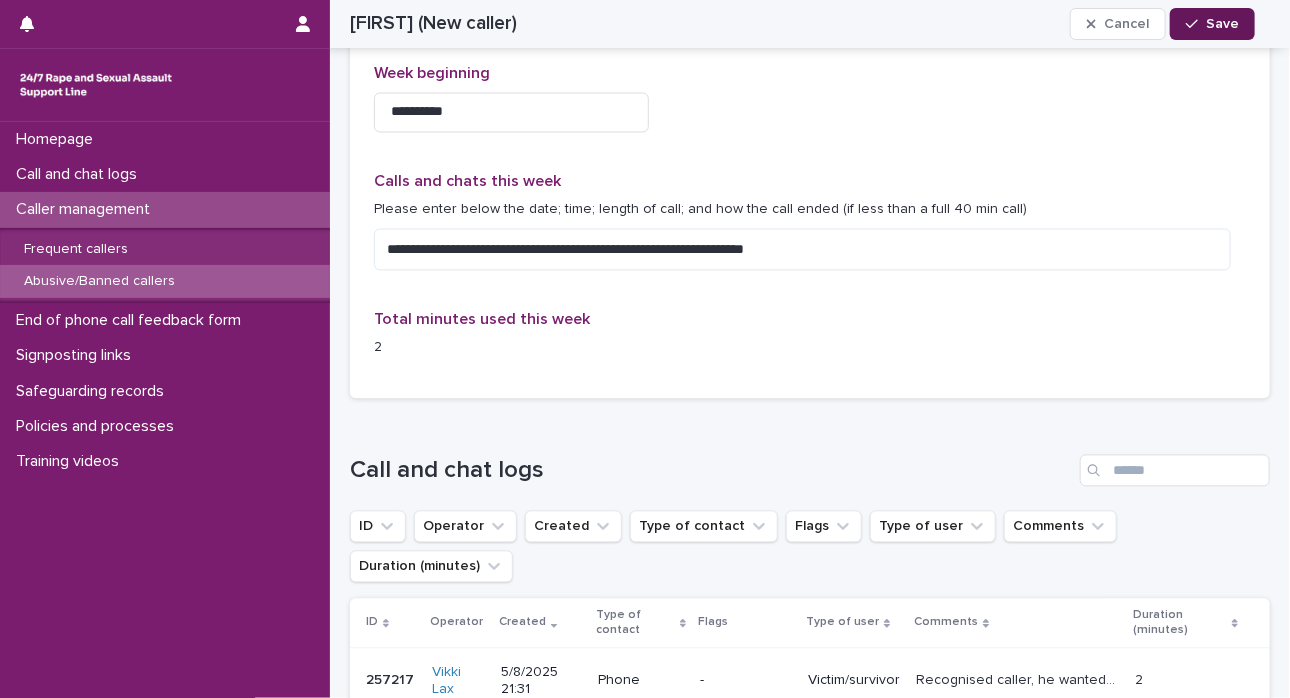 click at bounding box center (1196, 24) 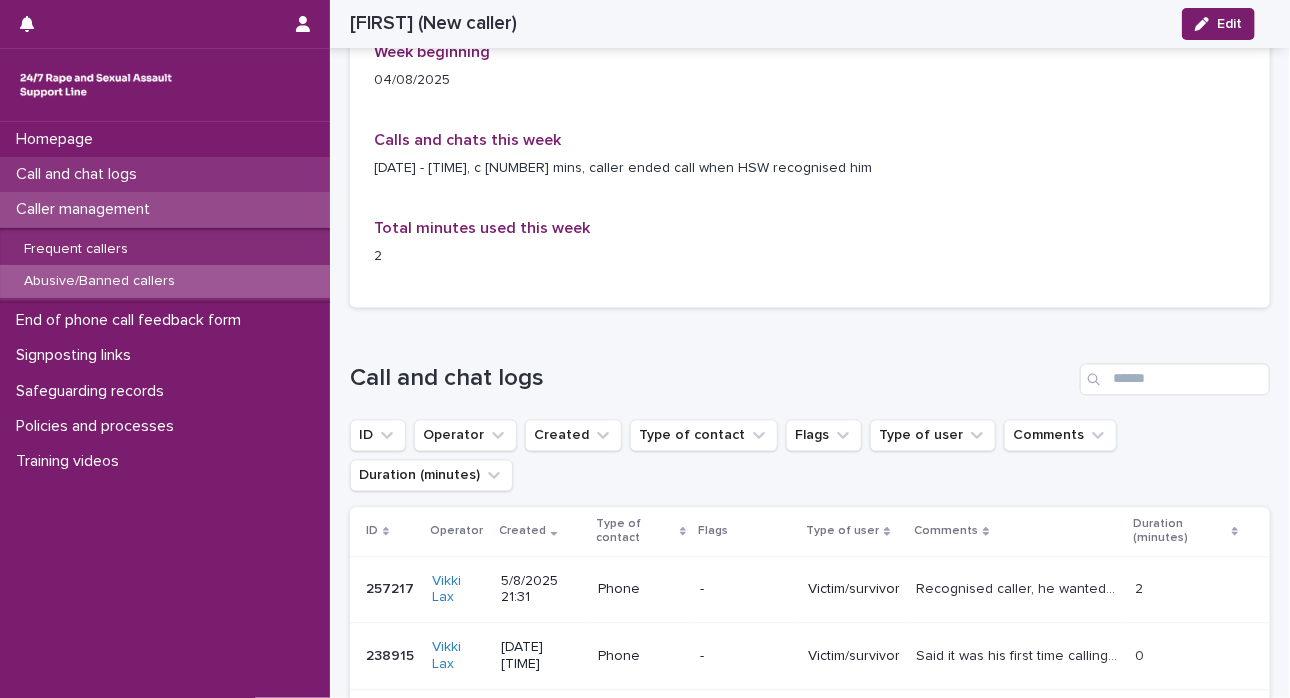 click on "Call and chat logs" at bounding box center (165, 174) 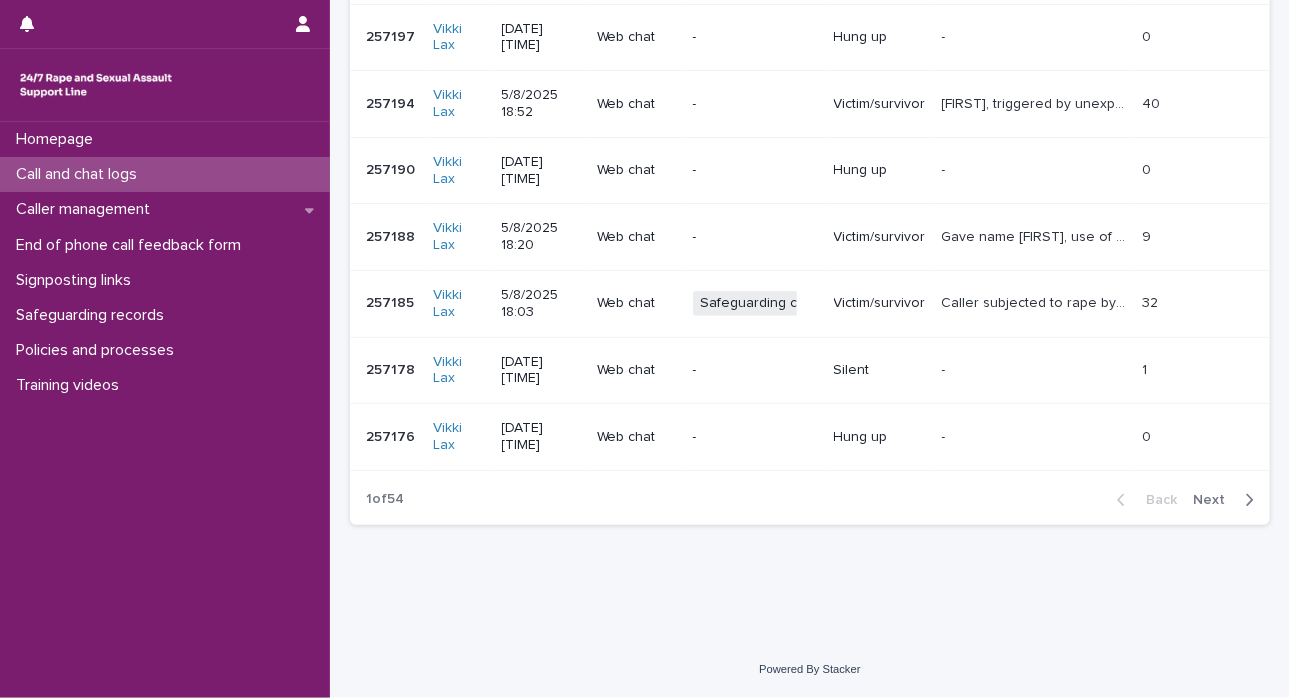 scroll, scrollTop: 0, scrollLeft: 0, axis: both 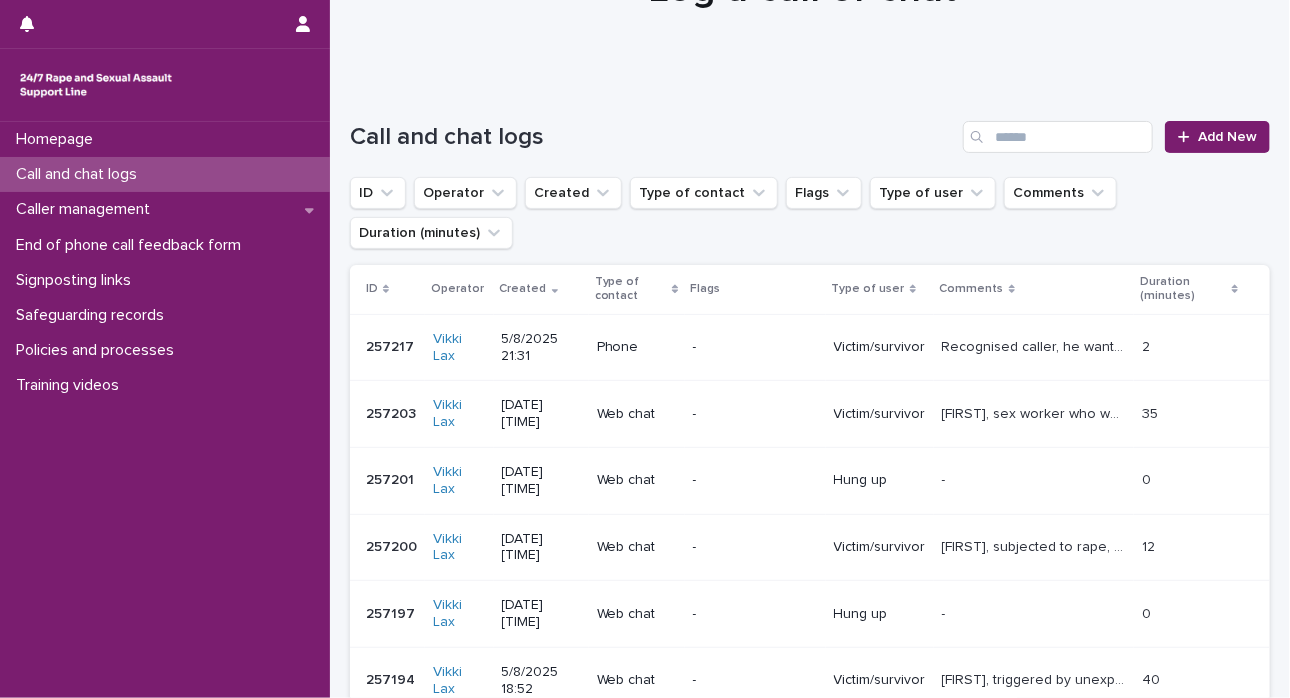 click on "Victim/survivor" at bounding box center (880, 347) 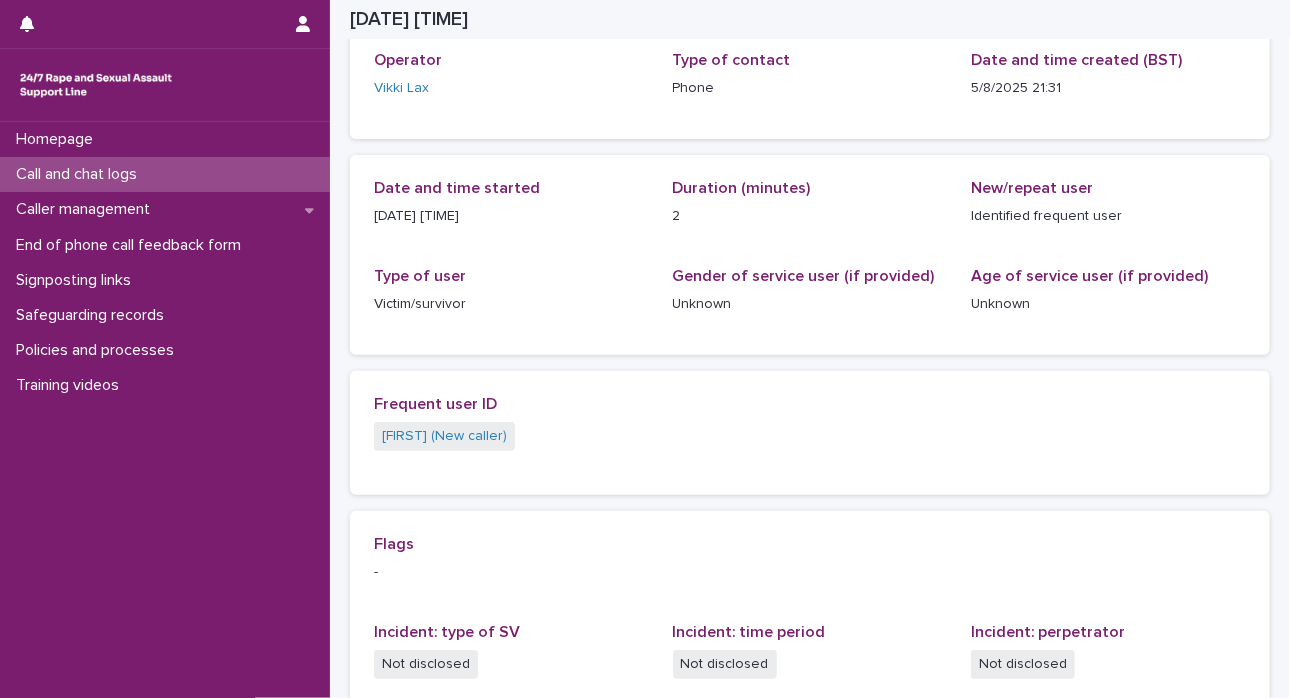 scroll, scrollTop: 120, scrollLeft: 0, axis: vertical 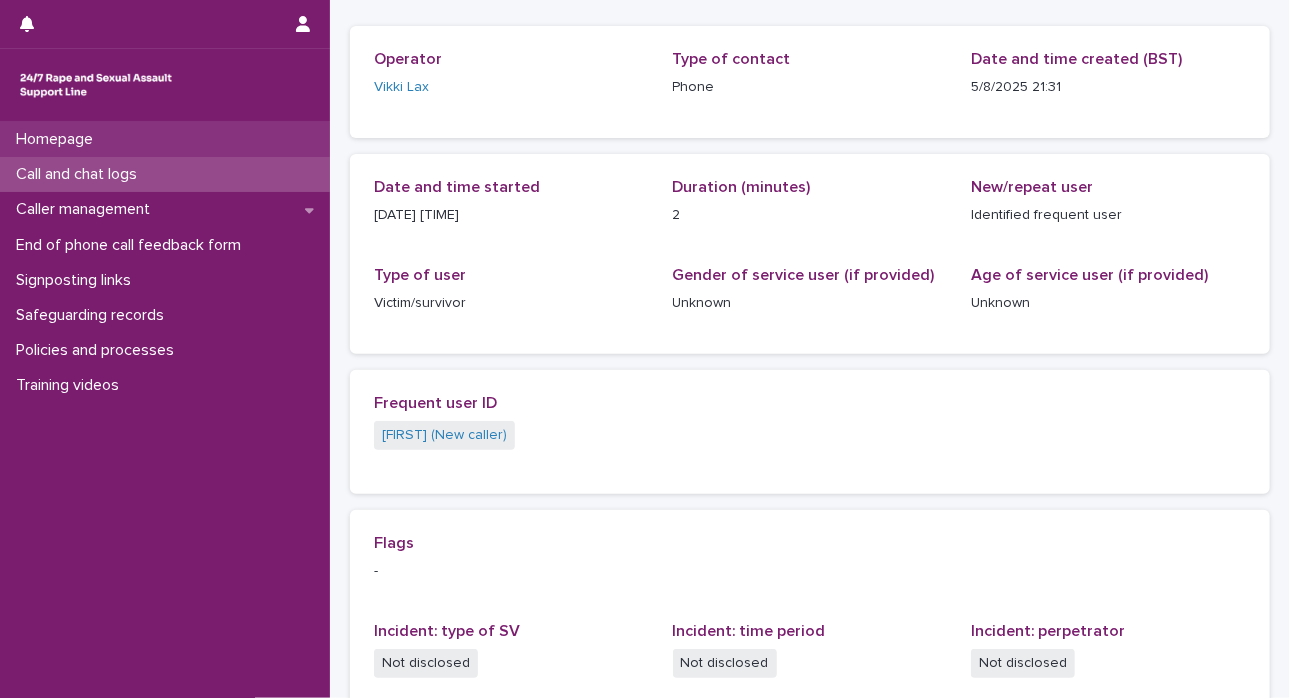 click on "Homepage" at bounding box center (165, 139) 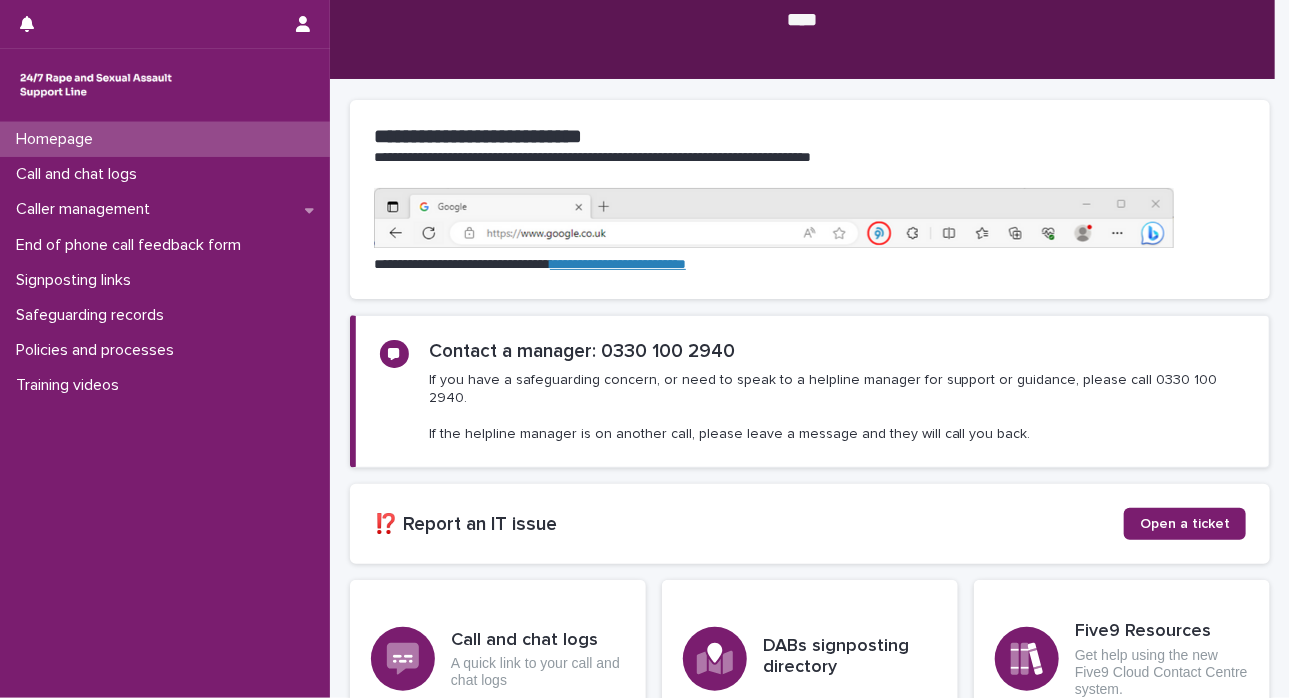 scroll, scrollTop: 0, scrollLeft: 0, axis: both 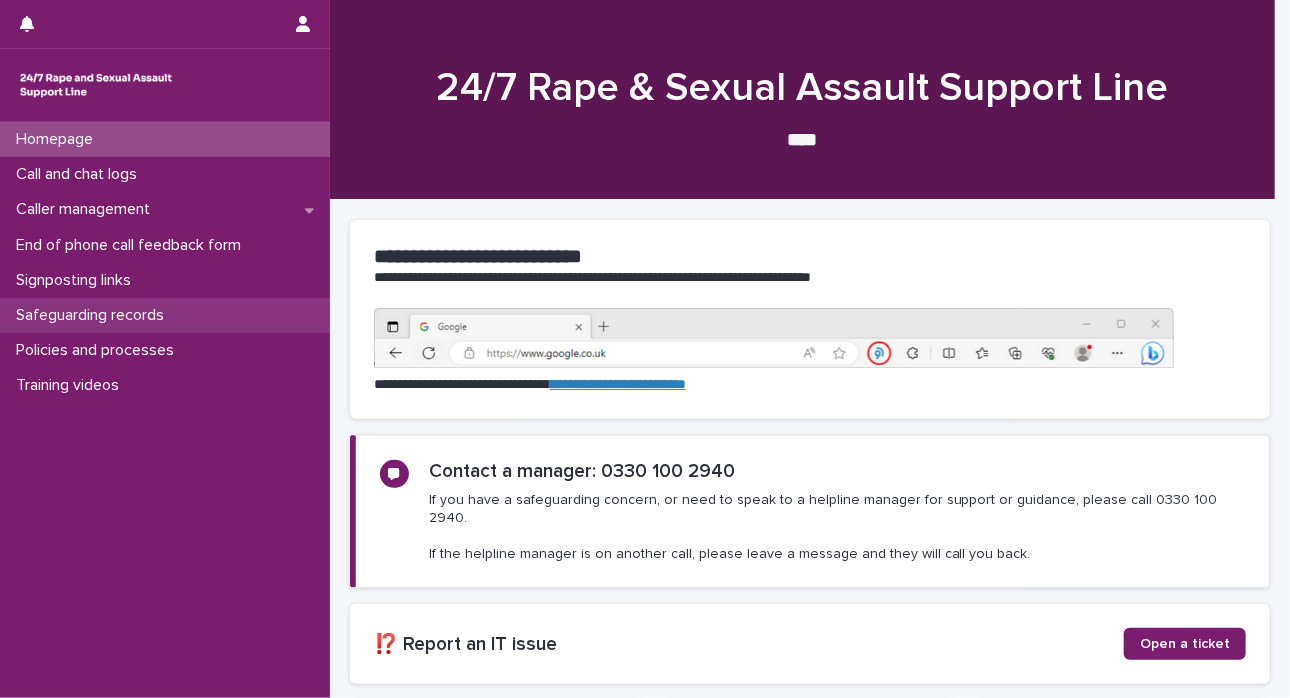 click on "Safeguarding records" at bounding box center (94, 315) 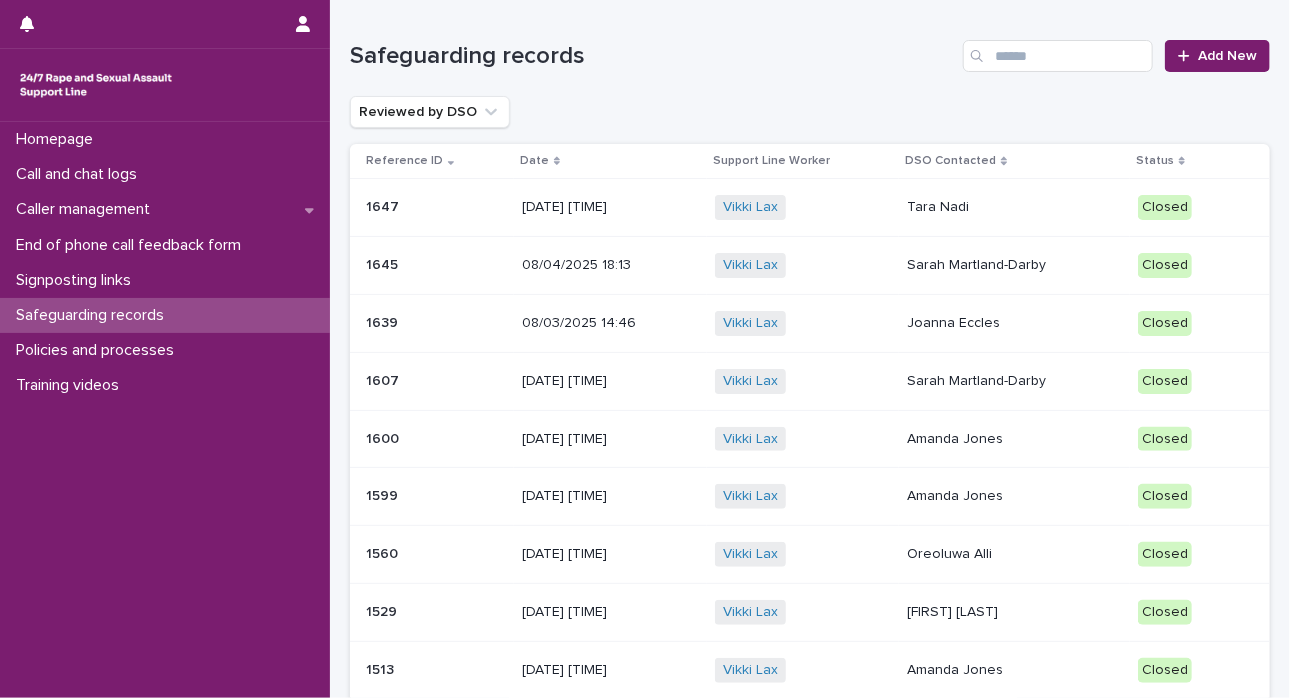 click on "Tara Nadi" at bounding box center [1014, 207] 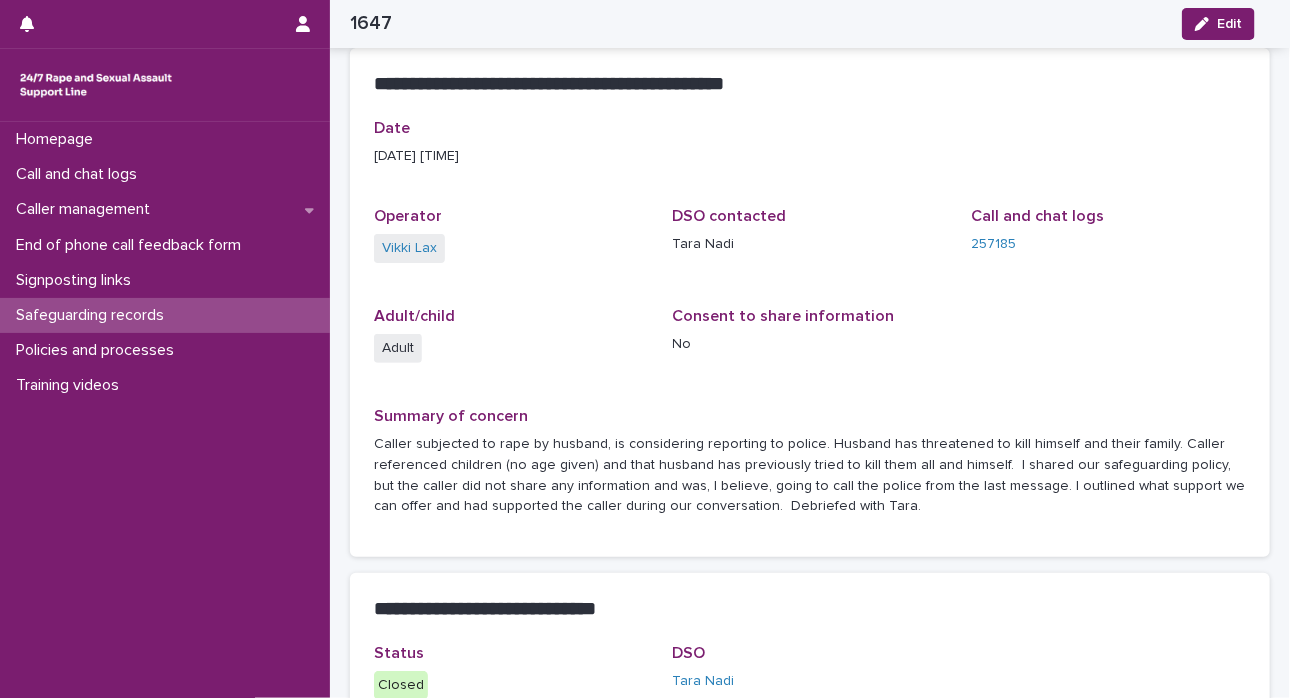 scroll, scrollTop: 0, scrollLeft: 0, axis: both 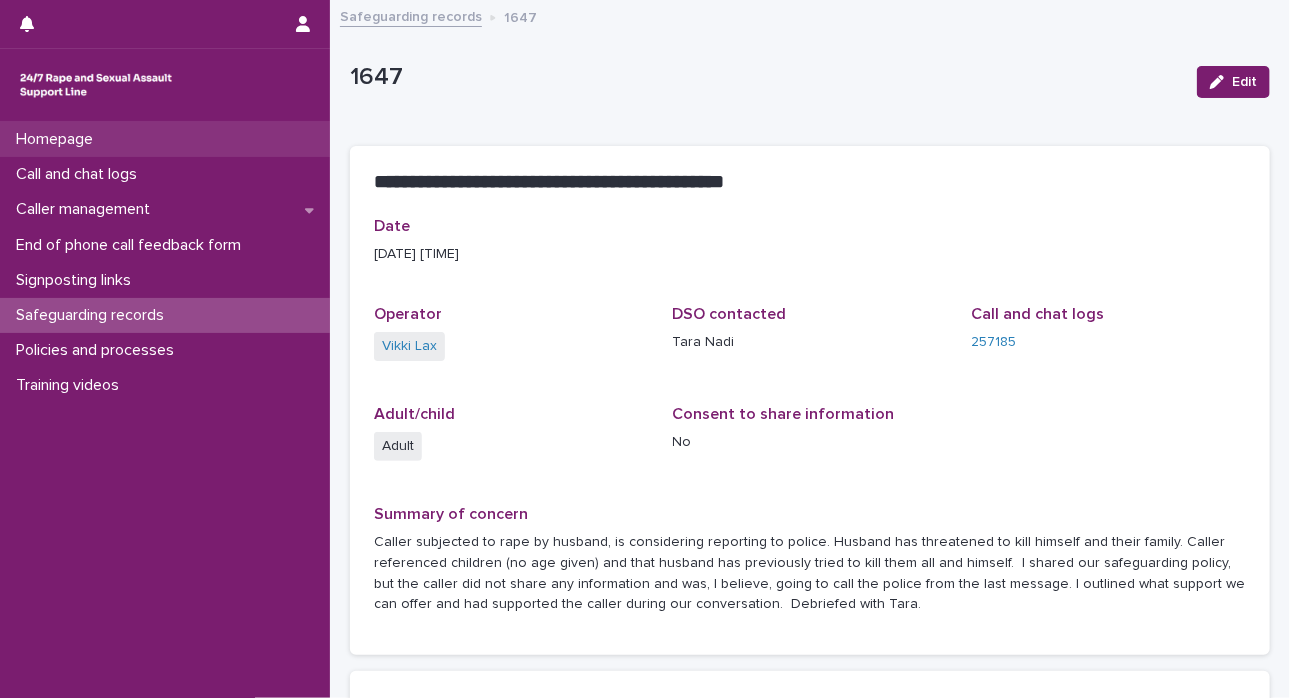 click on "Homepage" at bounding box center [58, 139] 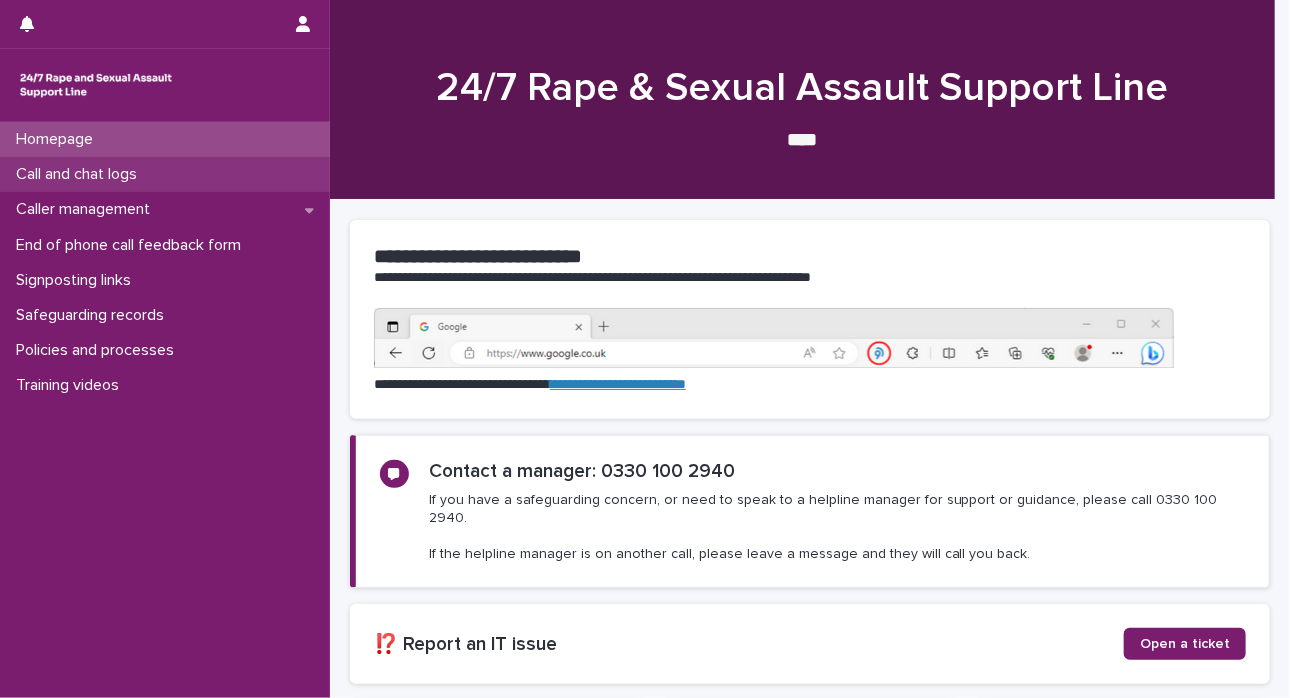 click on "Call and chat logs" at bounding box center [80, 174] 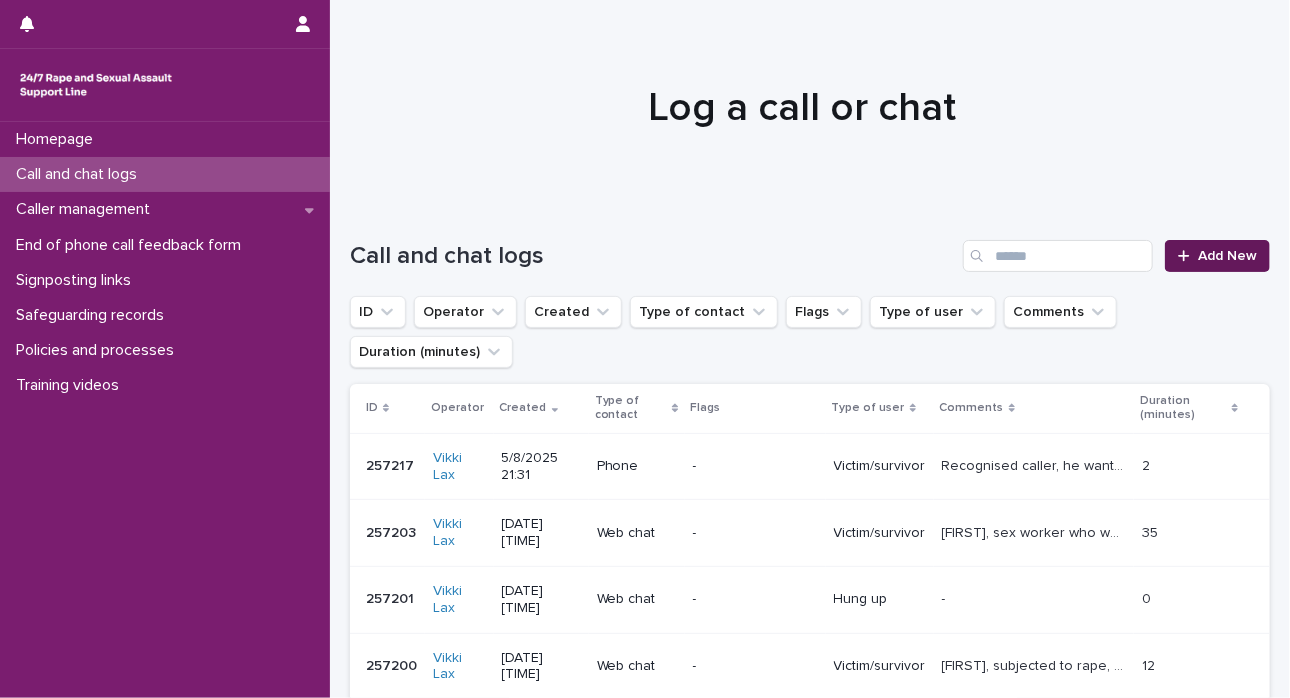 click on "Add New" at bounding box center (1217, 256) 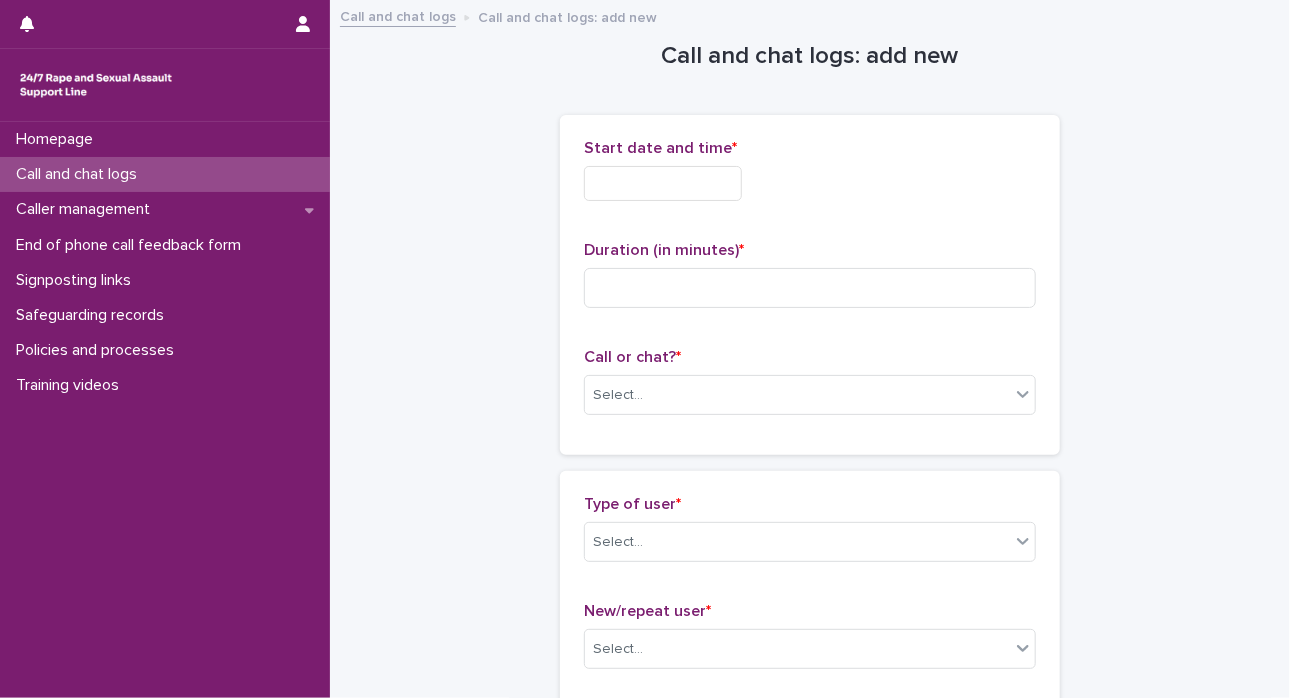 click at bounding box center [663, 183] 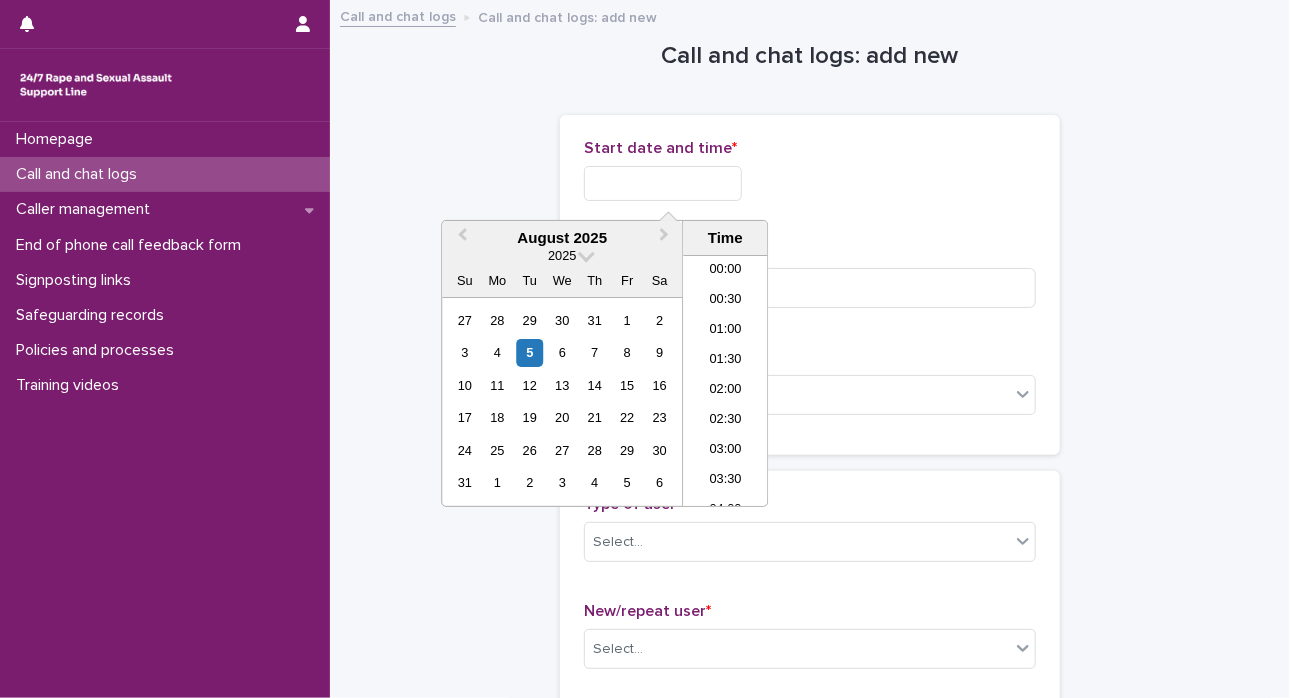 scroll, scrollTop: 1180, scrollLeft: 0, axis: vertical 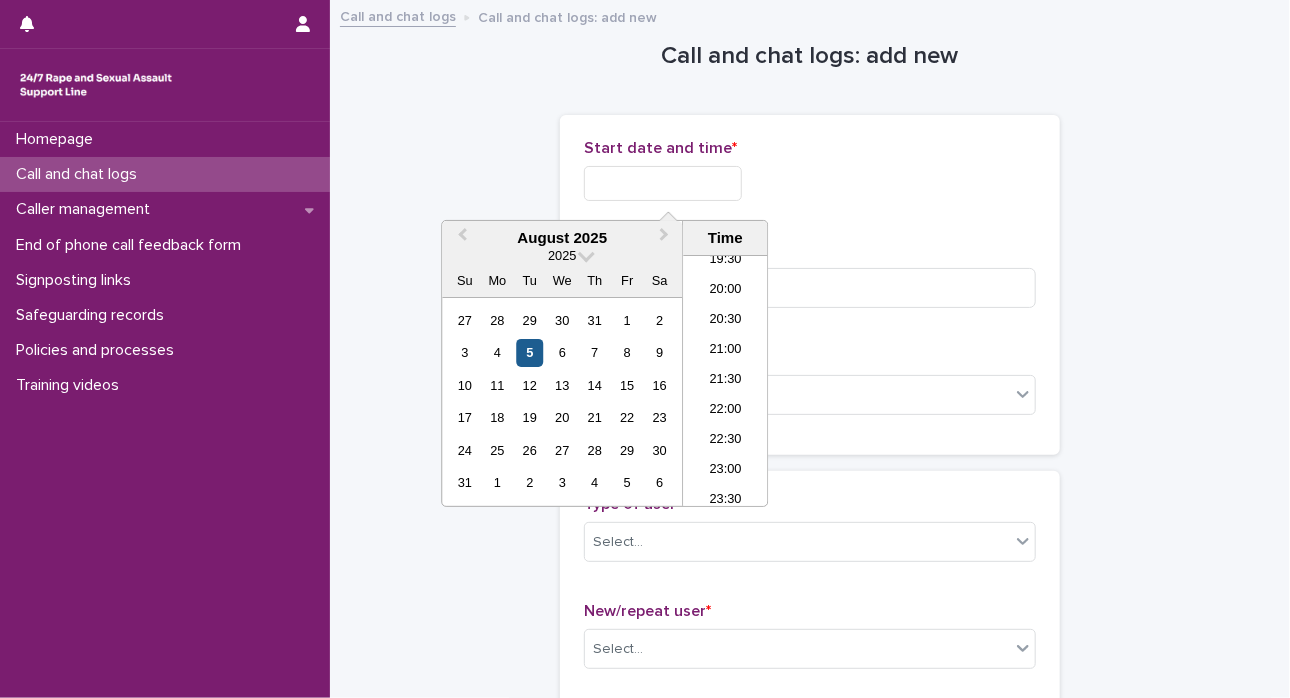 click on "5" at bounding box center (529, 352) 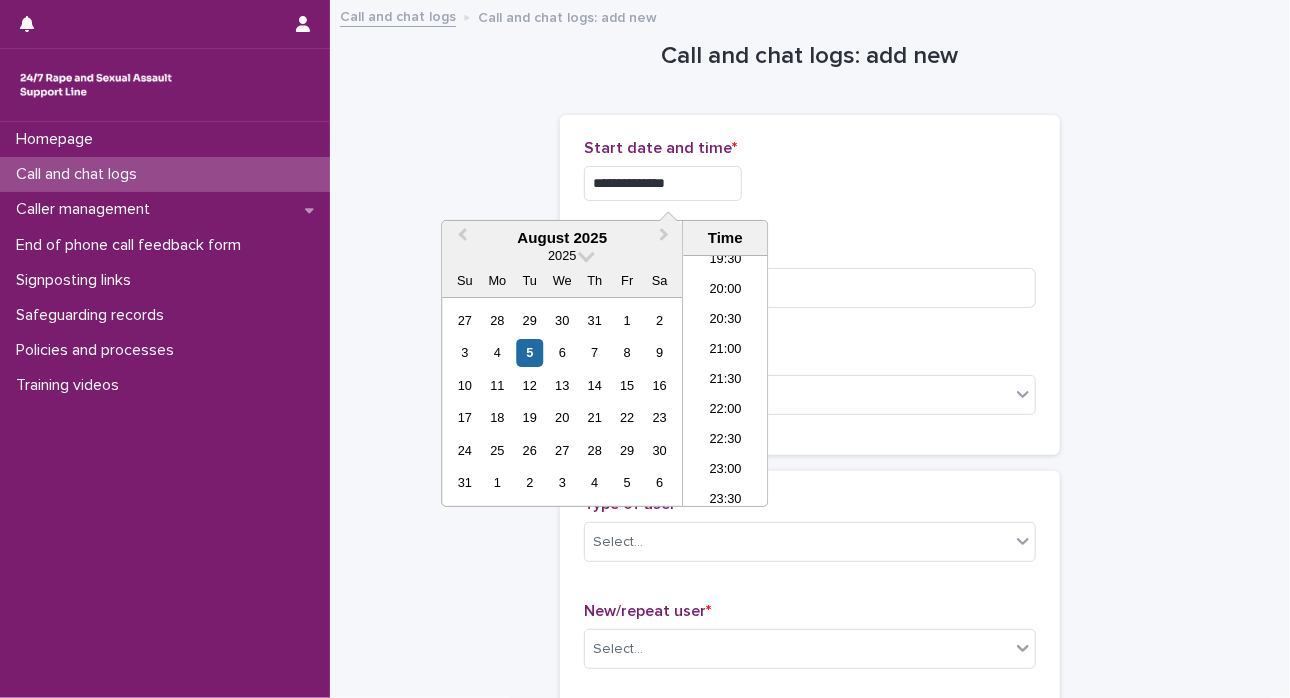 drag, startPoint x: 645, startPoint y: 178, endPoint x: 1039, endPoint y: 141, distance: 395.7335 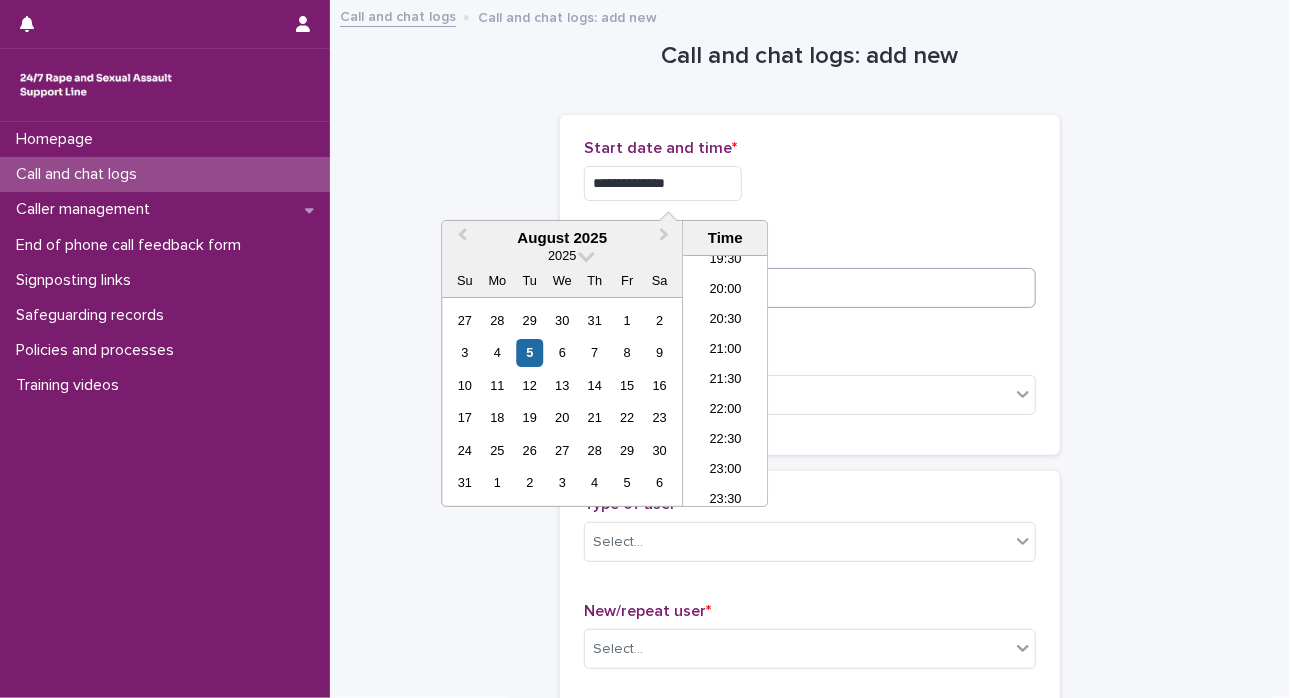 type on "**********" 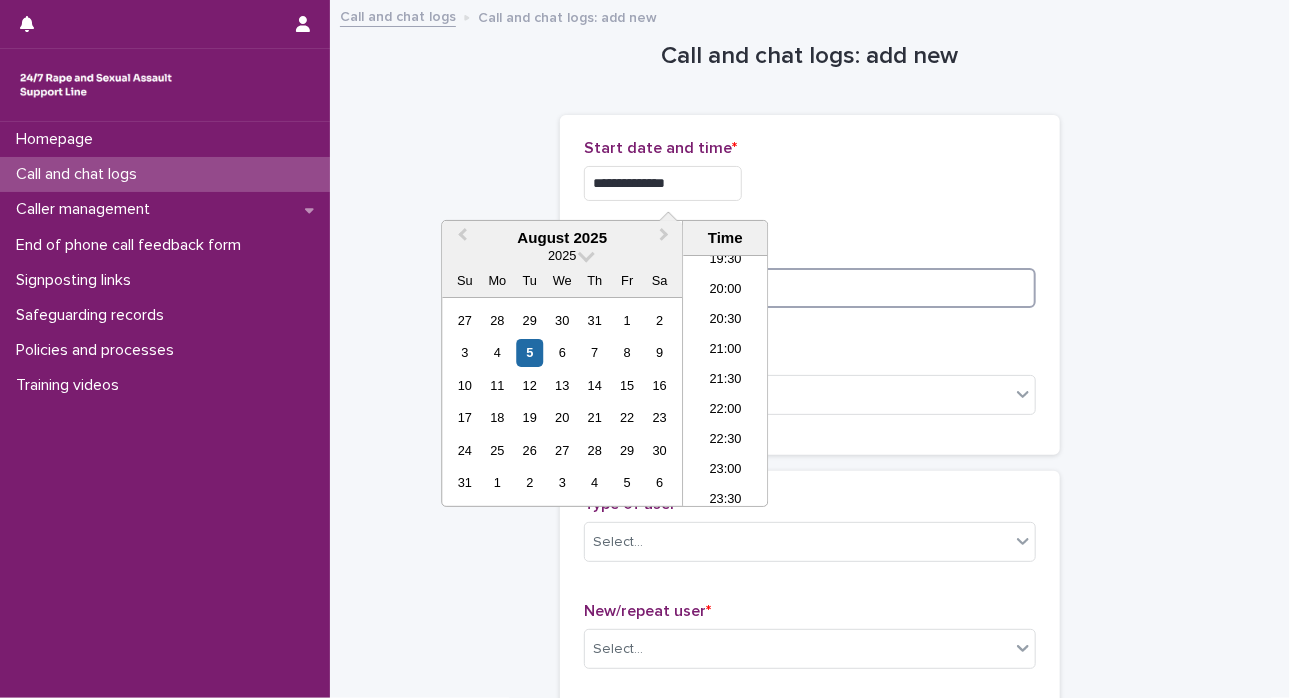 click at bounding box center [810, 288] 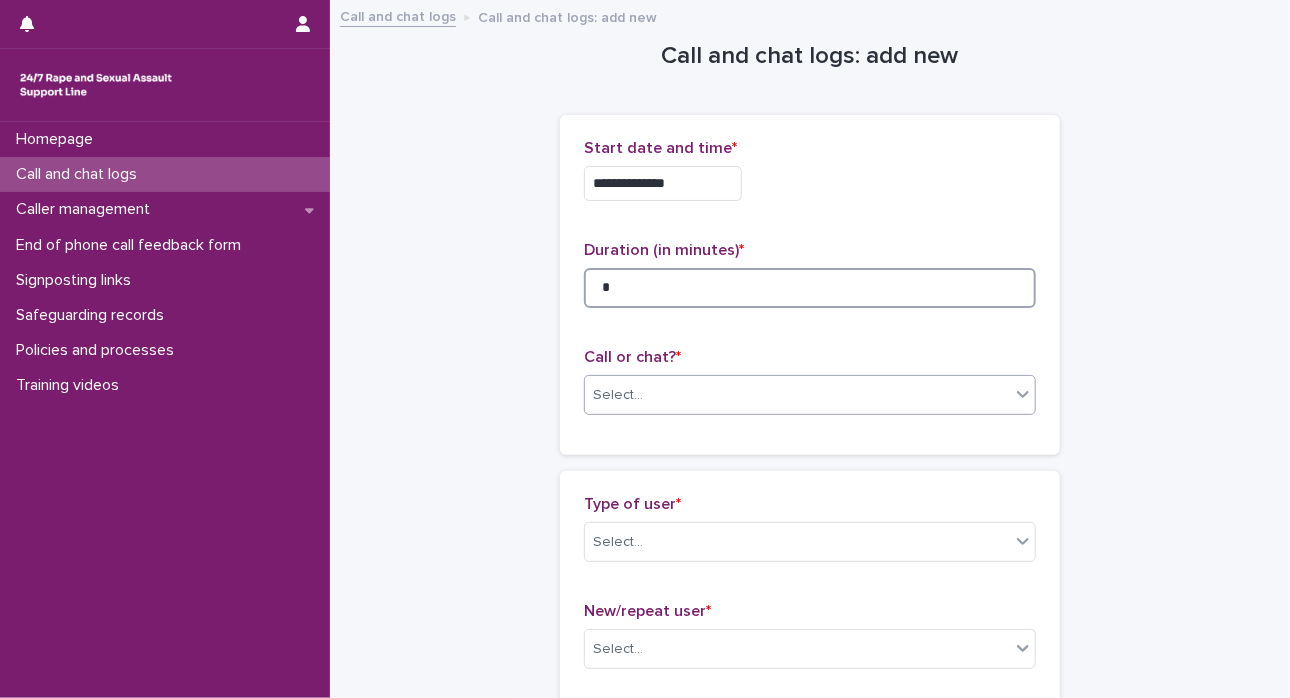 type on "*" 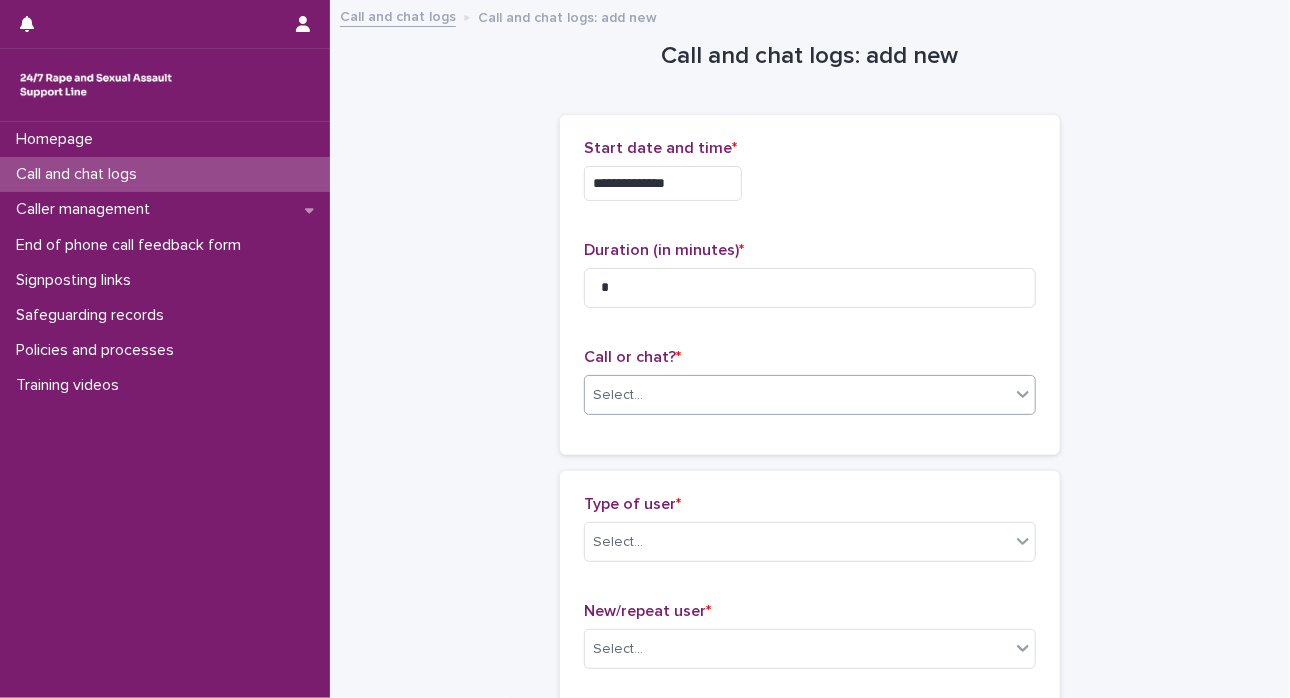 click on "Select..." at bounding box center [797, 395] 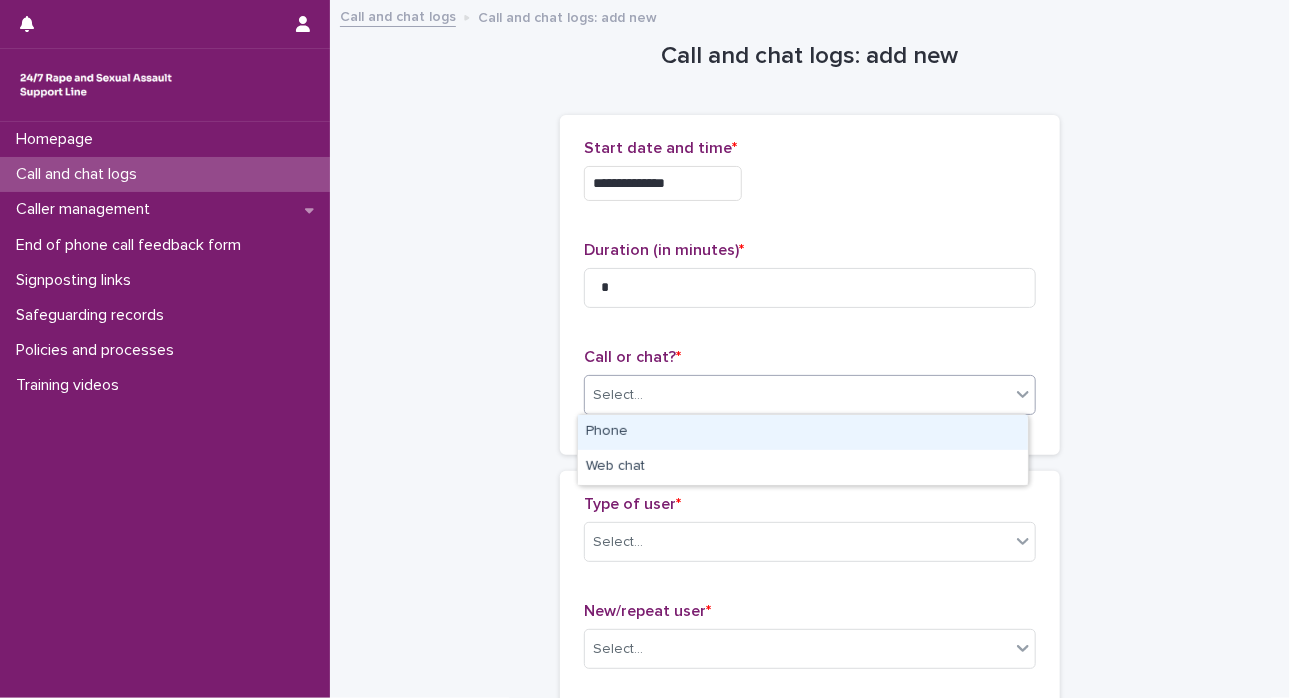 click on "Phone" at bounding box center (803, 432) 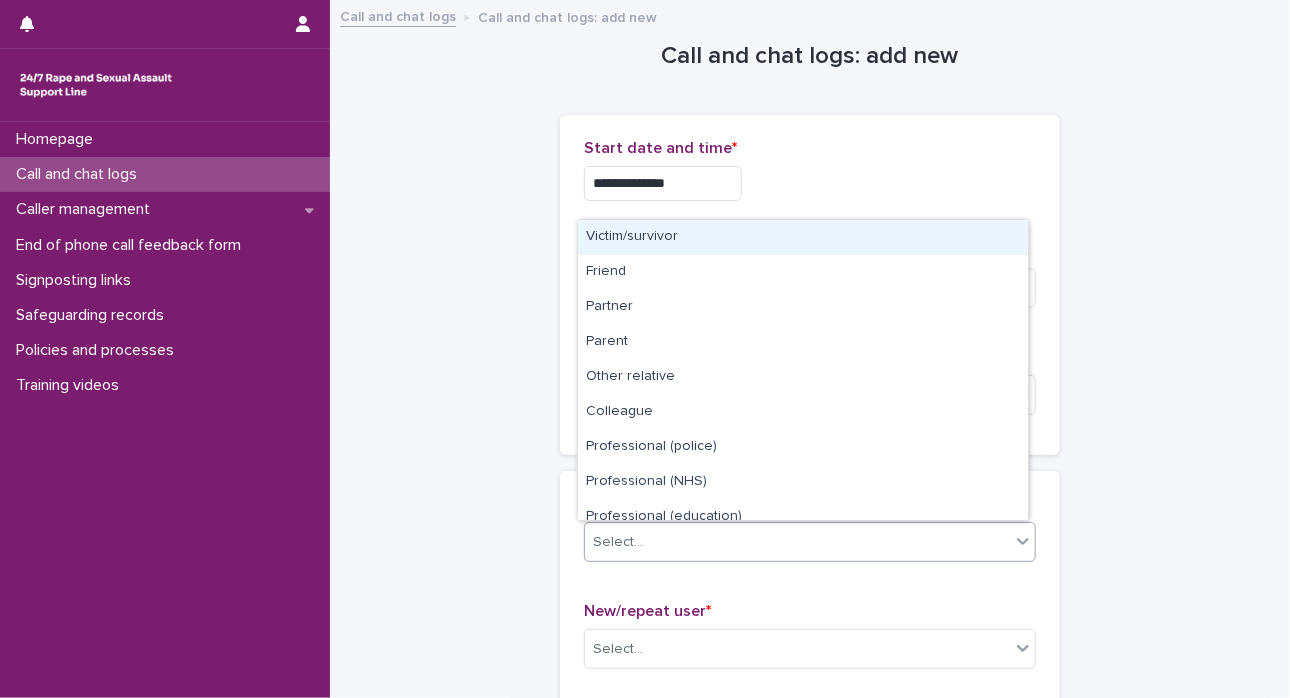 click 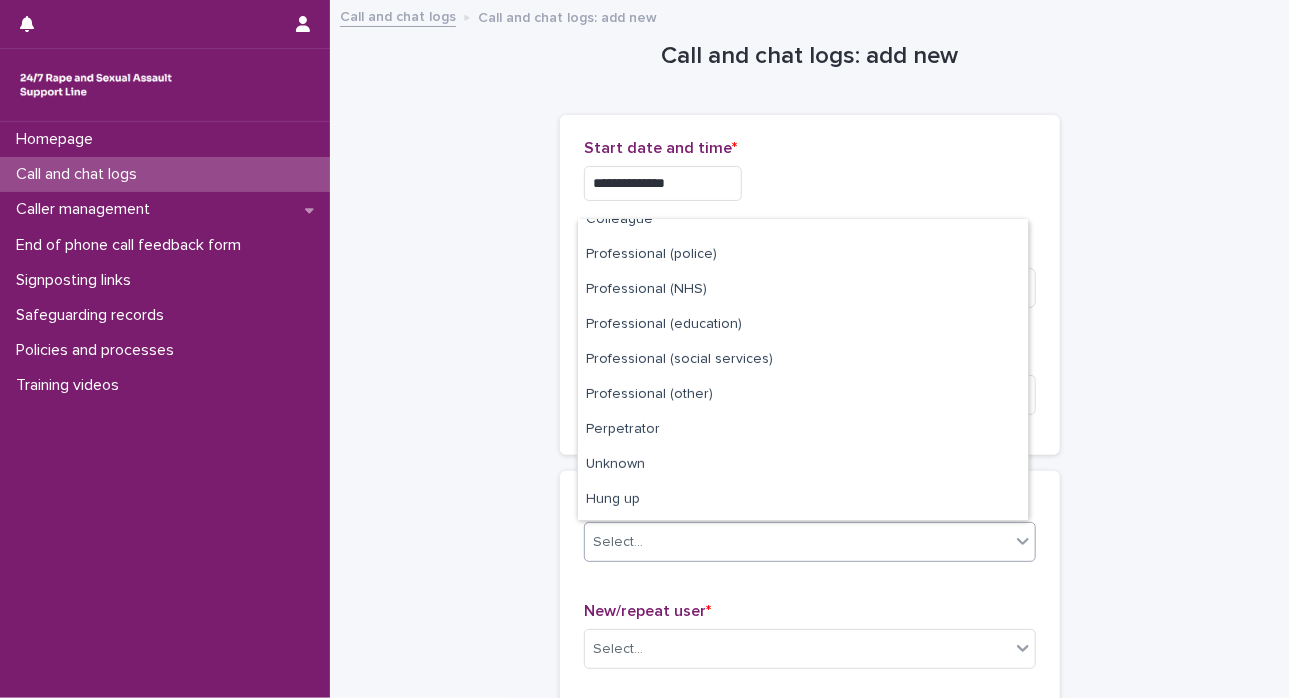 scroll, scrollTop: 224, scrollLeft: 0, axis: vertical 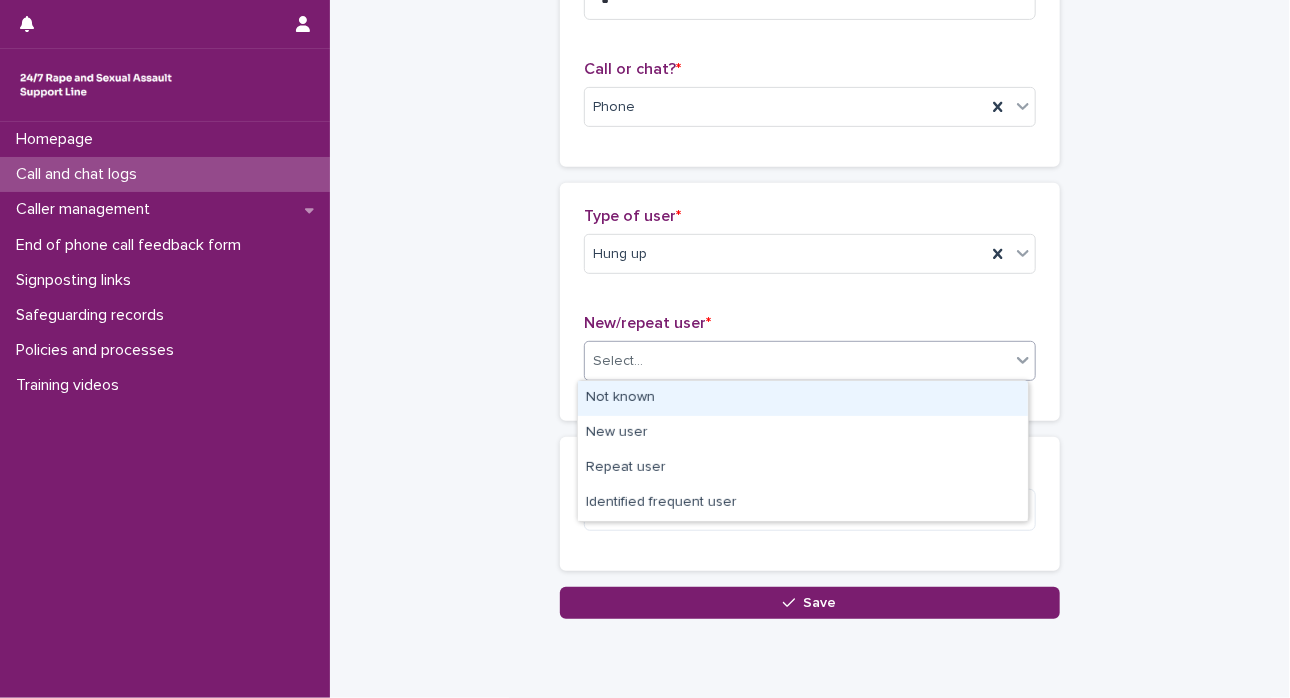 click 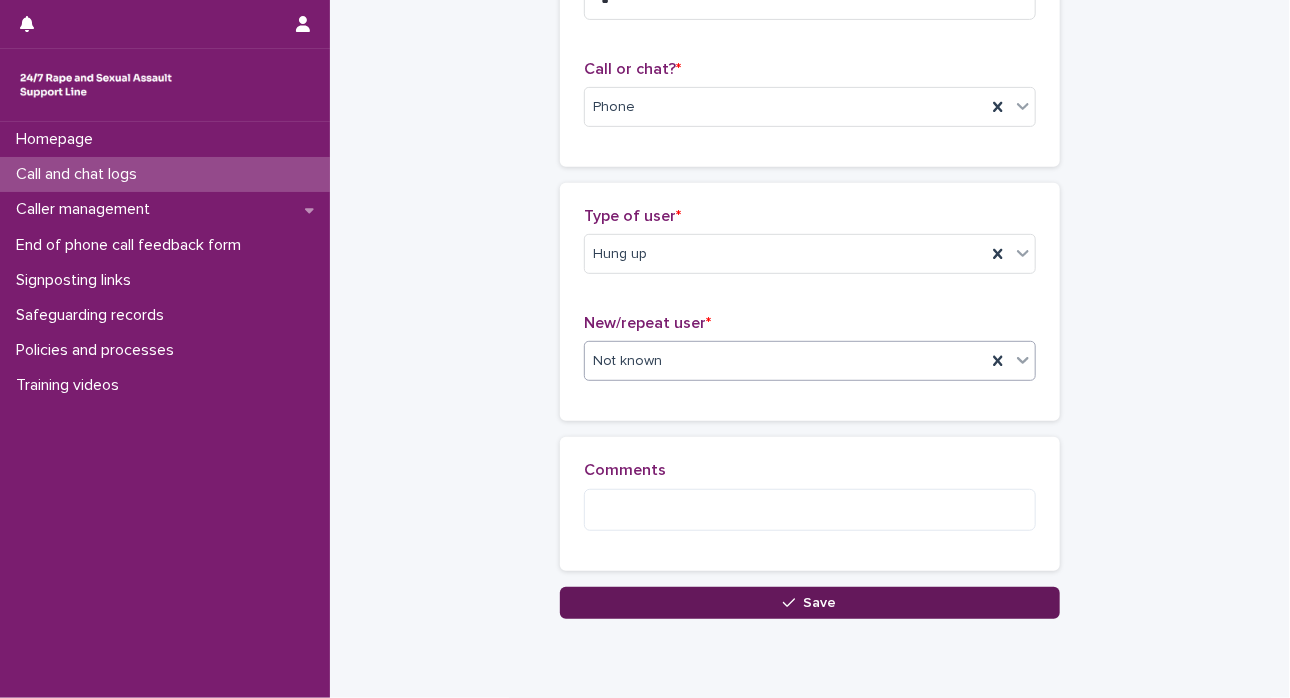click on "Save" at bounding box center (810, 603) 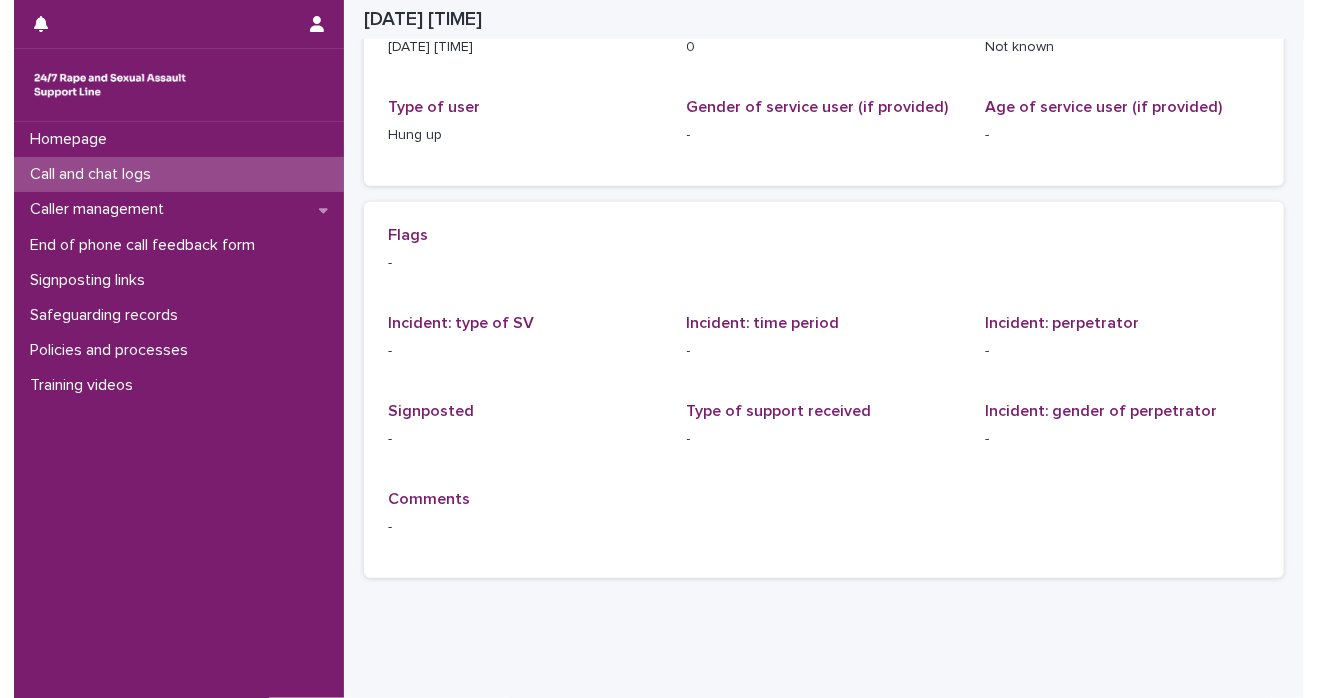 scroll, scrollTop: 0, scrollLeft: 0, axis: both 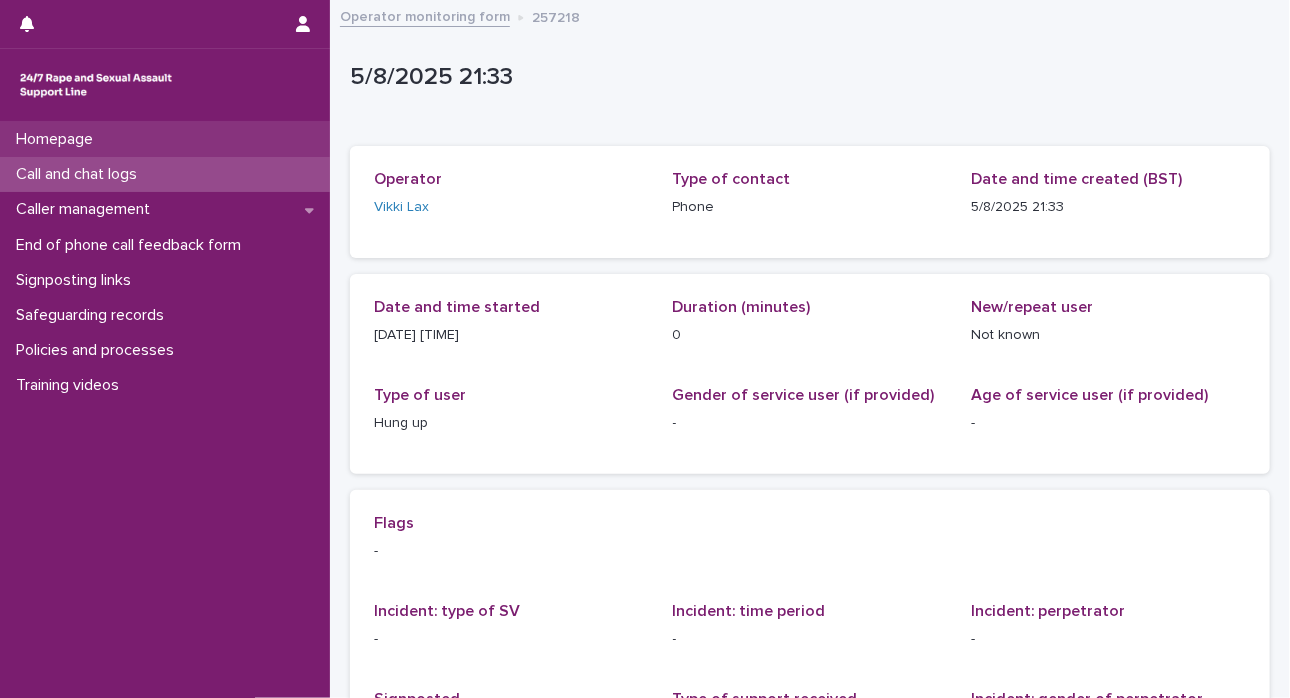 click on "Homepage" at bounding box center (165, 139) 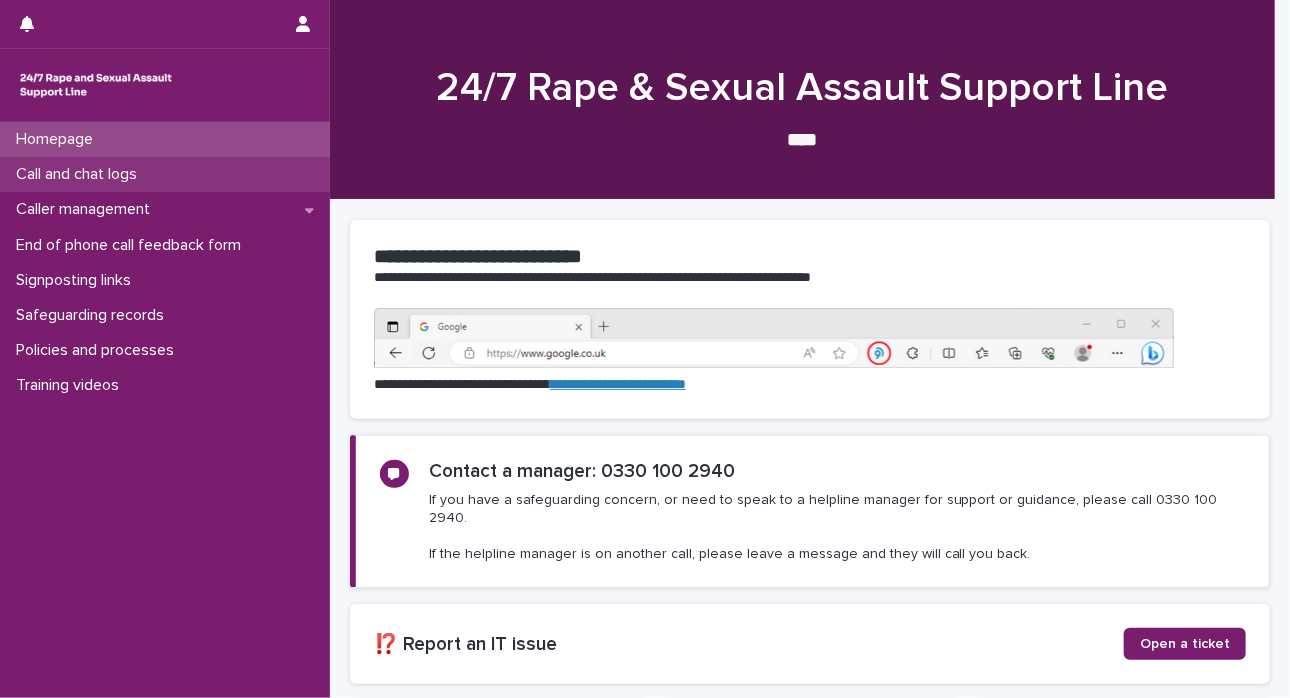 click on "Call and chat logs" at bounding box center (80, 174) 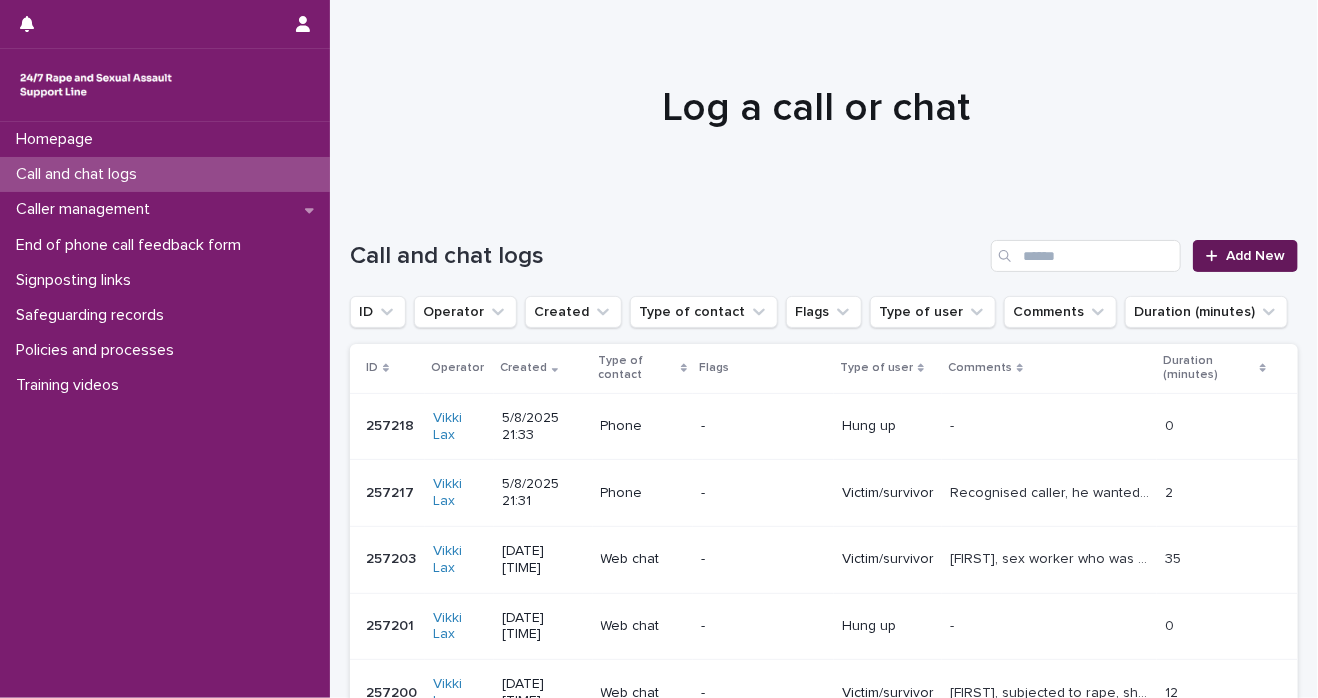 click on "Add New" at bounding box center [1255, 256] 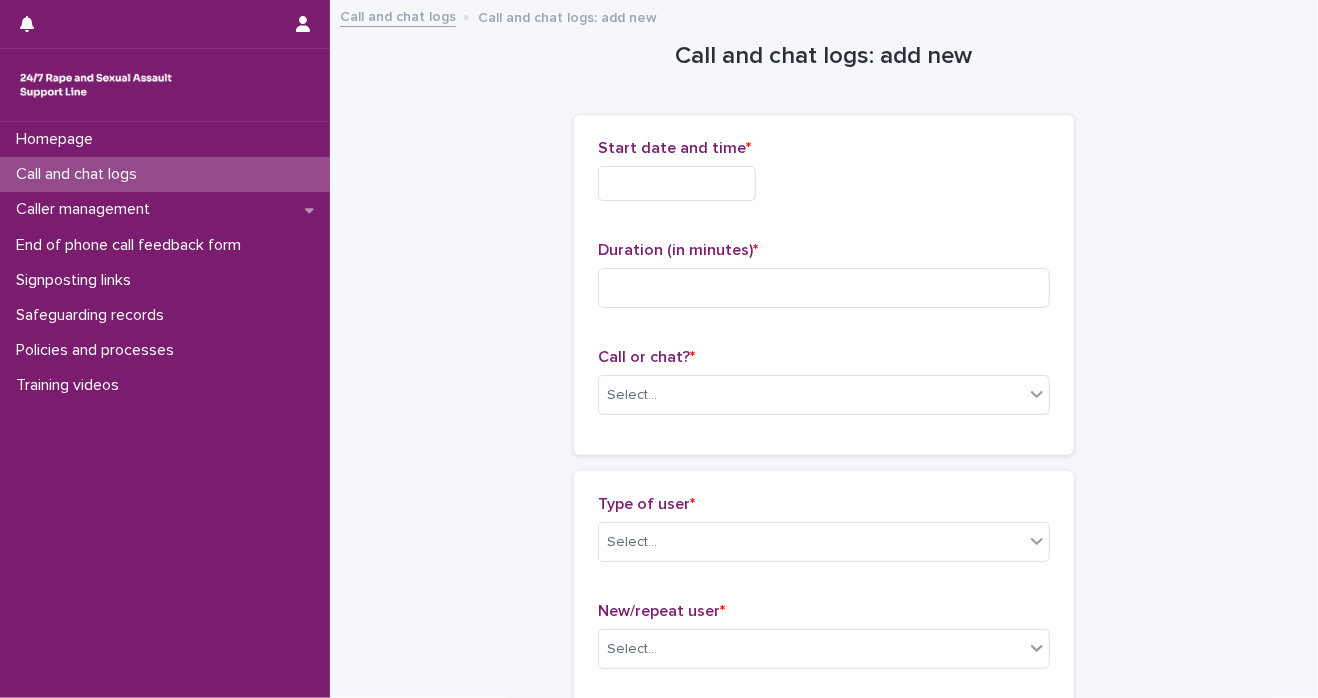 click at bounding box center [677, 183] 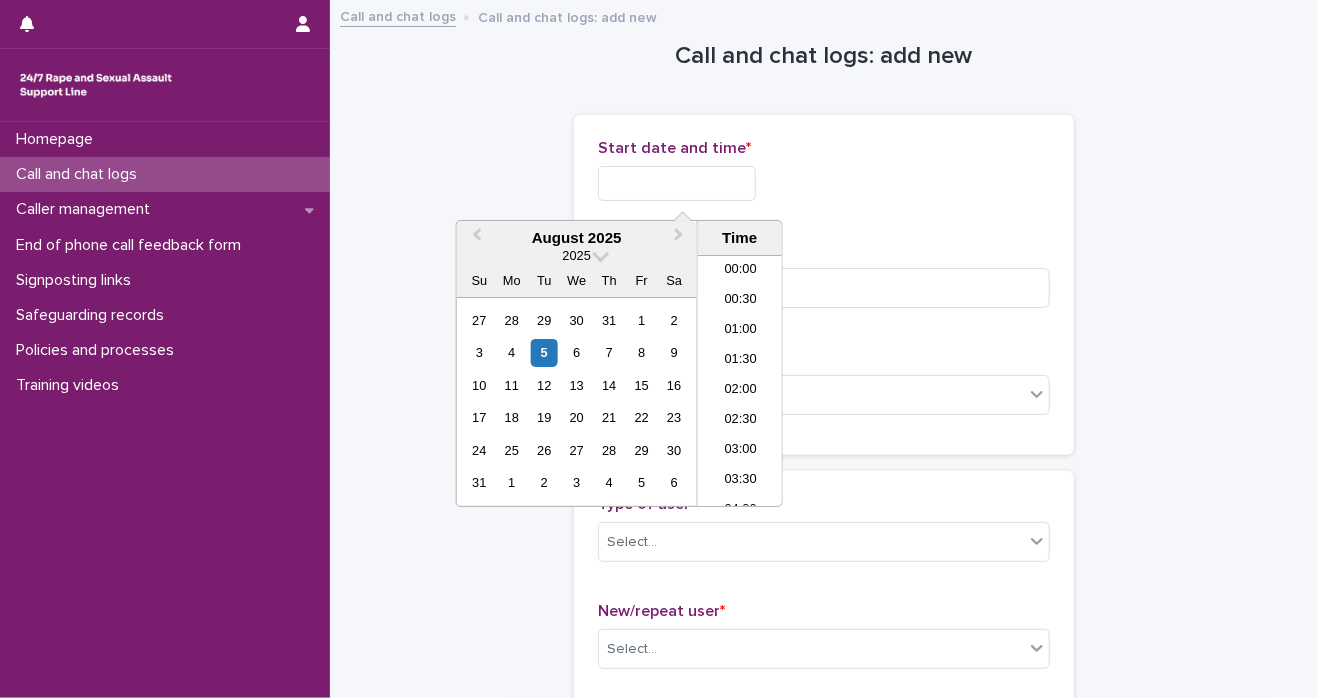 scroll, scrollTop: 1180, scrollLeft: 0, axis: vertical 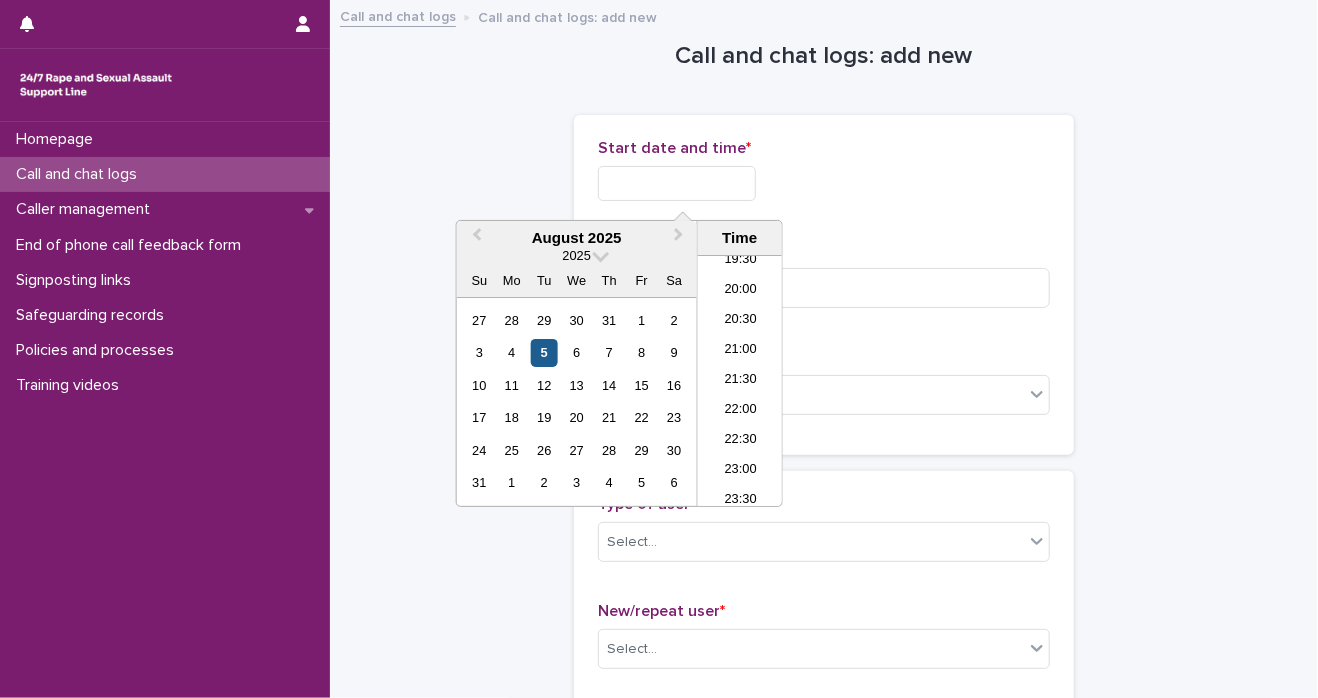 click on "5" at bounding box center (544, 352) 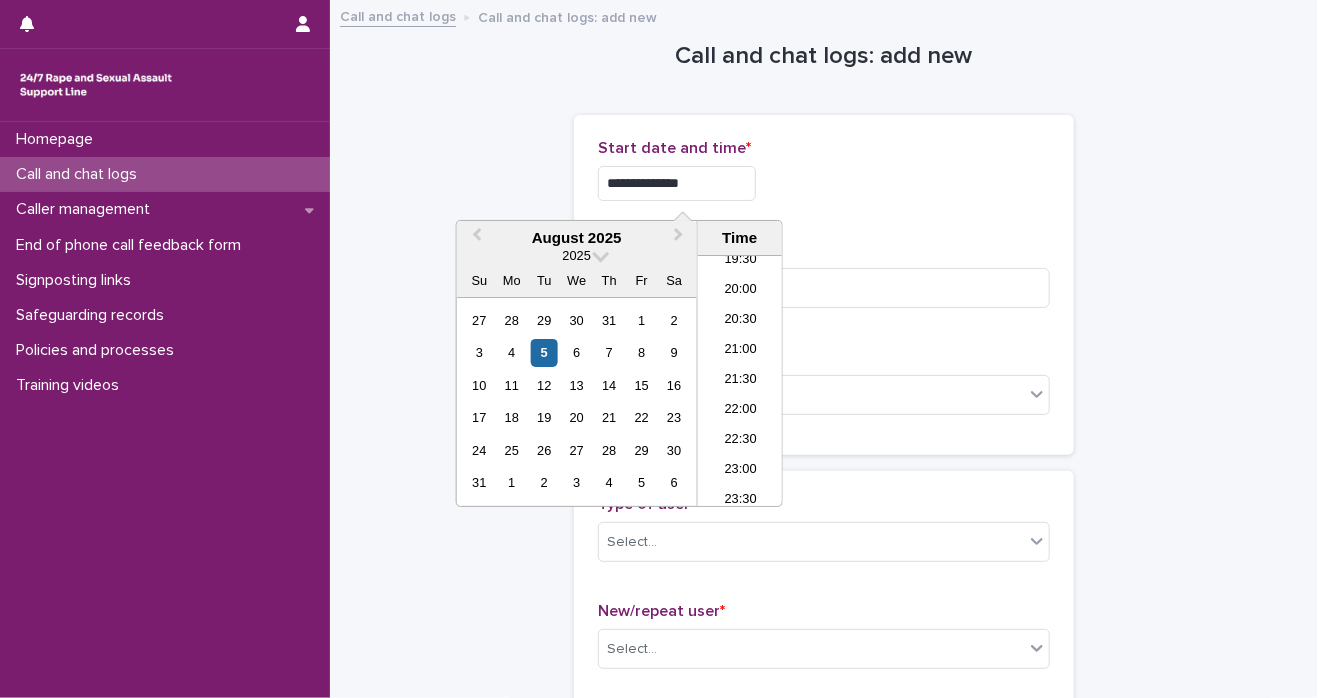 drag, startPoint x: 659, startPoint y: 175, endPoint x: 1106, endPoint y: 164, distance: 447.1353 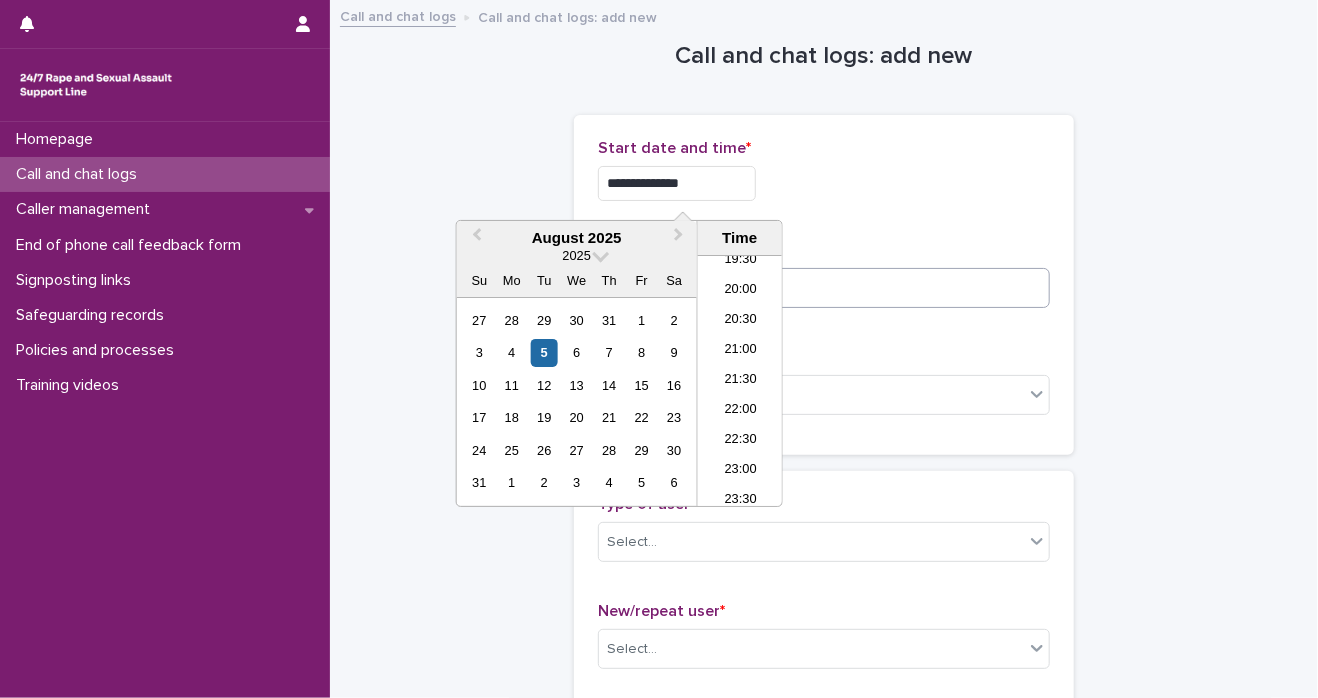 type on "**********" 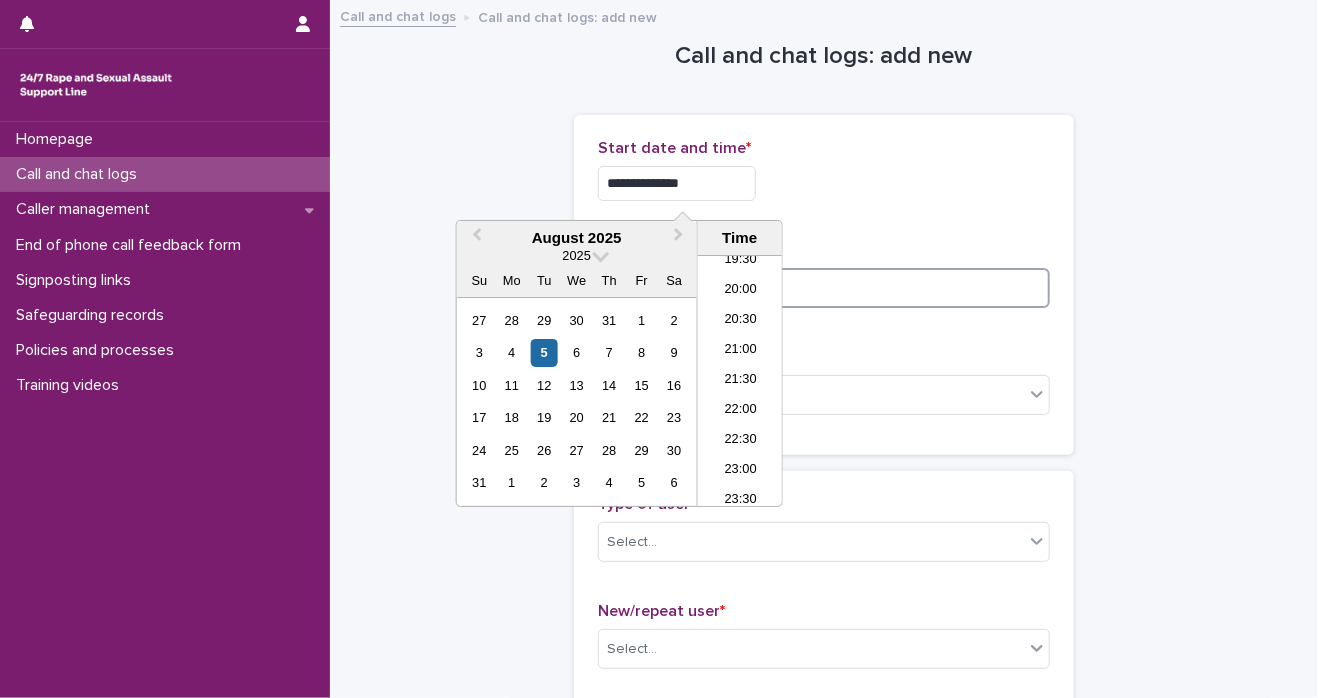 click at bounding box center (824, 288) 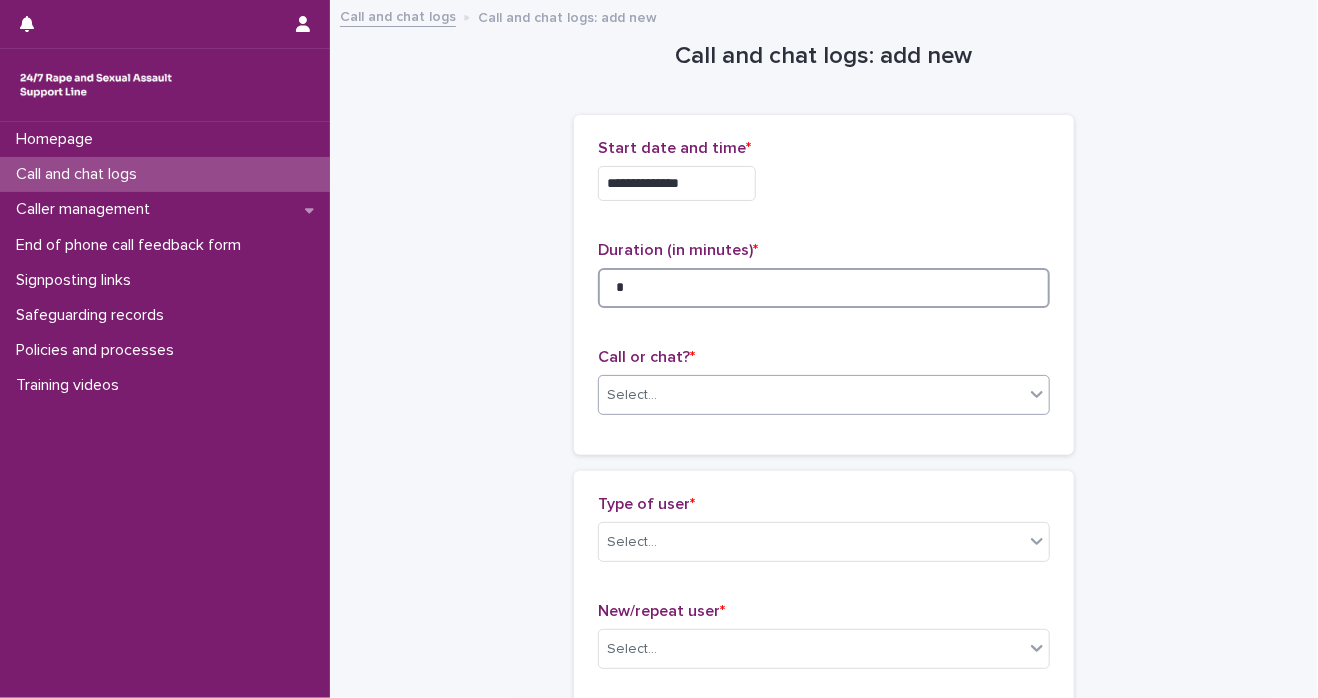 type on "*" 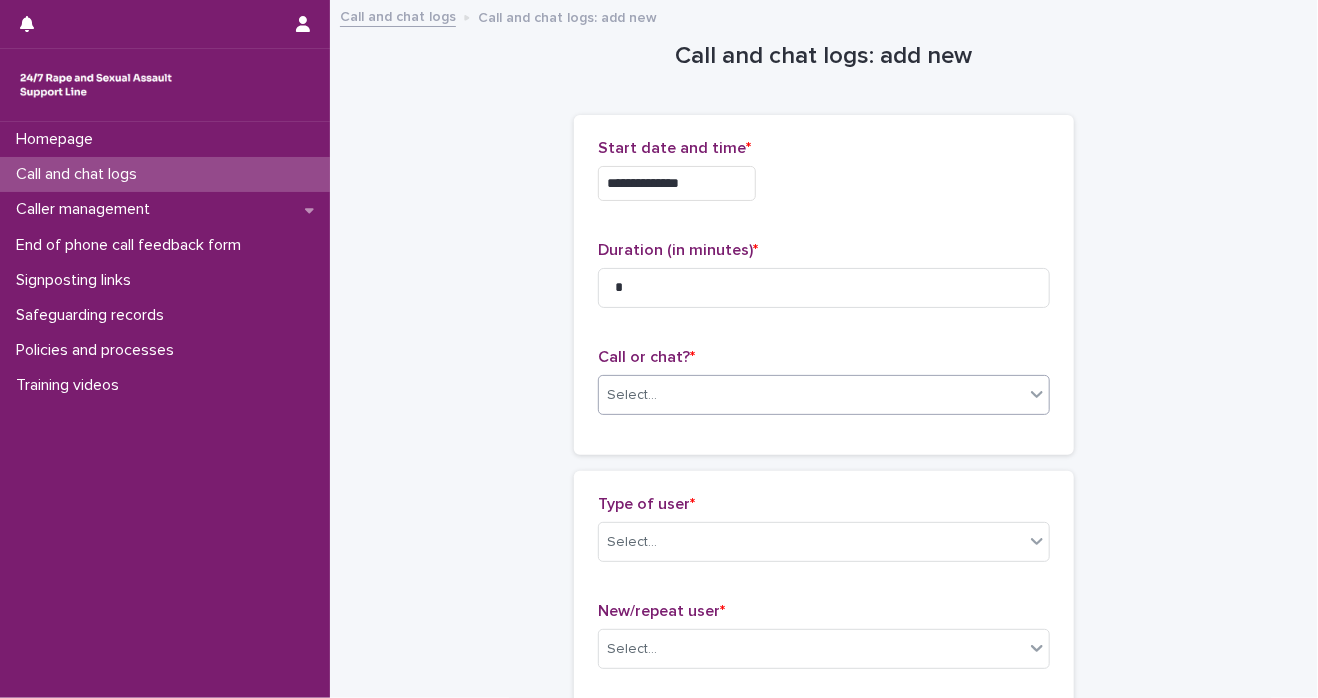 click on "Select..." at bounding box center (811, 395) 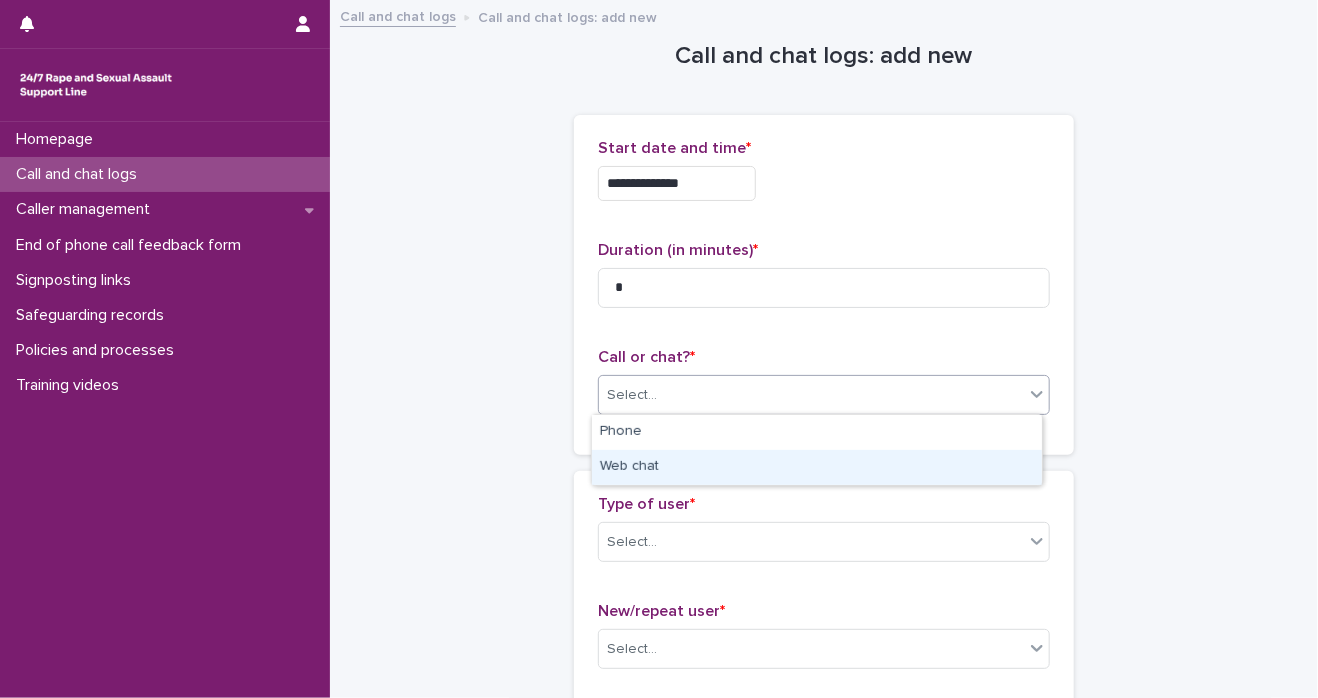 click on "Web chat" at bounding box center (817, 467) 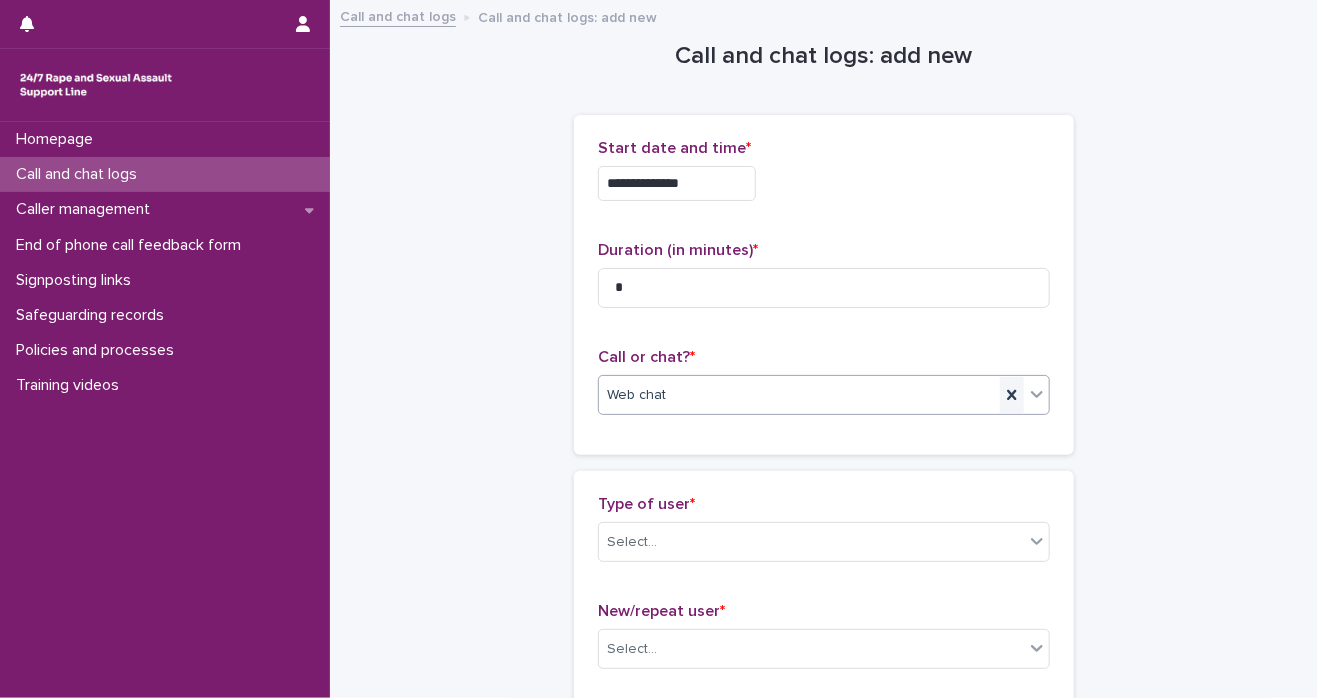 click 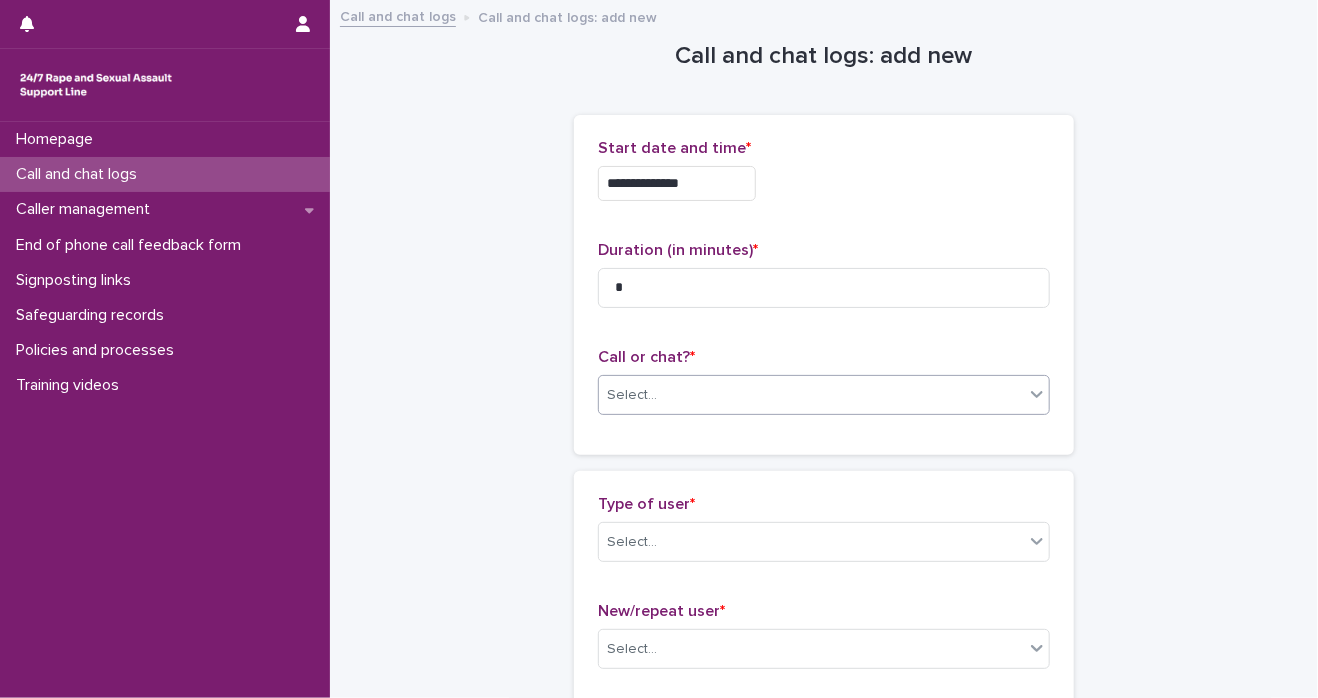 click 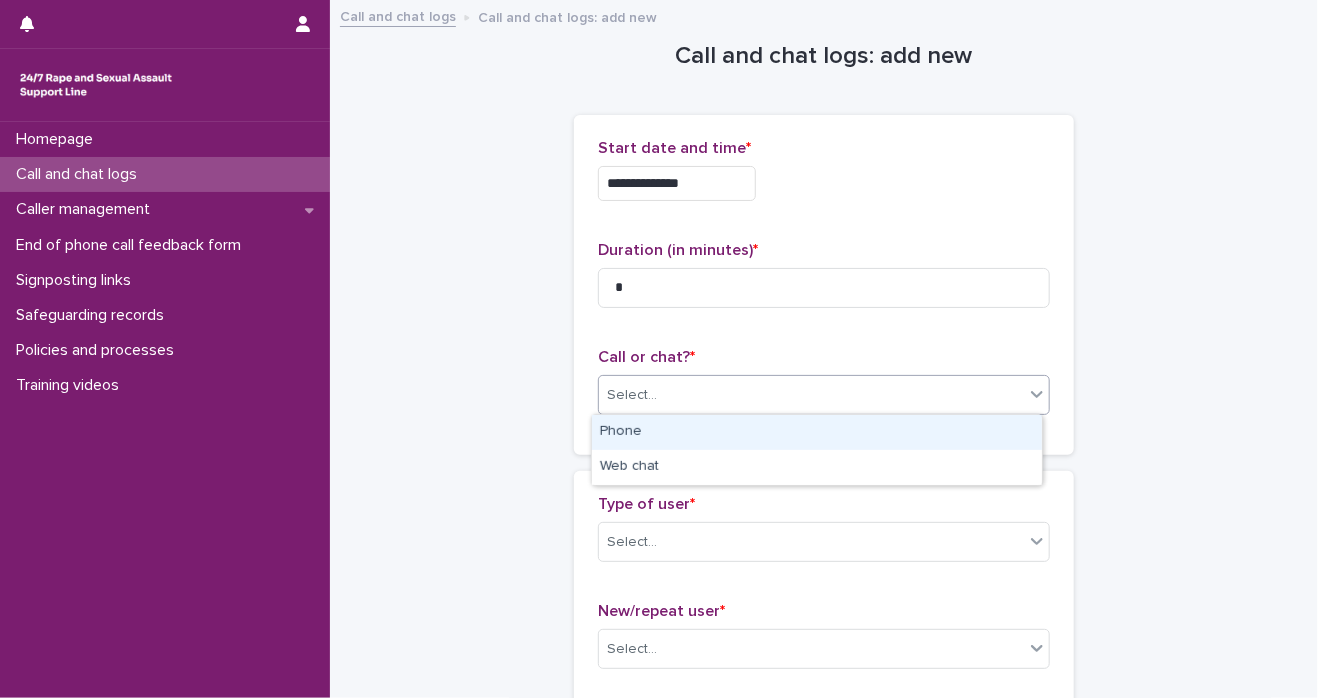 click on "Phone" at bounding box center (817, 432) 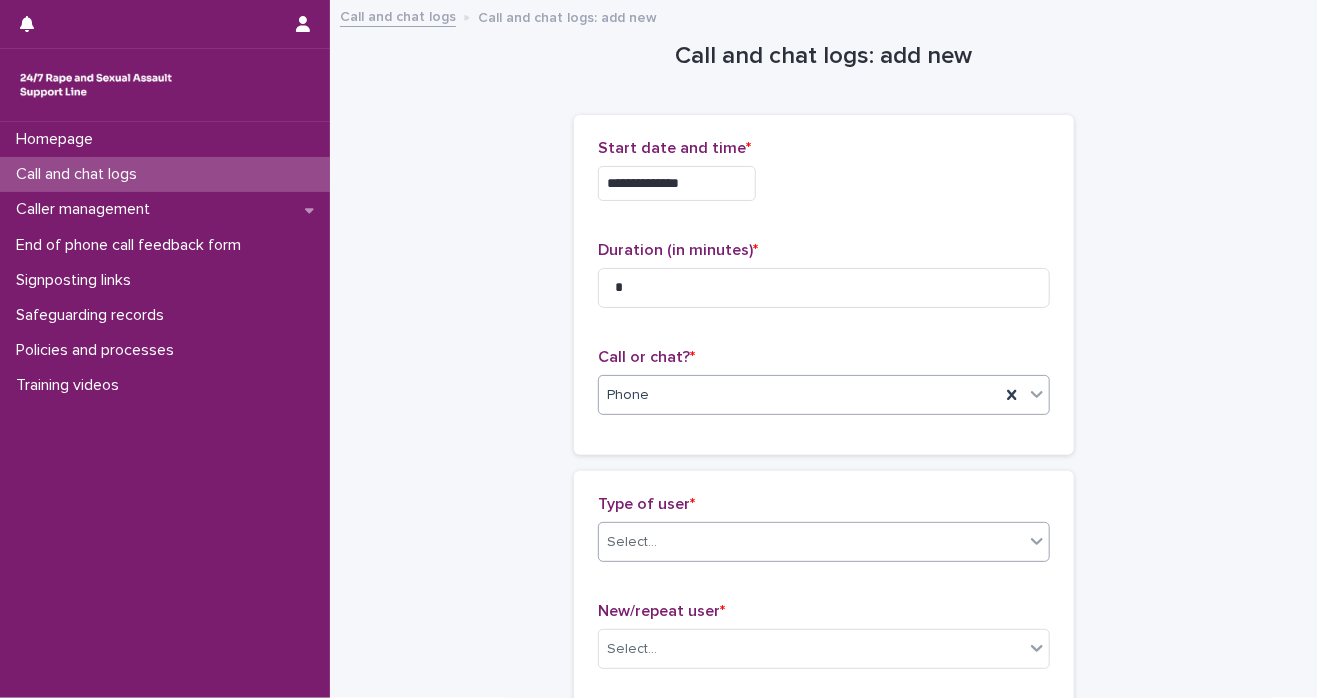 click 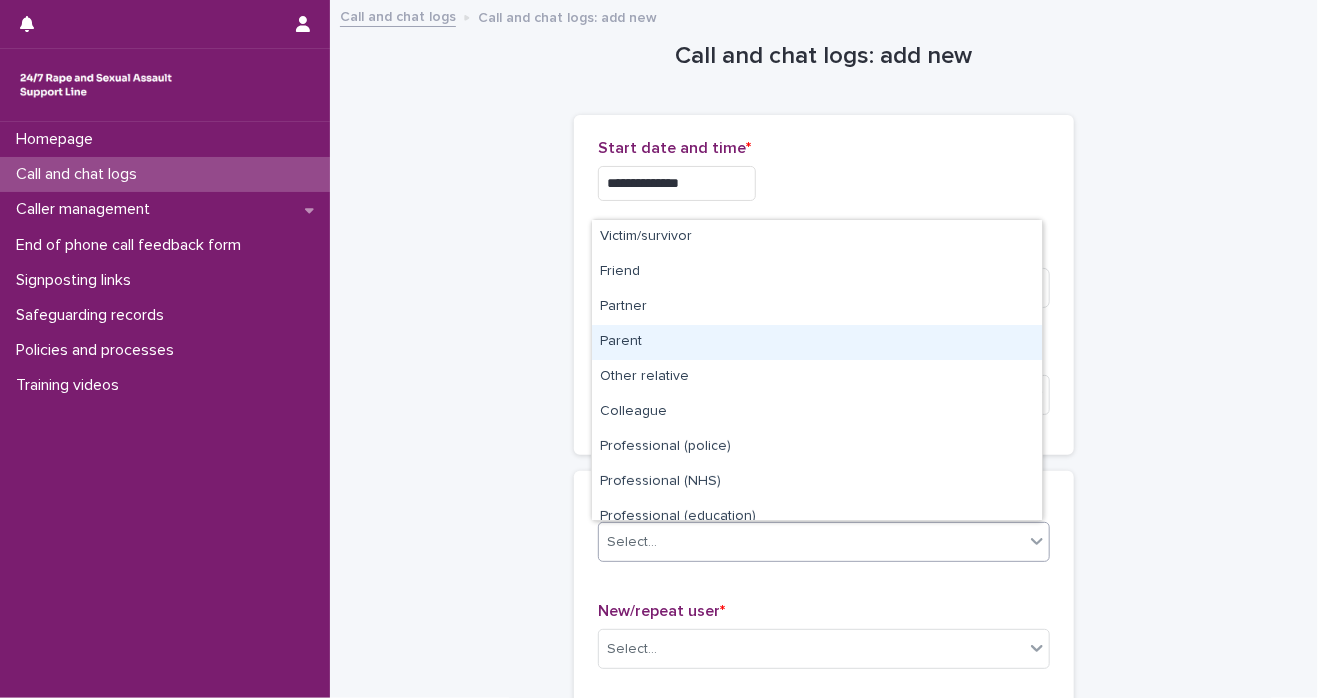 scroll, scrollTop: 224, scrollLeft: 0, axis: vertical 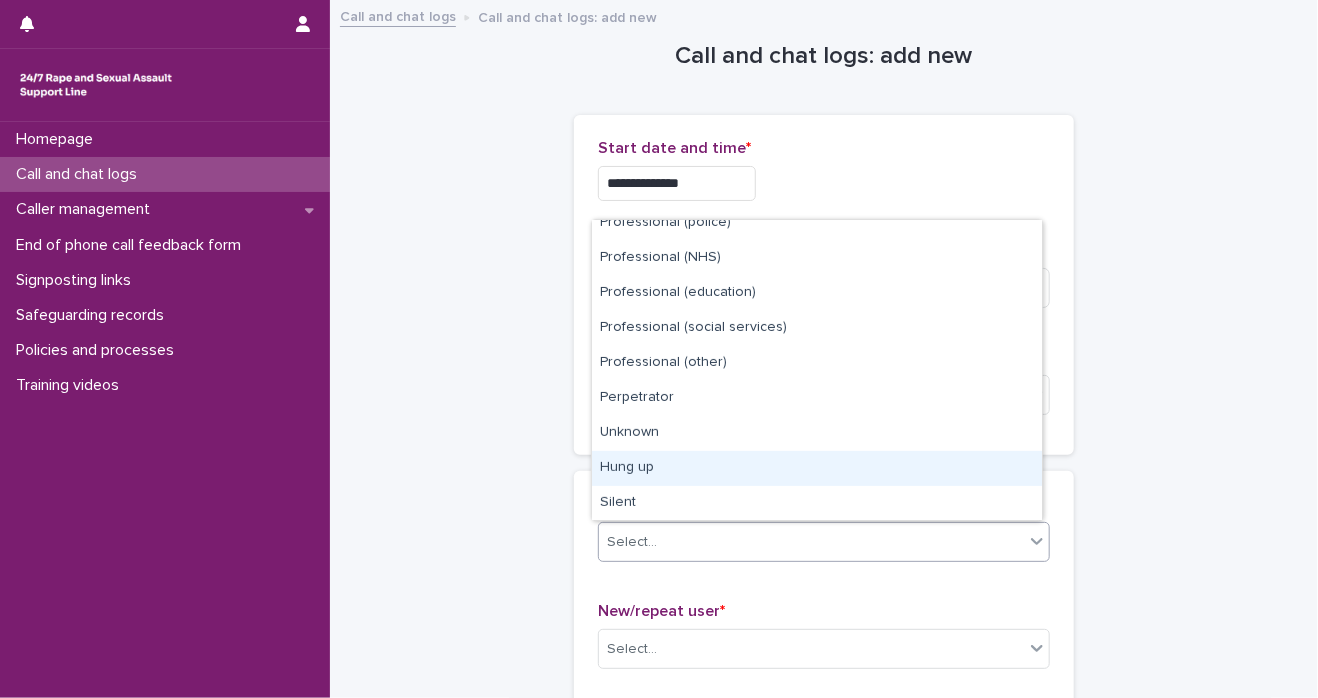 drag, startPoint x: 984, startPoint y: 522, endPoint x: 954, endPoint y: 486, distance: 46.8615 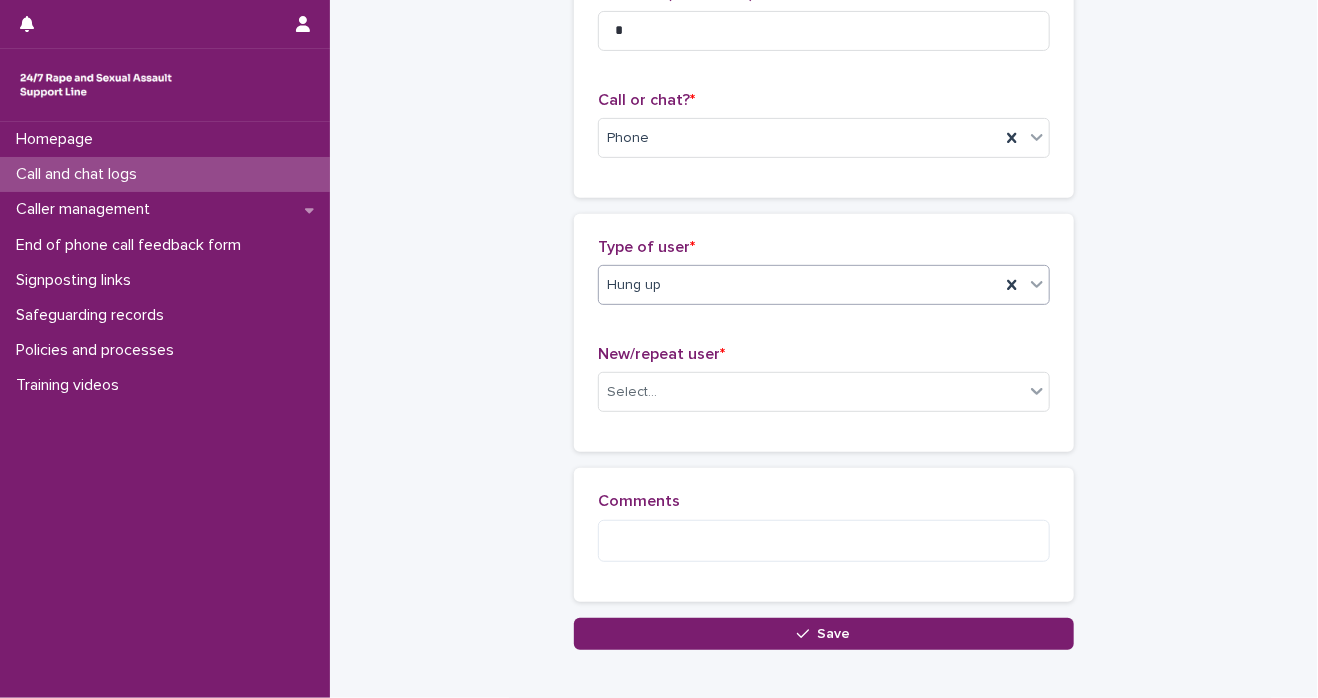 scroll, scrollTop: 364, scrollLeft: 0, axis: vertical 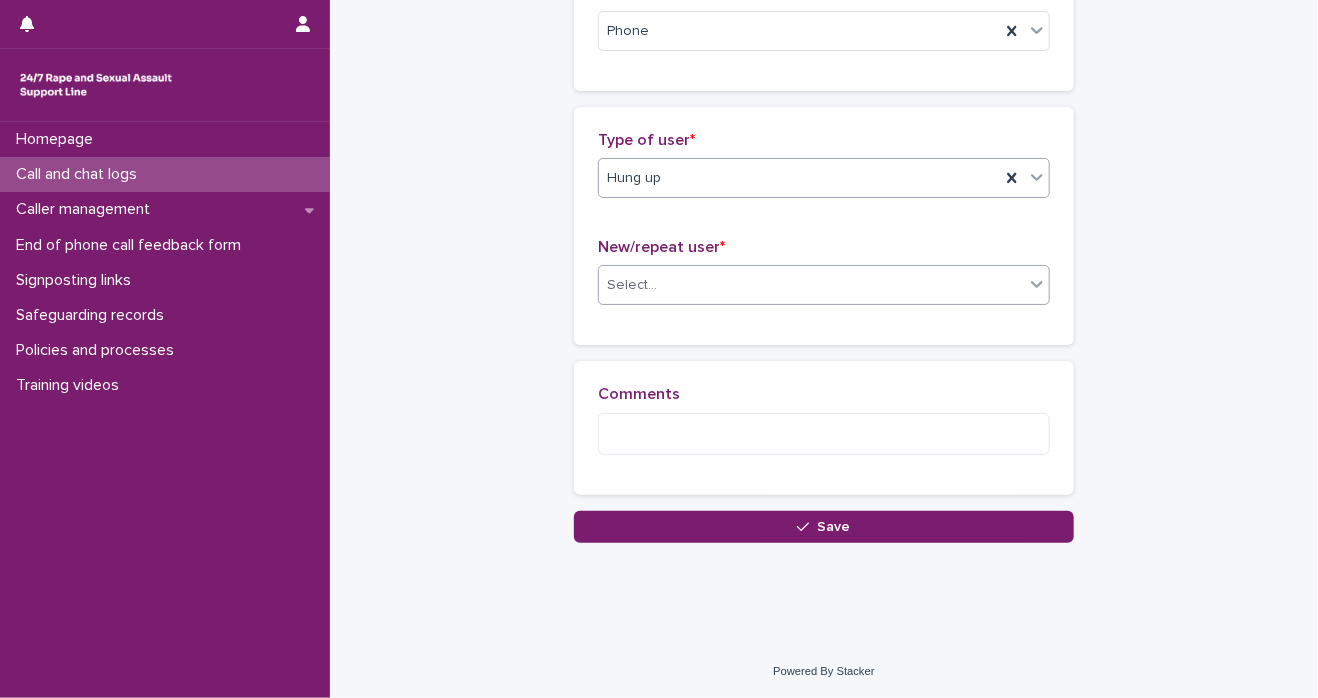 click 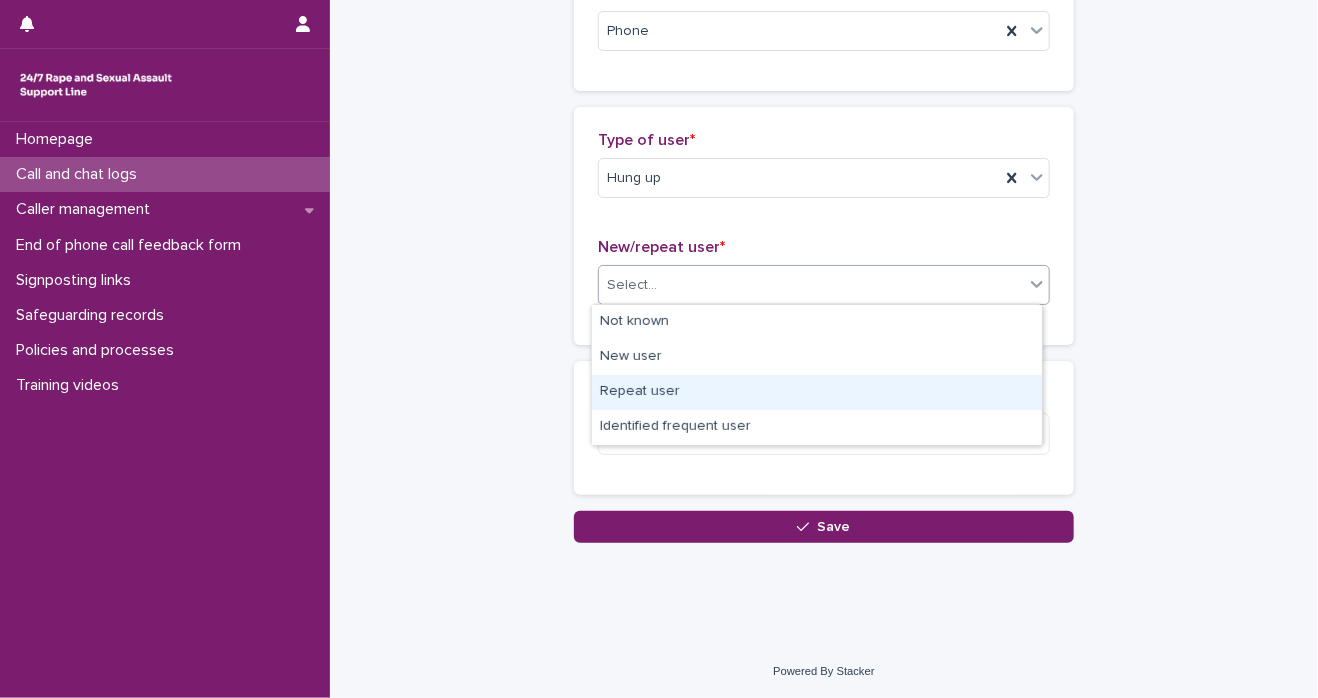 click on "Repeat user" at bounding box center (817, 392) 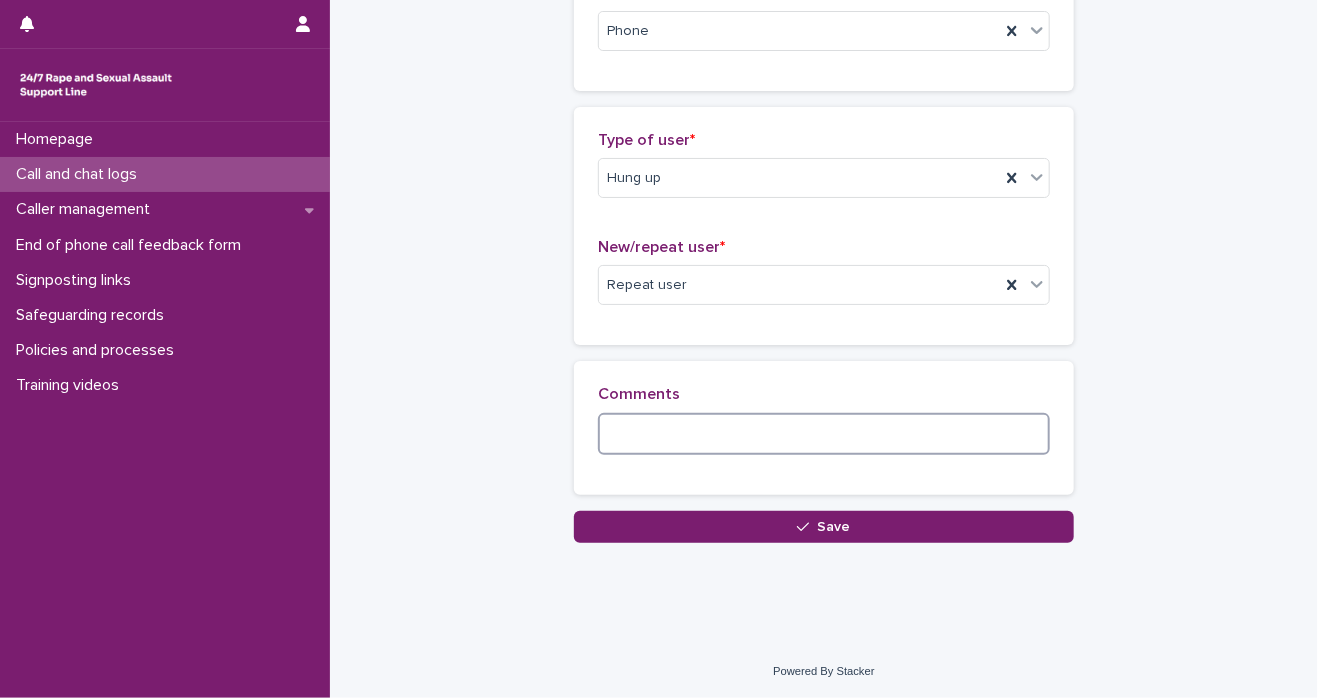 click at bounding box center (824, 434) 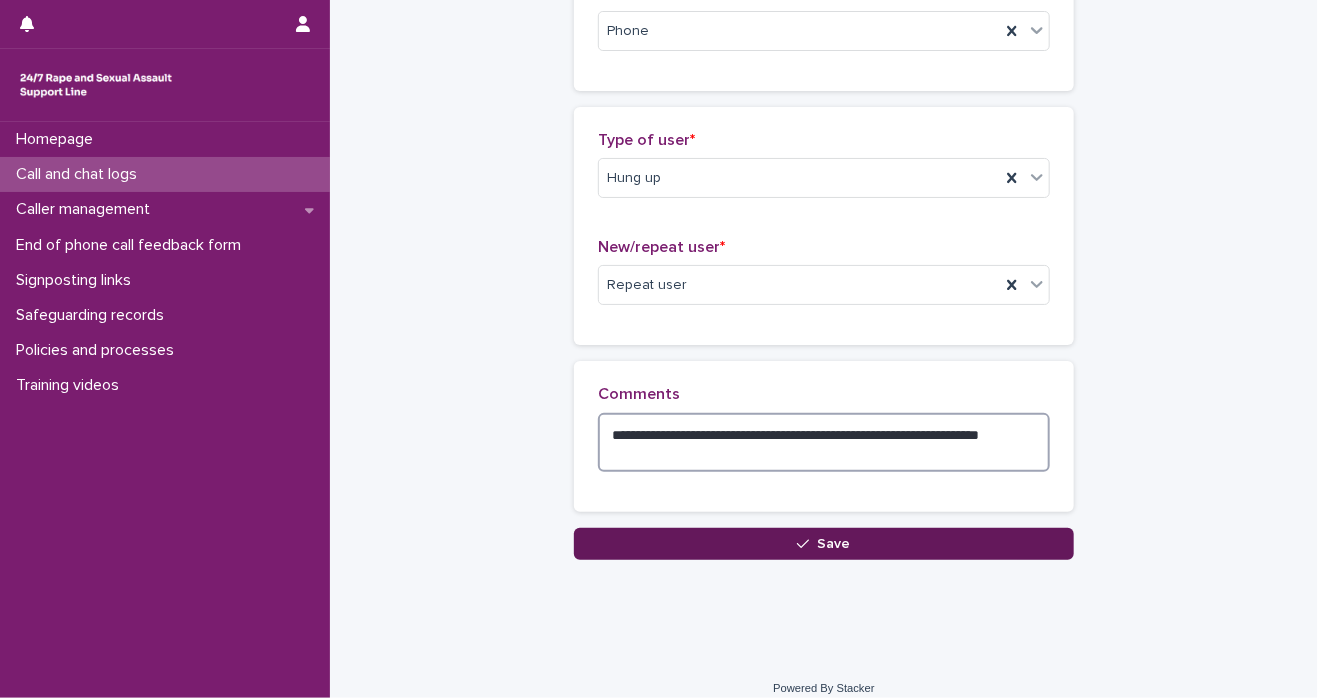 type on "**********" 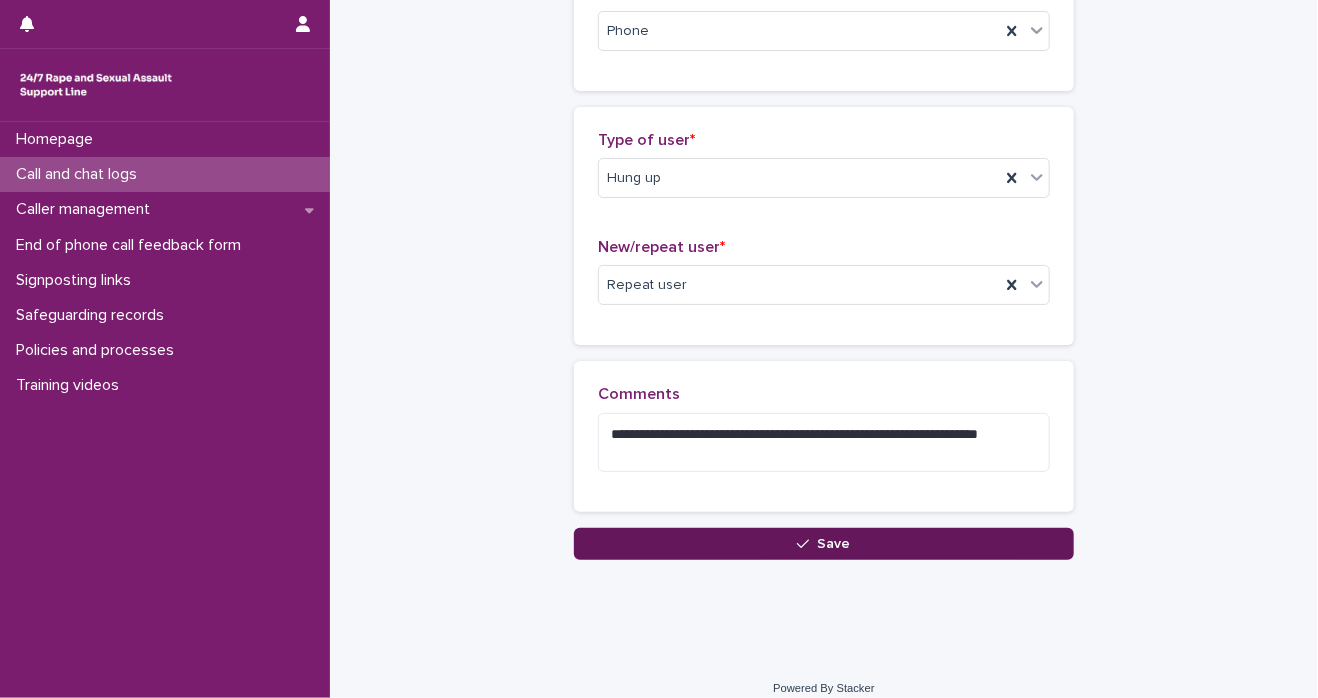 click on "Save" at bounding box center (824, 544) 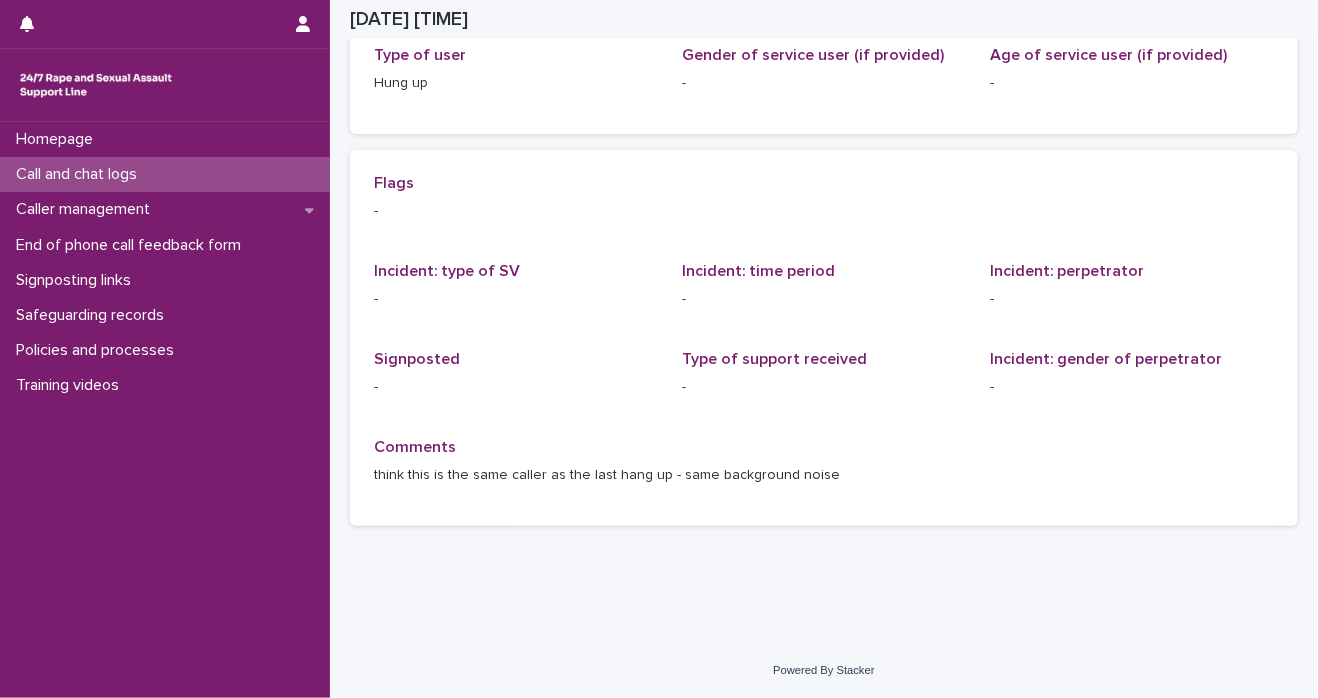 scroll, scrollTop: 0, scrollLeft: 0, axis: both 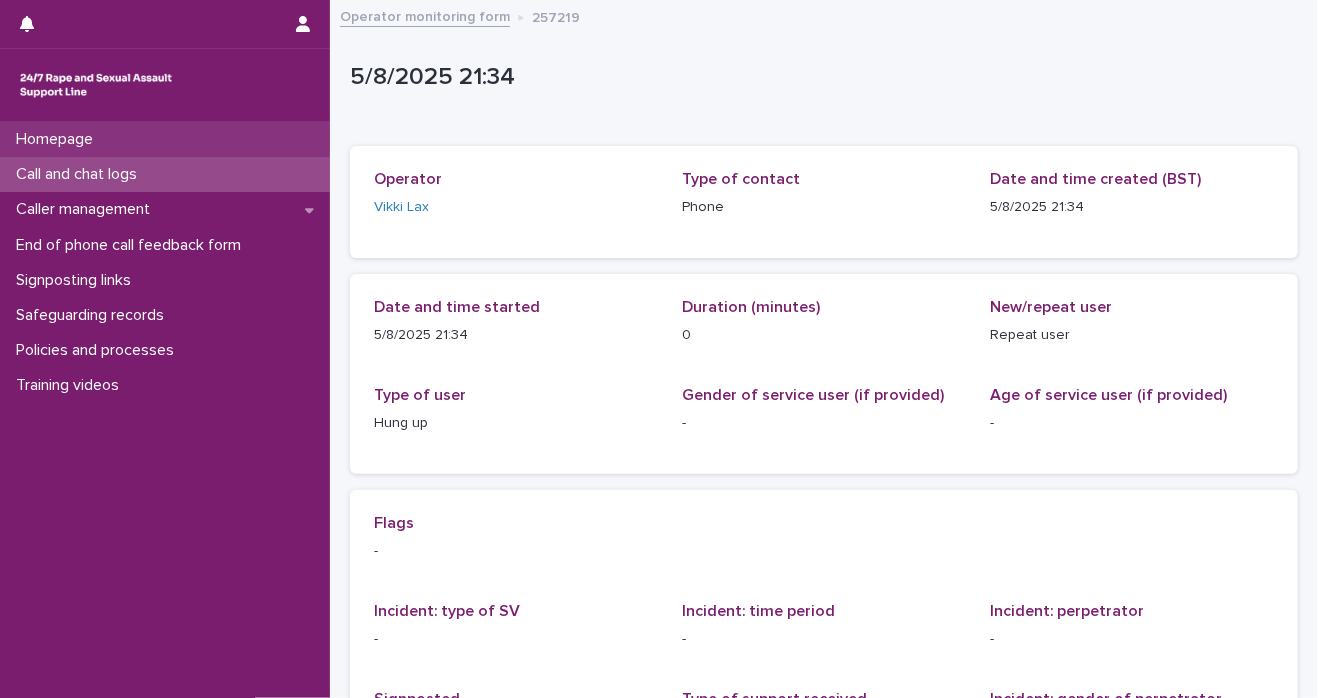 click on "Homepage" at bounding box center (165, 139) 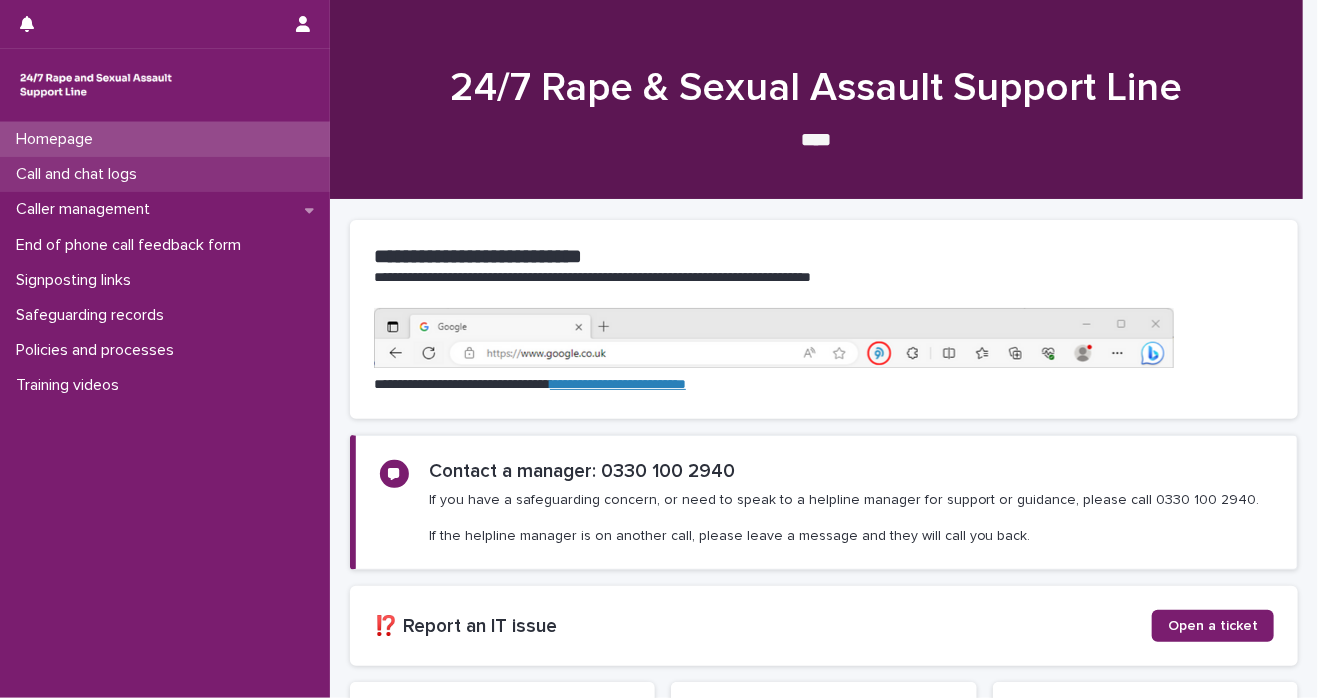 click on "Call and chat logs" at bounding box center [165, 174] 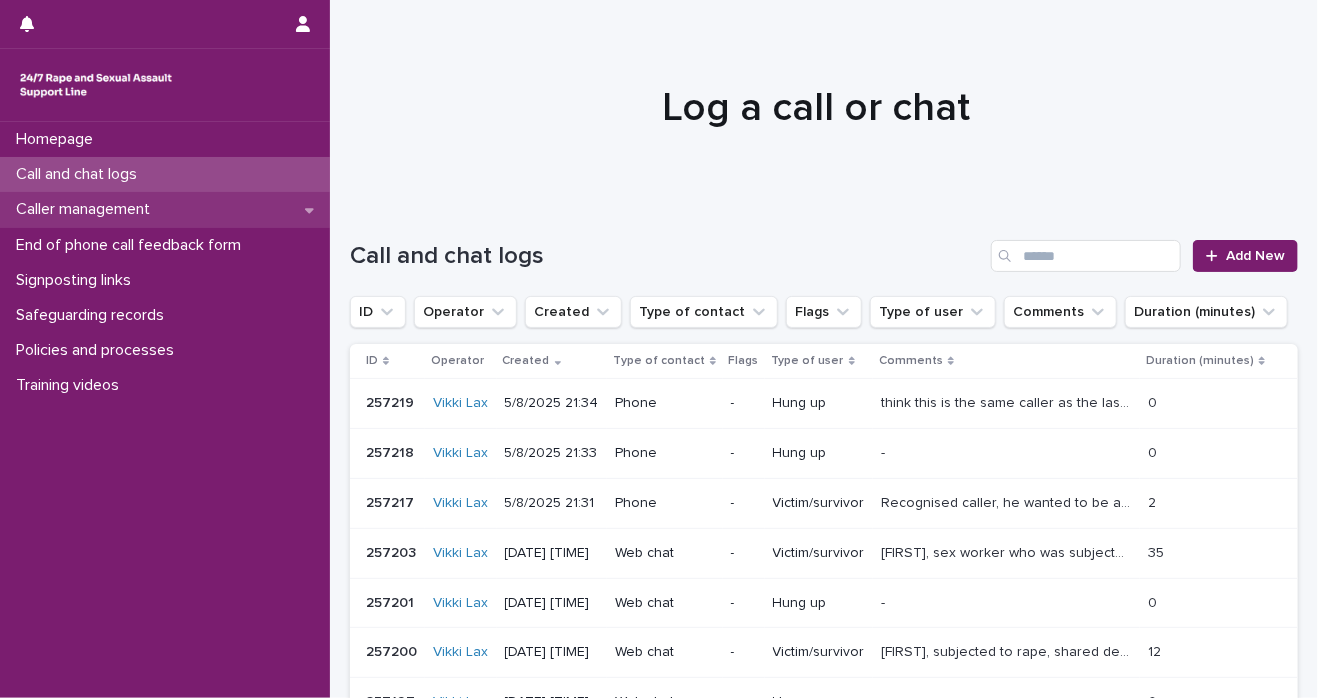 click on "Caller management" at bounding box center [87, 209] 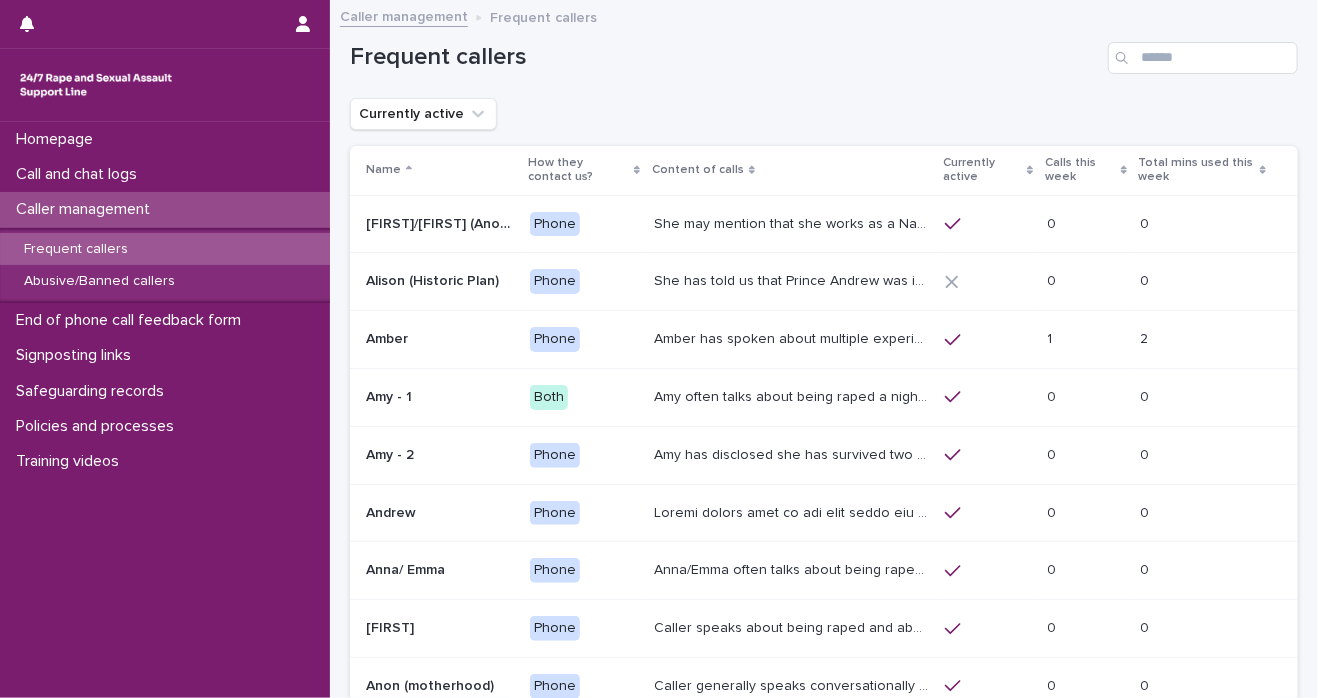 click on "Amber has spoken about multiple experiences of sexual abuse.
Amber told us she is now 18 (as of 06/01/25) - see Management Plan for more info around safeguarding/active suicides.
She's also mentioned that she has a twin sister called Jess who also calls the line and sounds very similar.
She has mentioned having a 2 year old child to some Helpline Workers.
In recent weeks, she has presented as suicidal and unable to call emergency services herself." at bounding box center [793, 337] 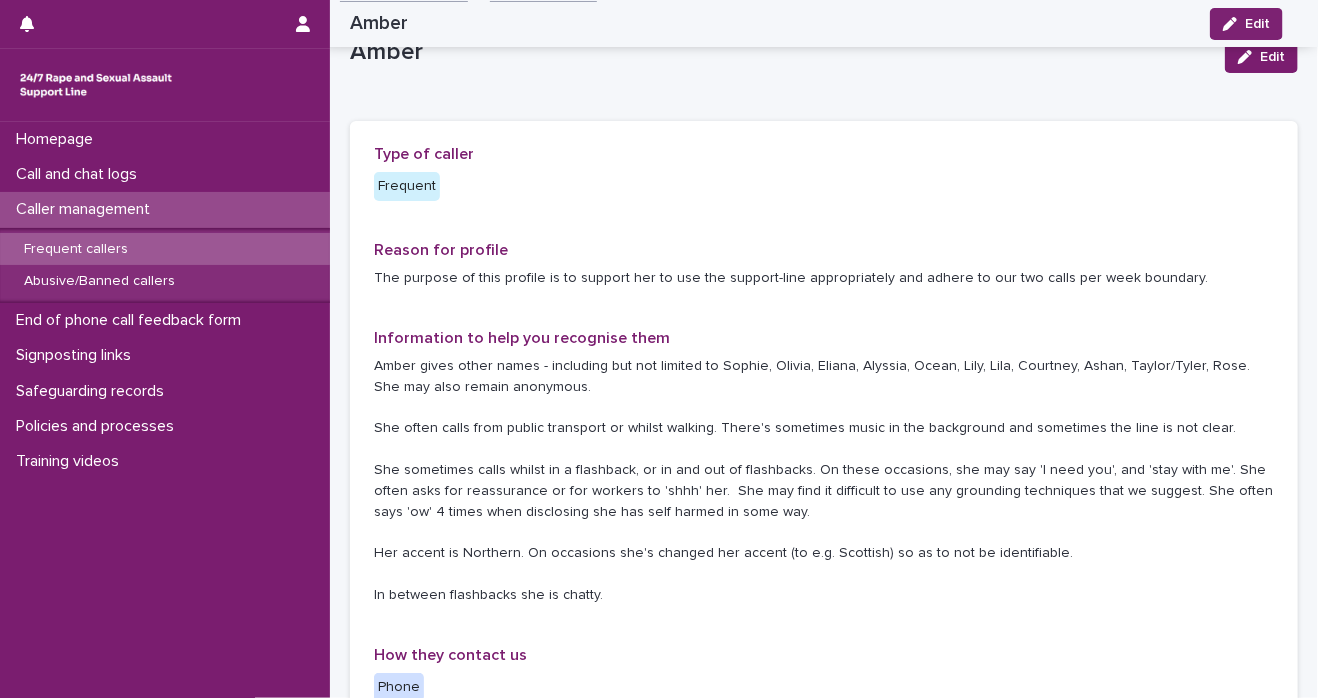 scroll, scrollTop: 0, scrollLeft: 0, axis: both 